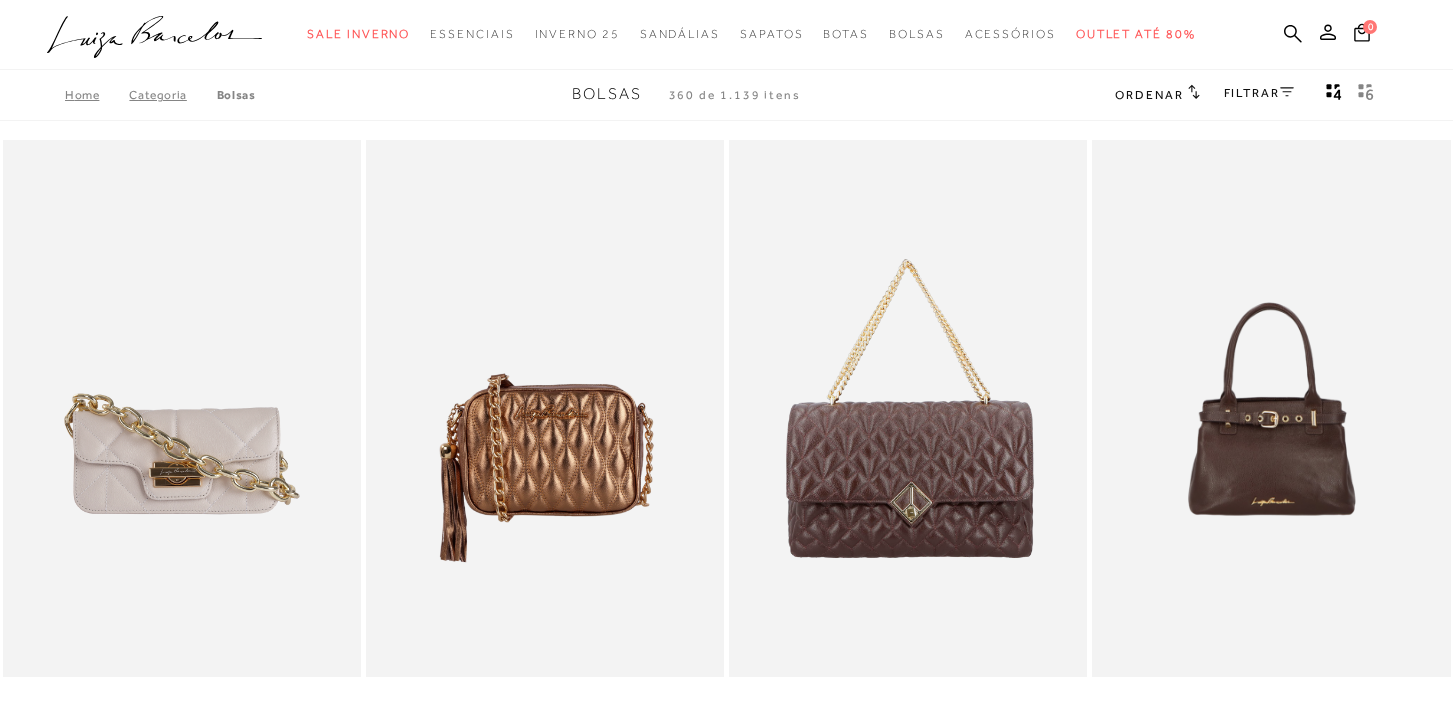 scroll, scrollTop: 0, scrollLeft: 0, axis: both 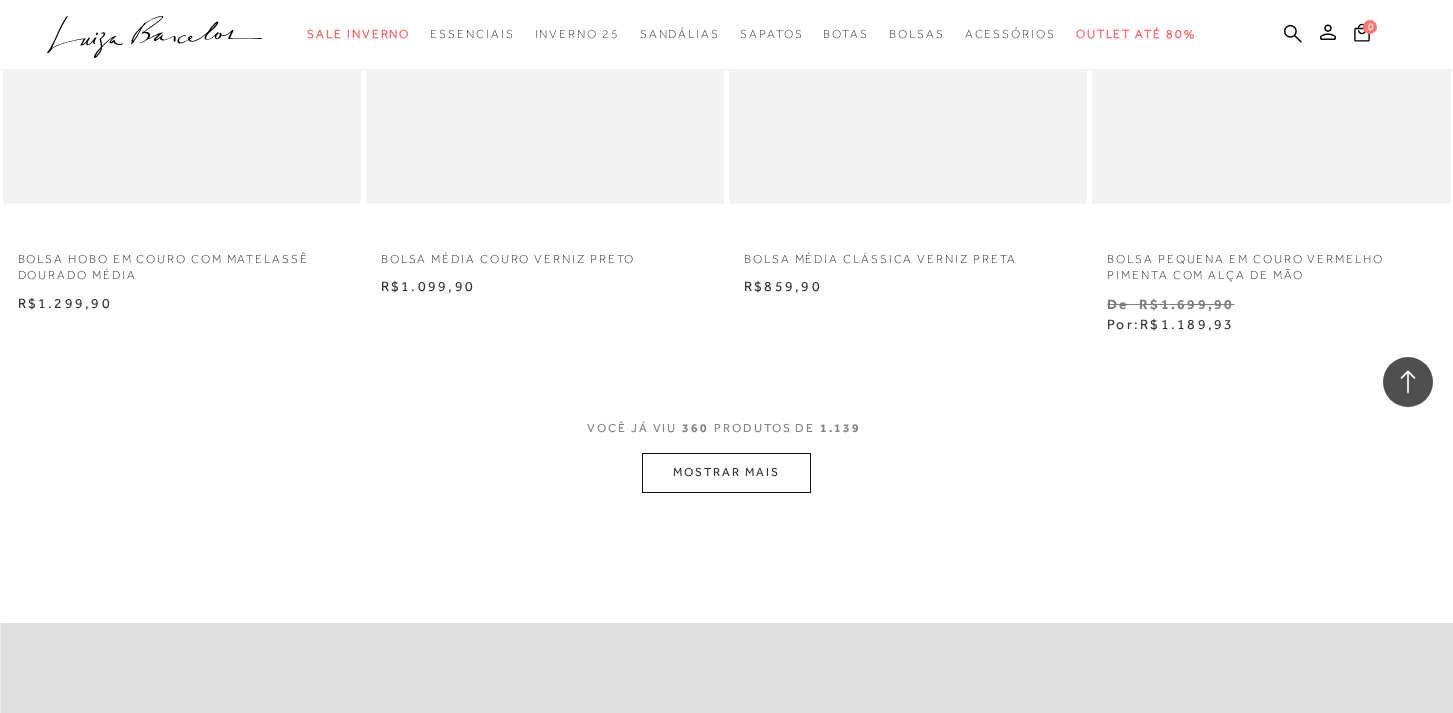 click on "MOSTRAR MAIS" at bounding box center (726, 472) 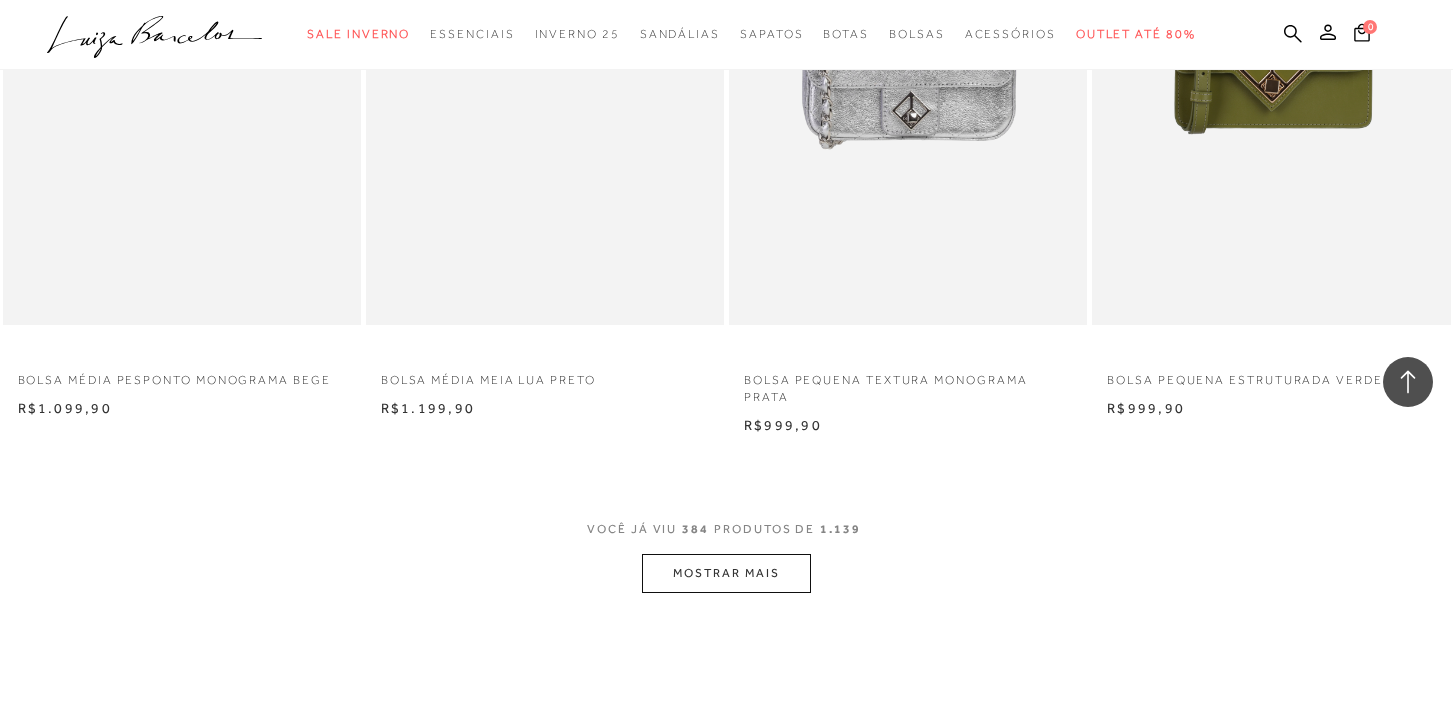 scroll, scrollTop: 7866, scrollLeft: 0, axis: vertical 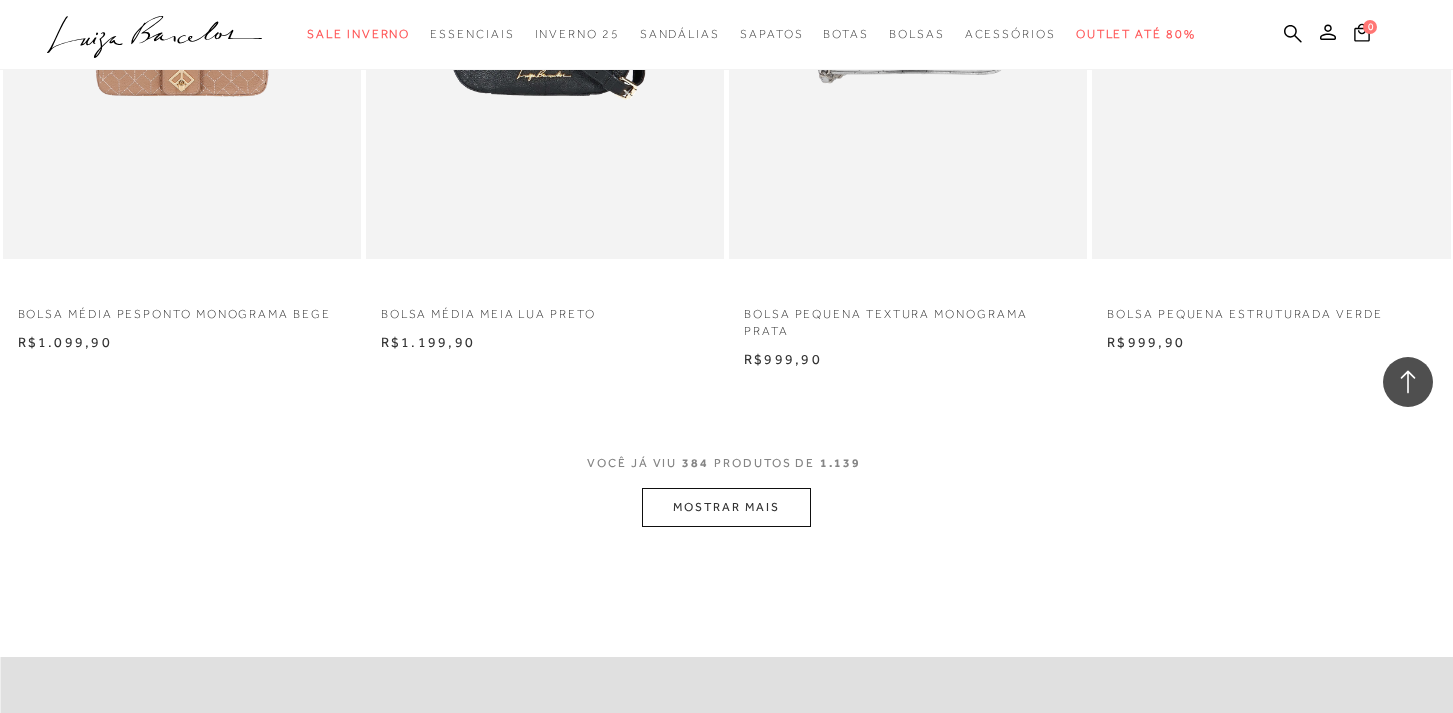 click on "MOSTRAR MAIS" at bounding box center [726, 507] 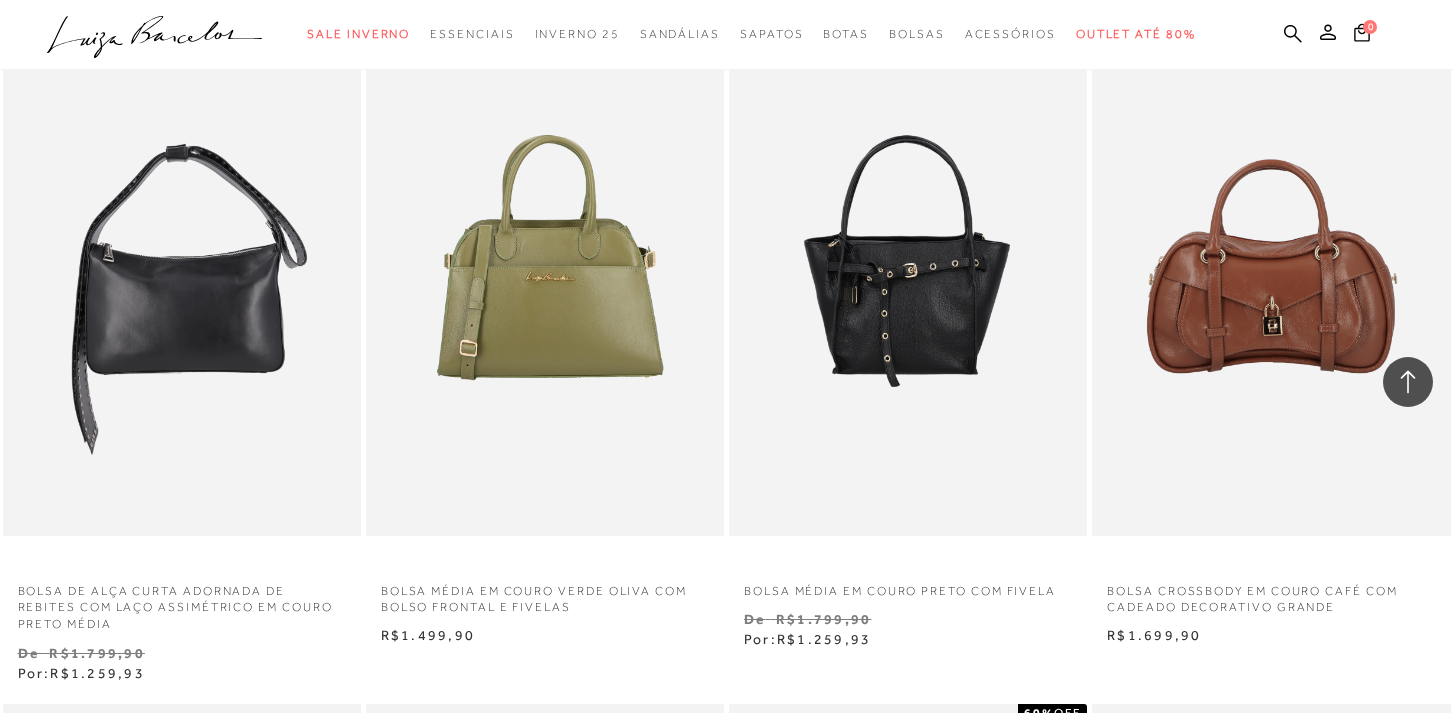 scroll, scrollTop: 8265, scrollLeft: 0, axis: vertical 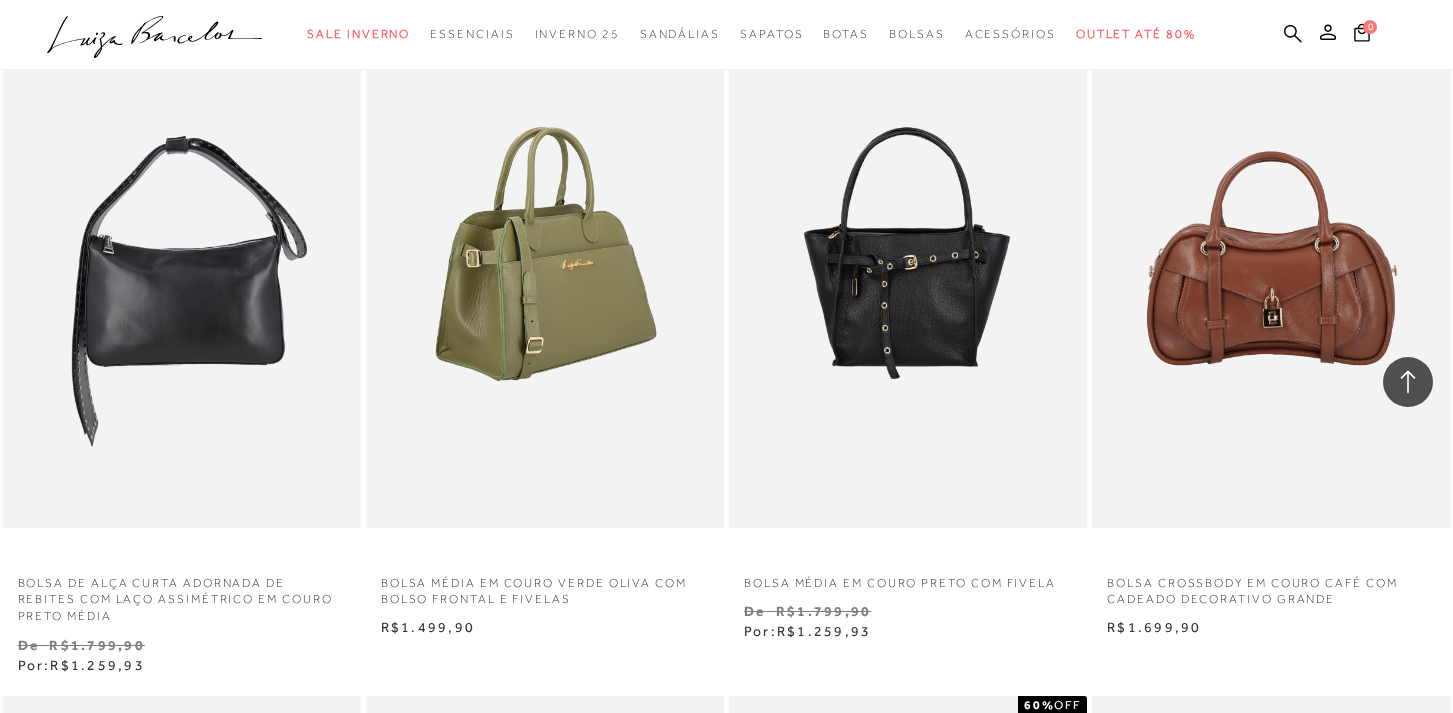 click at bounding box center [546, 258] 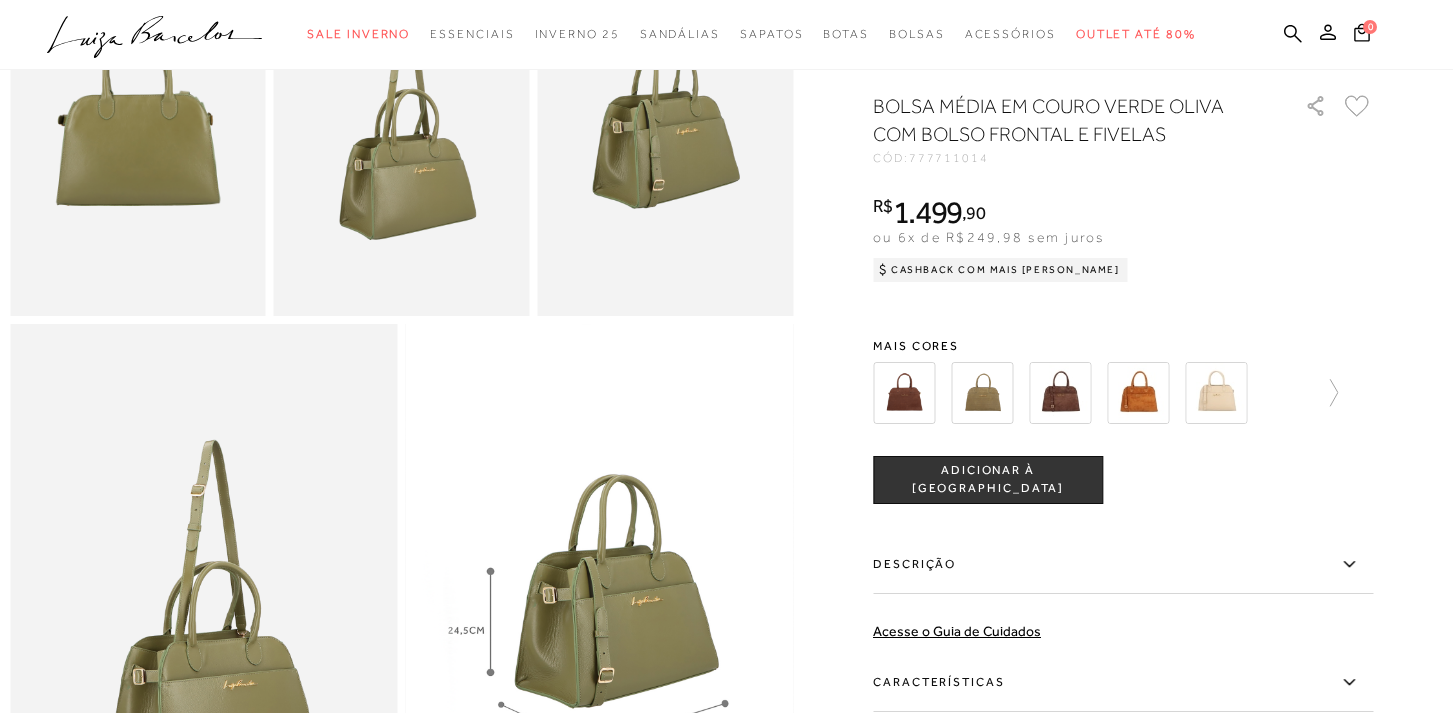 scroll, scrollTop: 764, scrollLeft: 0, axis: vertical 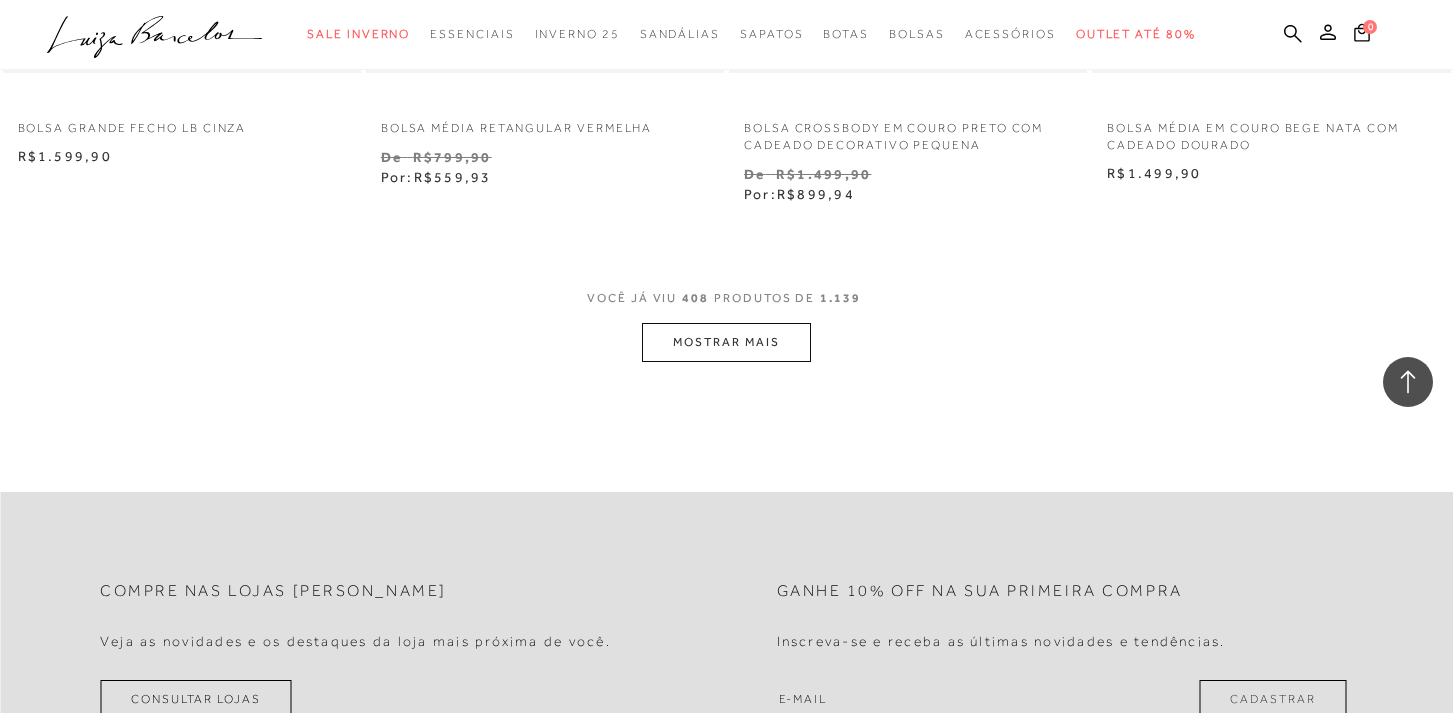 click on "MOSTRAR MAIS" at bounding box center (726, 342) 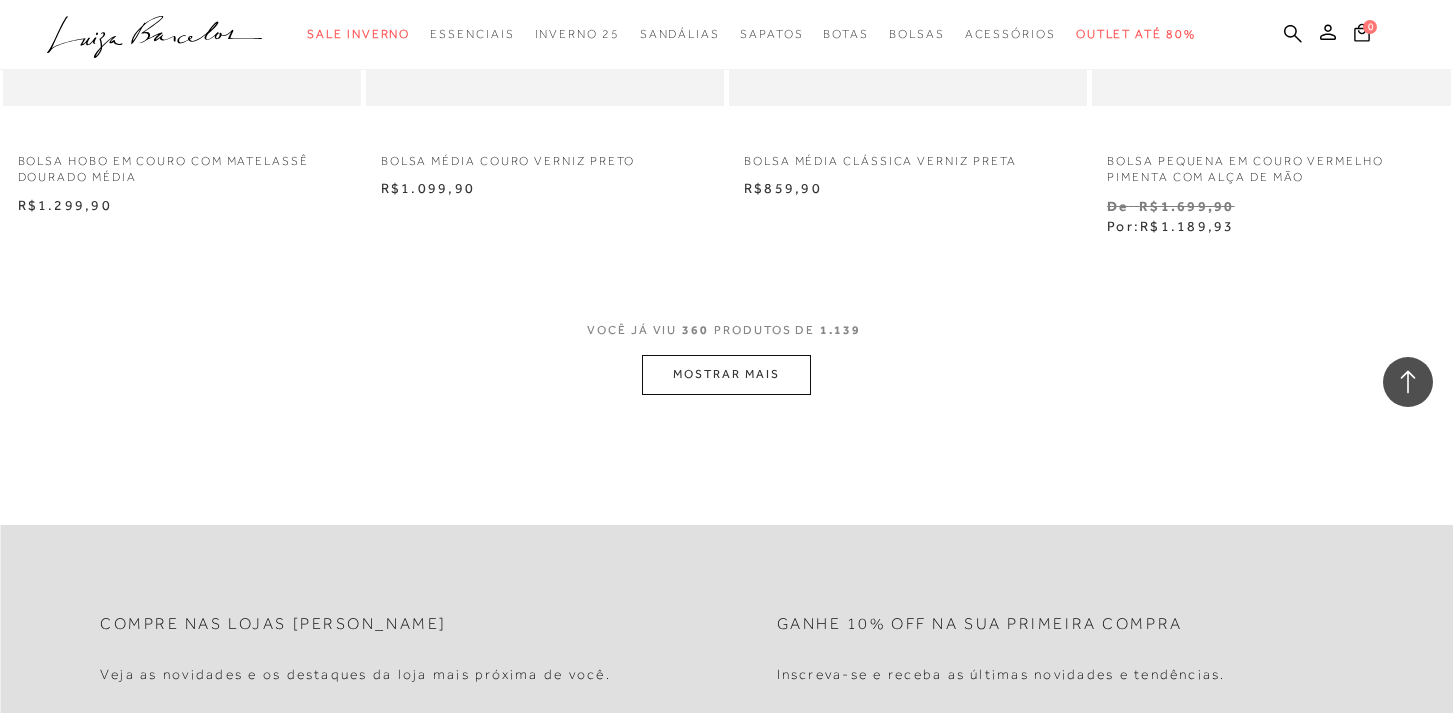 scroll, scrollTop: 16187, scrollLeft: 0, axis: vertical 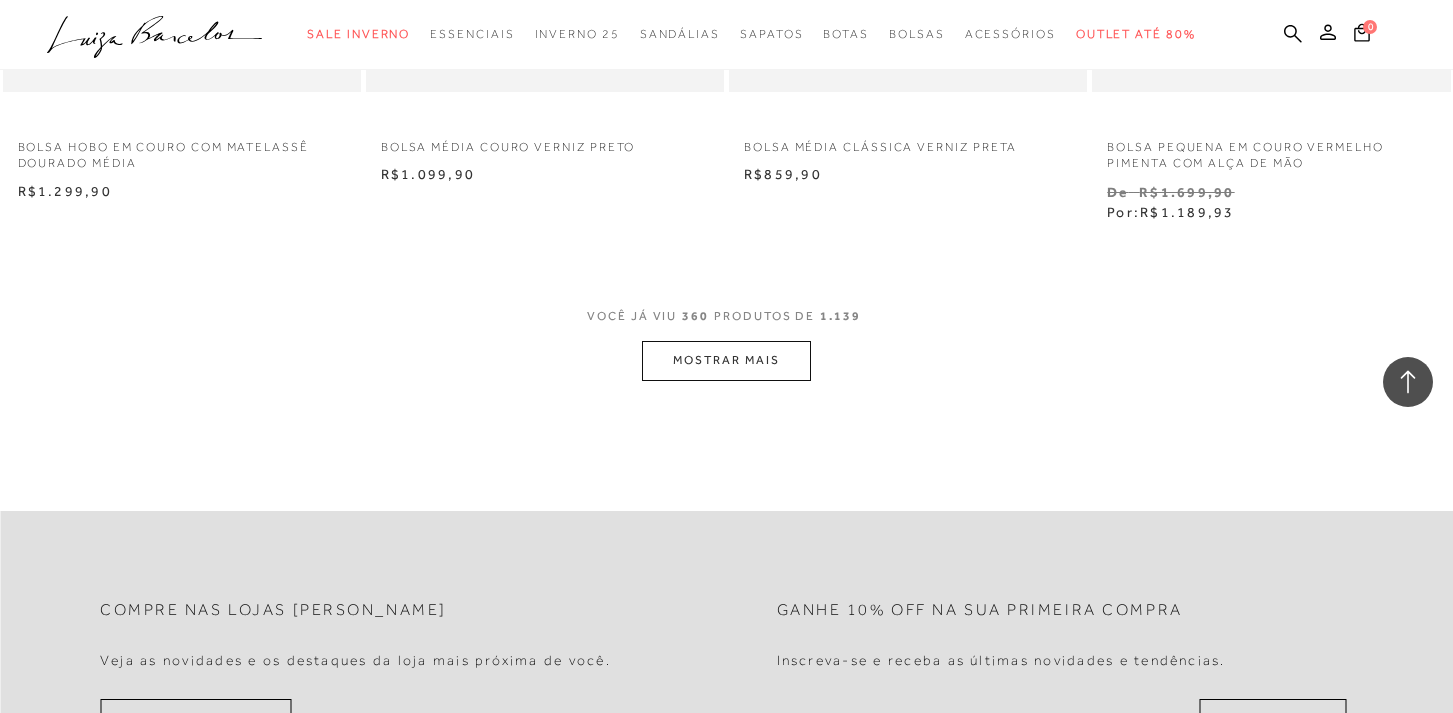 click on "MOSTRAR MAIS" at bounding box center [726, 360] 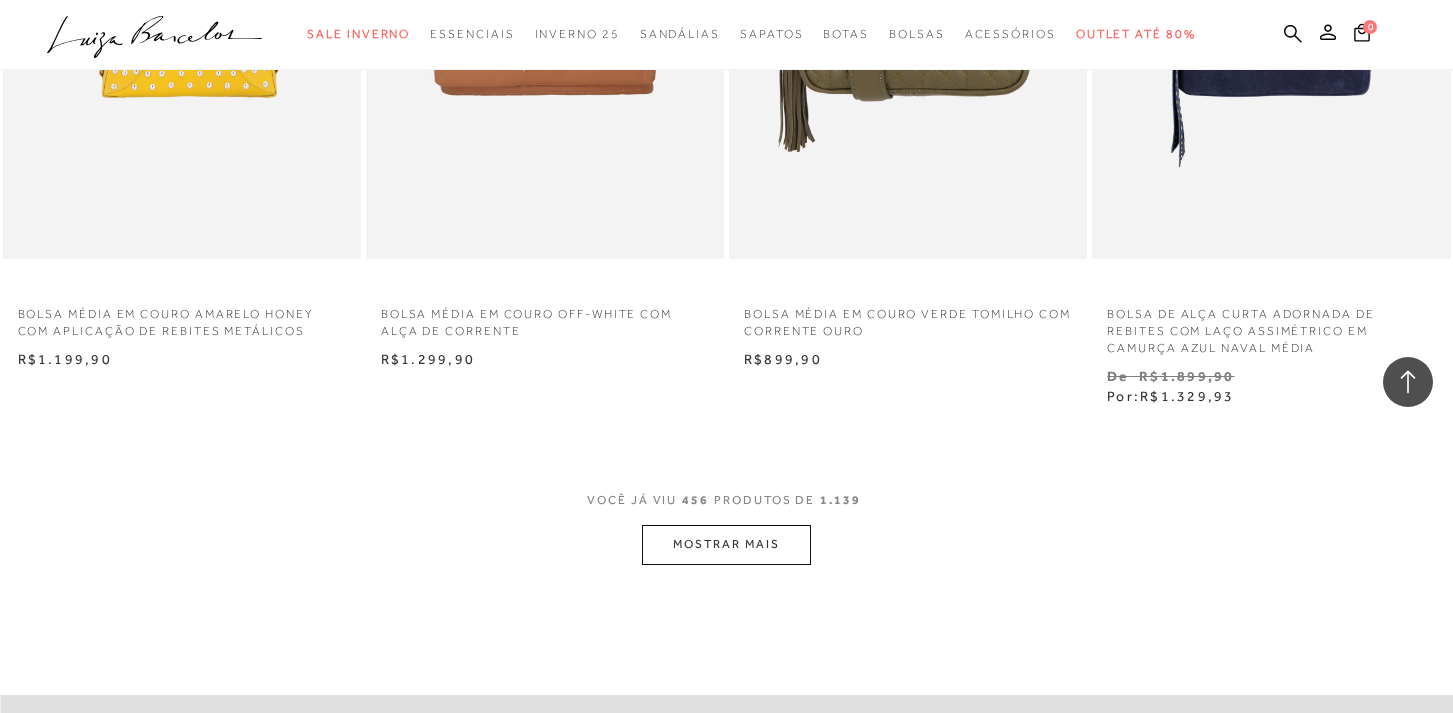 scroll, scrollTop: 20276, scrollLeft: 0, axis: vertical 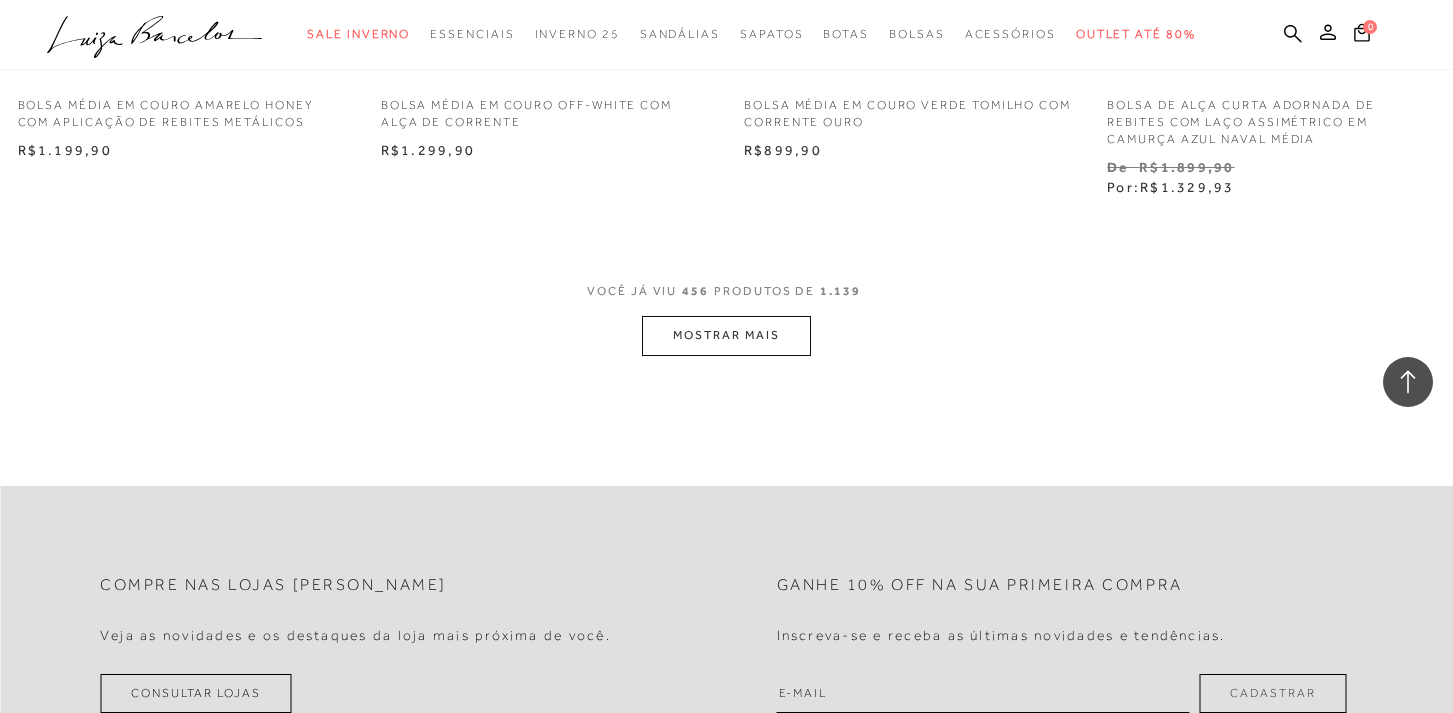 click on "MOSTRAR MAIS" at bounding box center (726, 335) 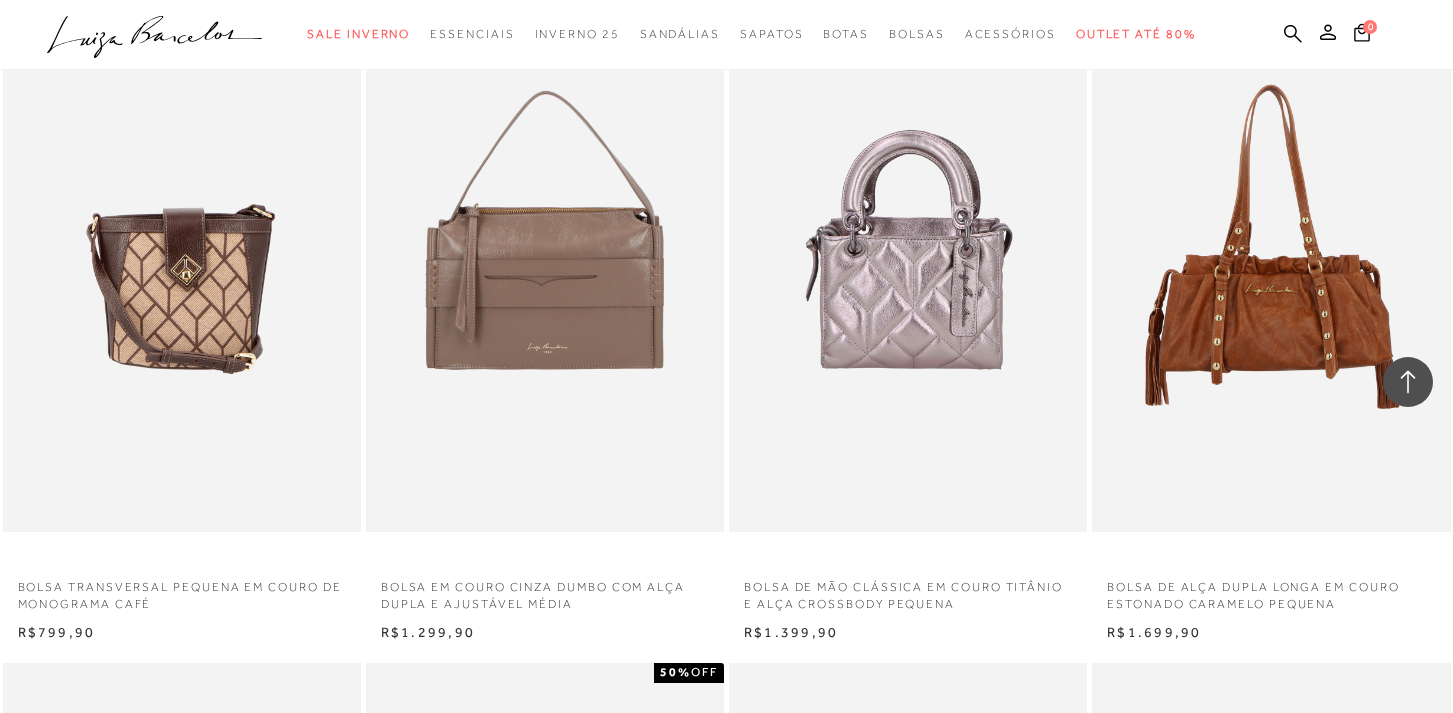 scroll, scrollTop: 20501, scrollLeft: 0, axis: vertical 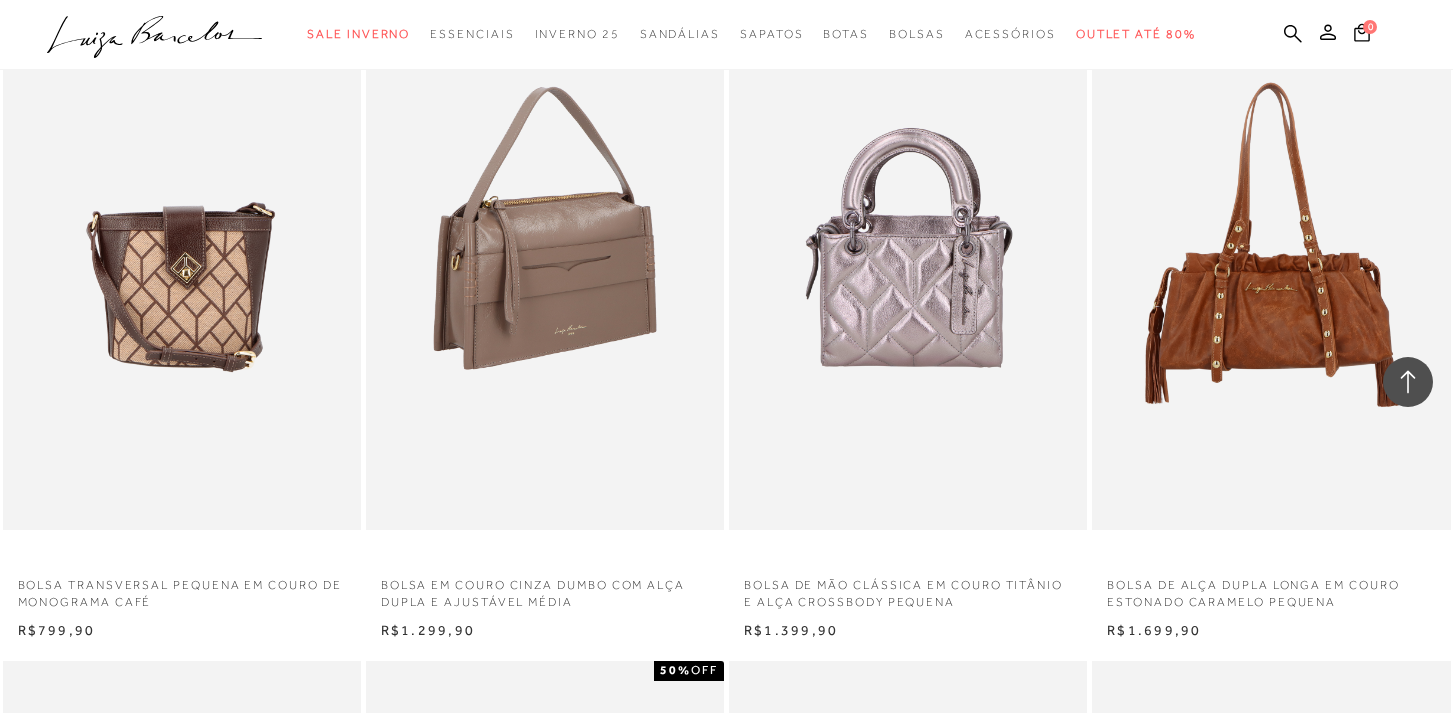 click at bounding box center (546, 261) 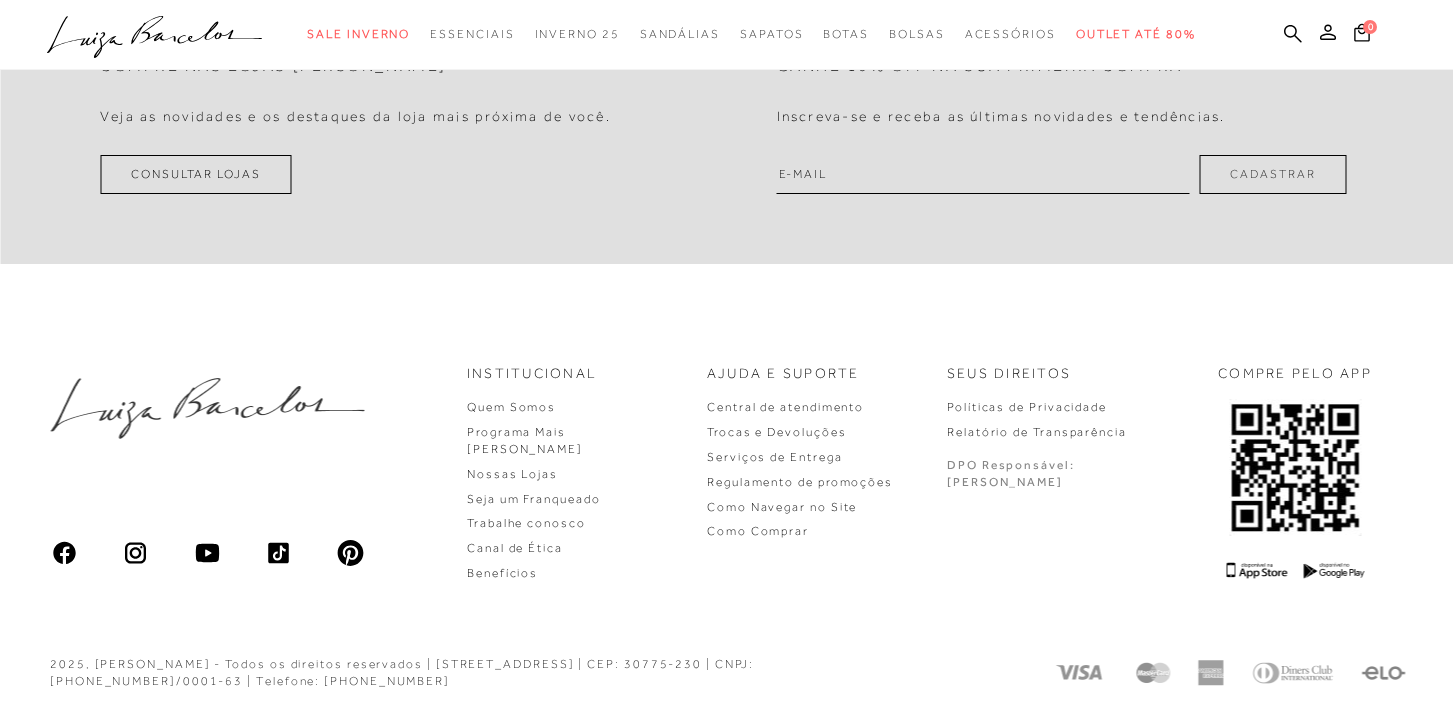 scroll, scrollTop: 0, scrollLeft: 0, axis: both 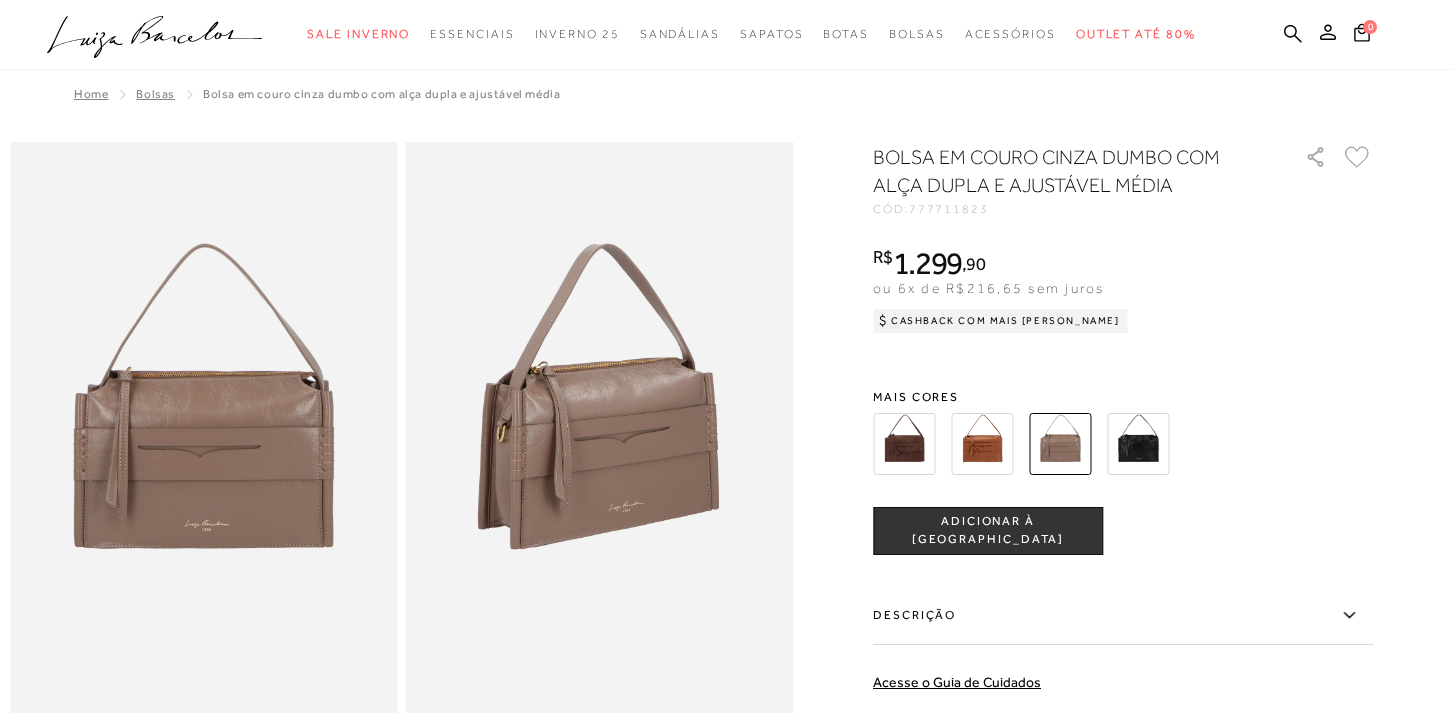 click at bounding box center (1138, 444) 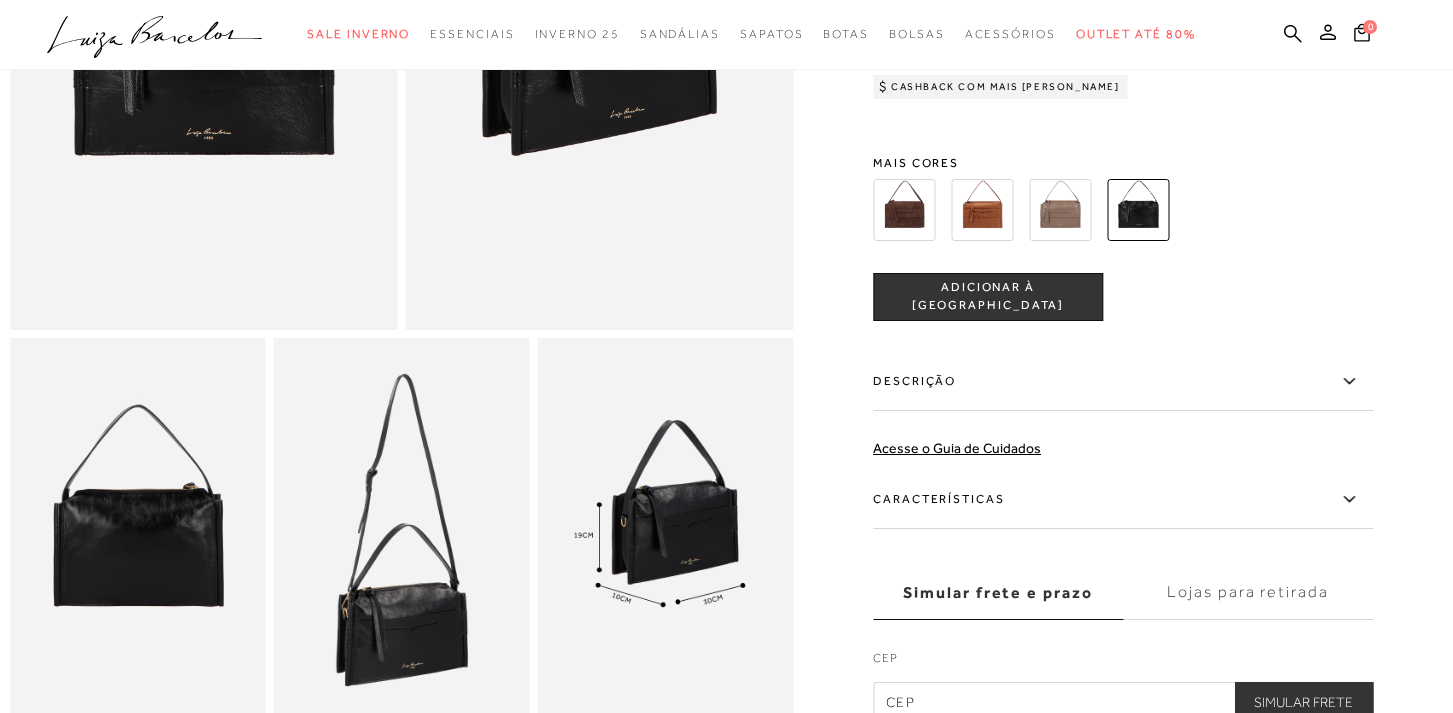 scroll, scrollTop: 399, scrollLeft: 0, axis: vertical 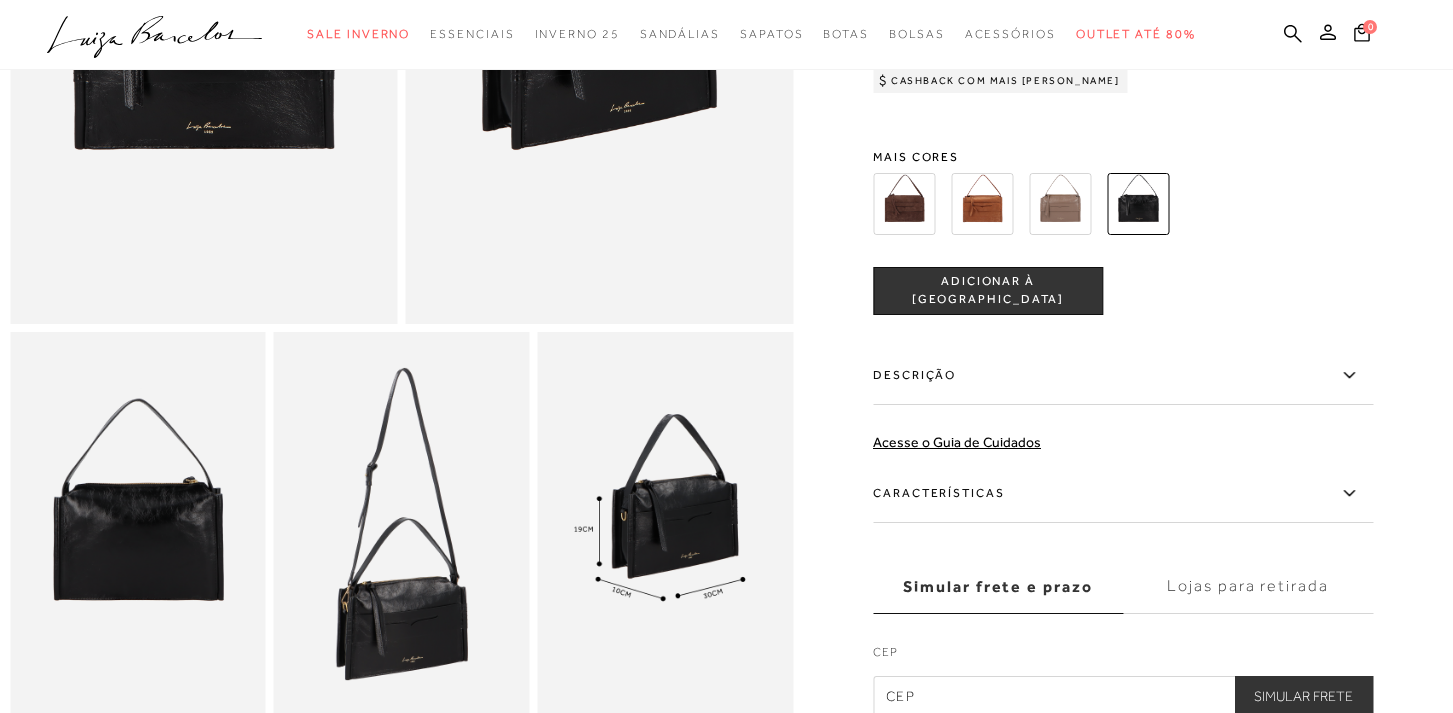 click at bounding box center (402, 524) 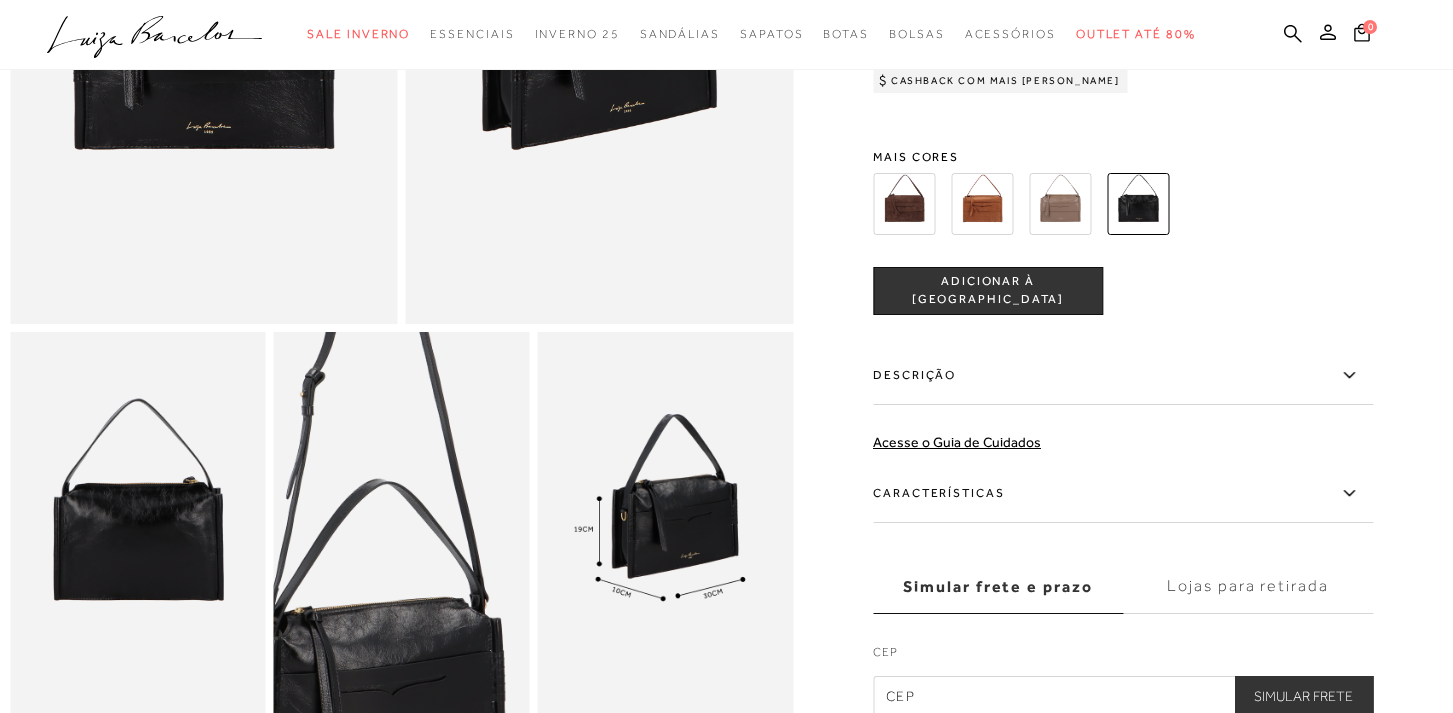 click at bounding box center (372, 491) 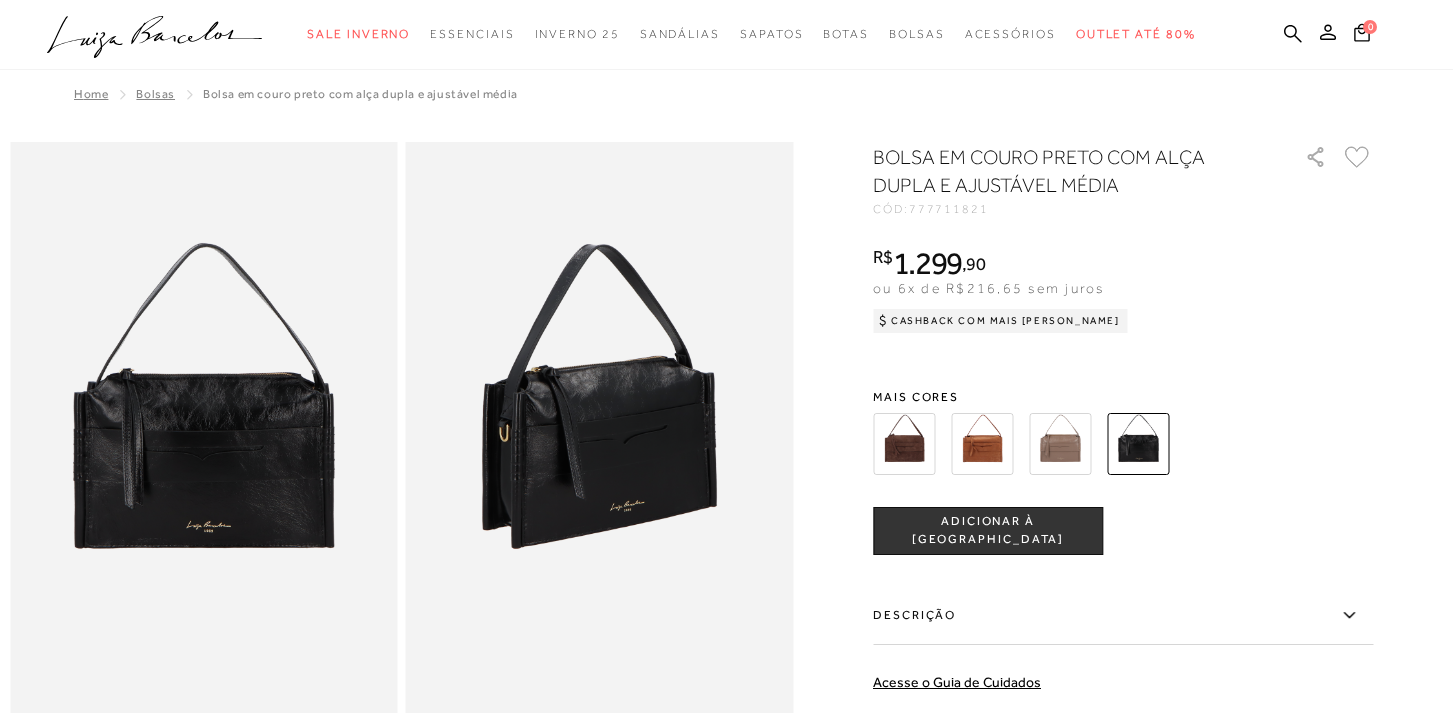 scroll, scrollTop: 0, scrollLeft: 0, axis: both 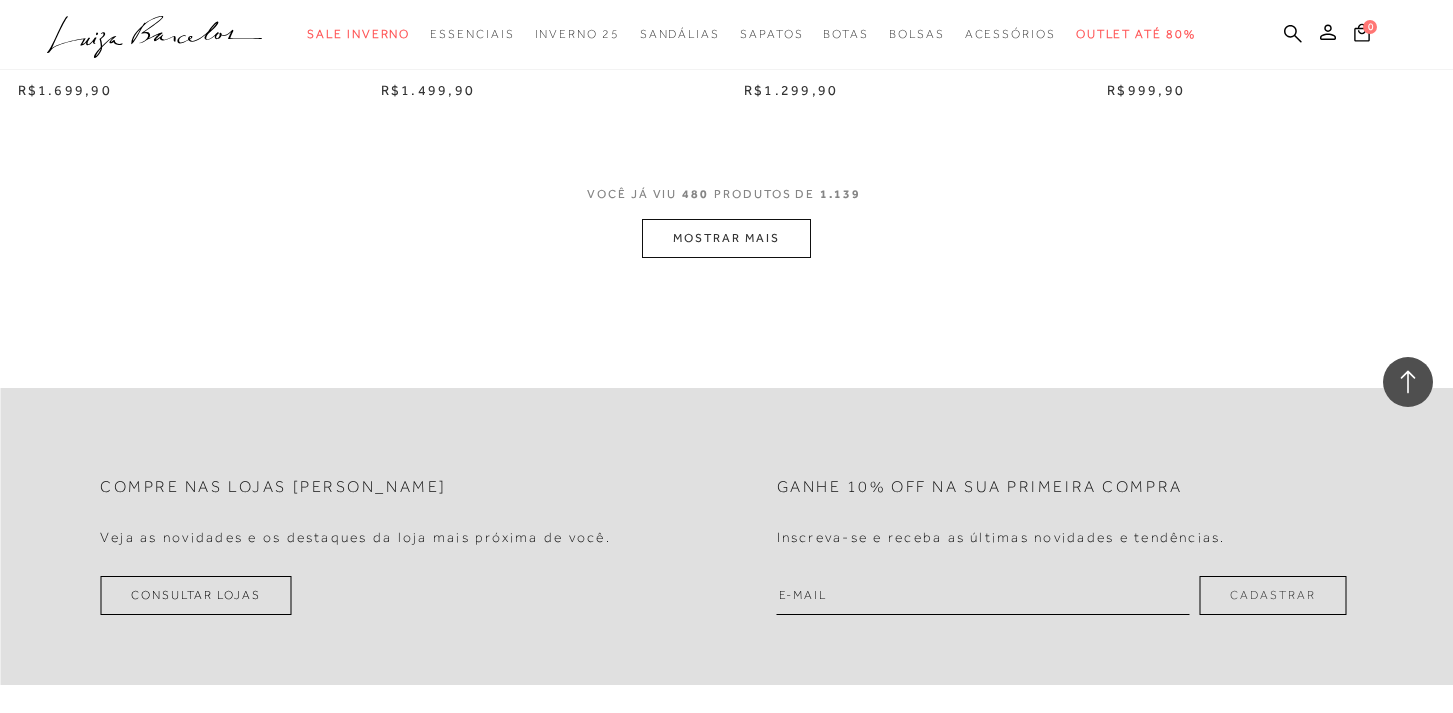 click on "MOSTRAR MAIS" at bounding box center [726, 238] 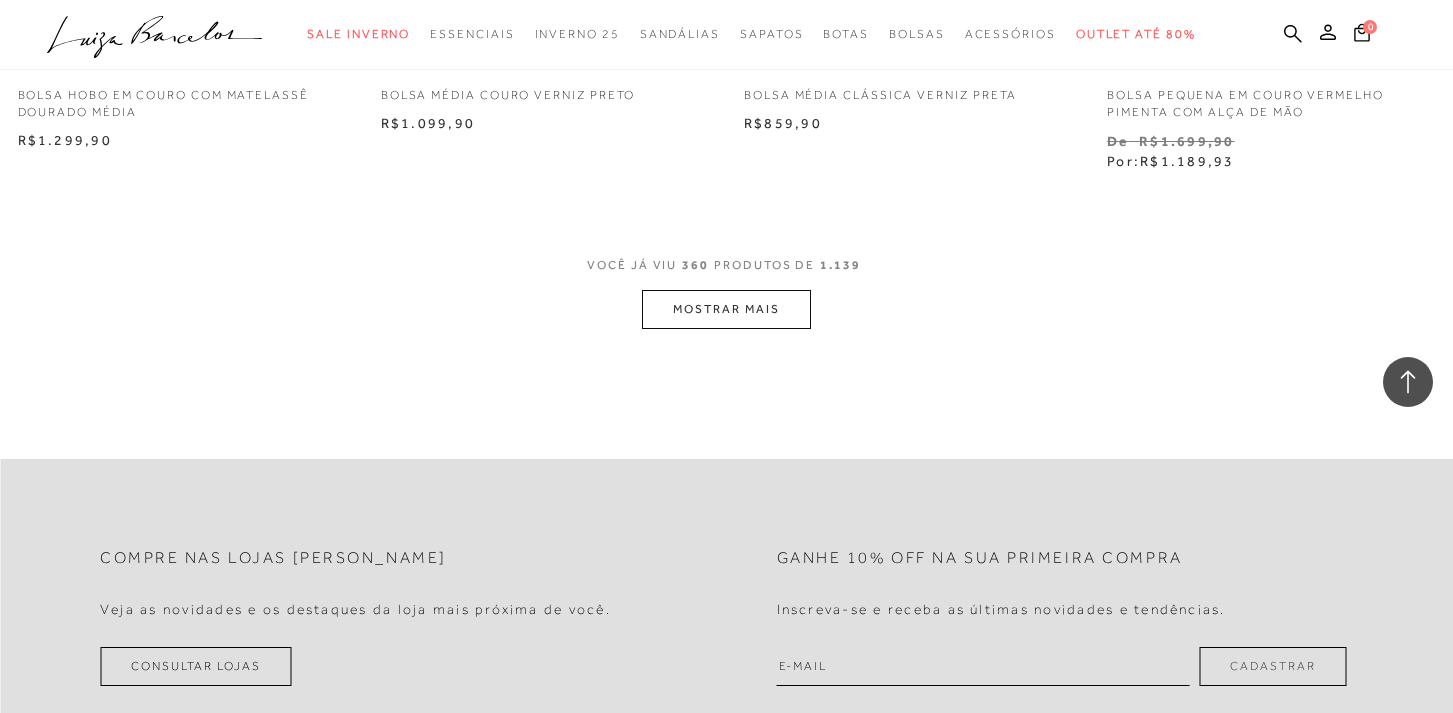 scroll, scrollTop: 28447, scrollLeft: 0, axis: vertical 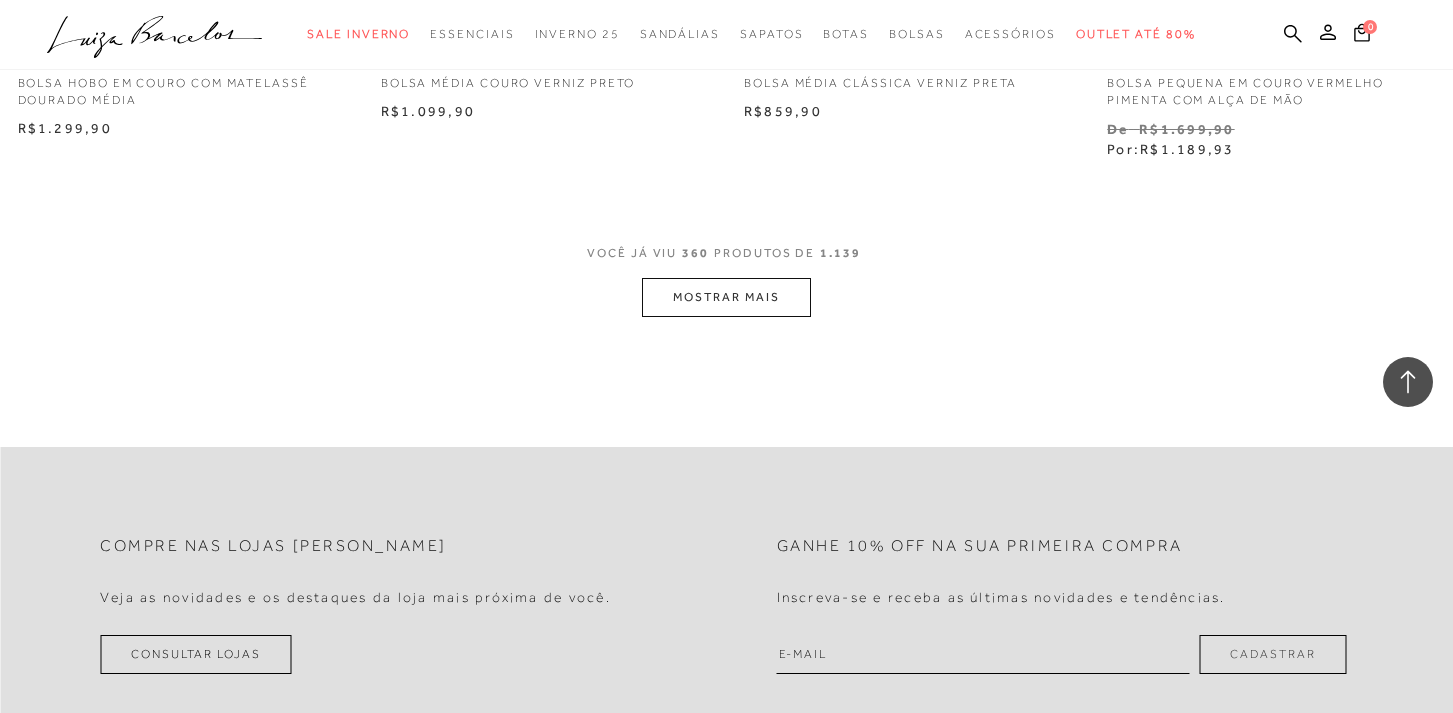 click on "MOSTRAR MAIS" at bounding box center (726, 297) 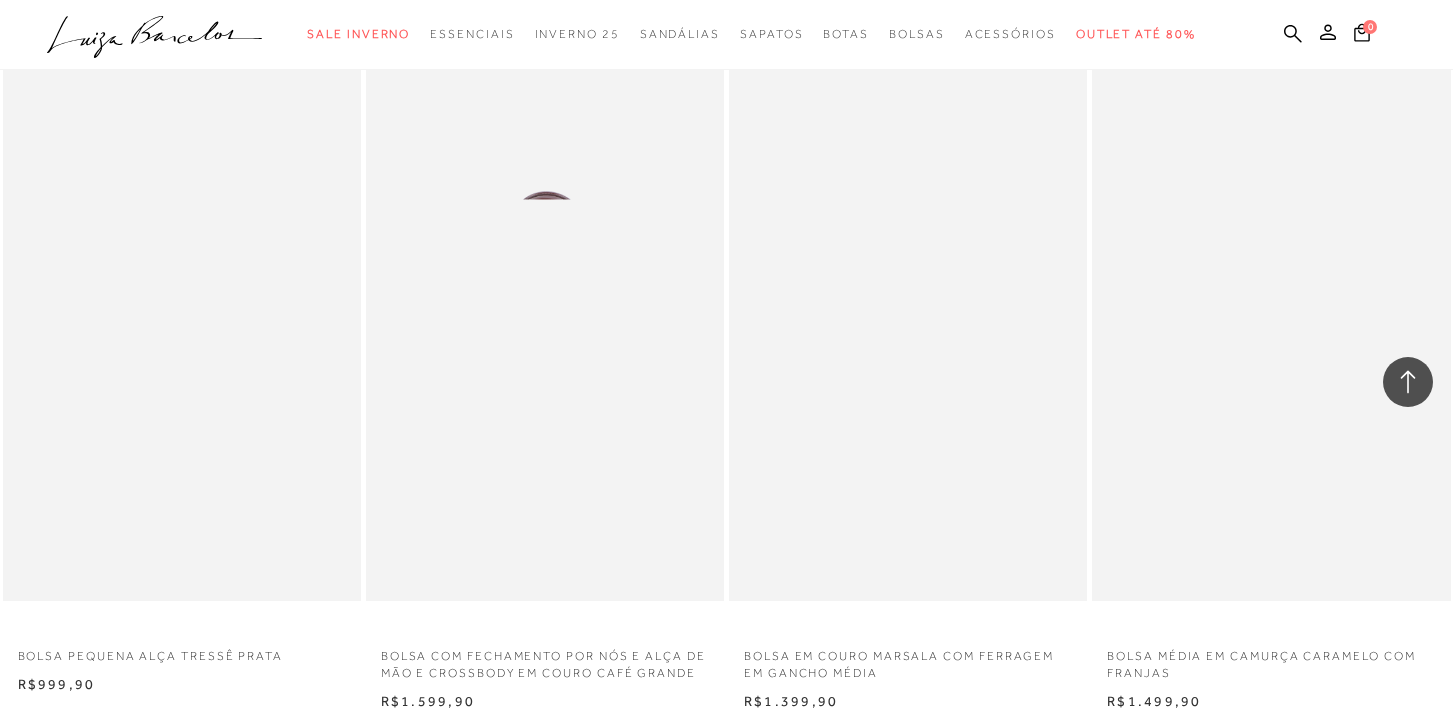 scroll, scrollTop: 29248, scrollLeft: 0, axis: vertical 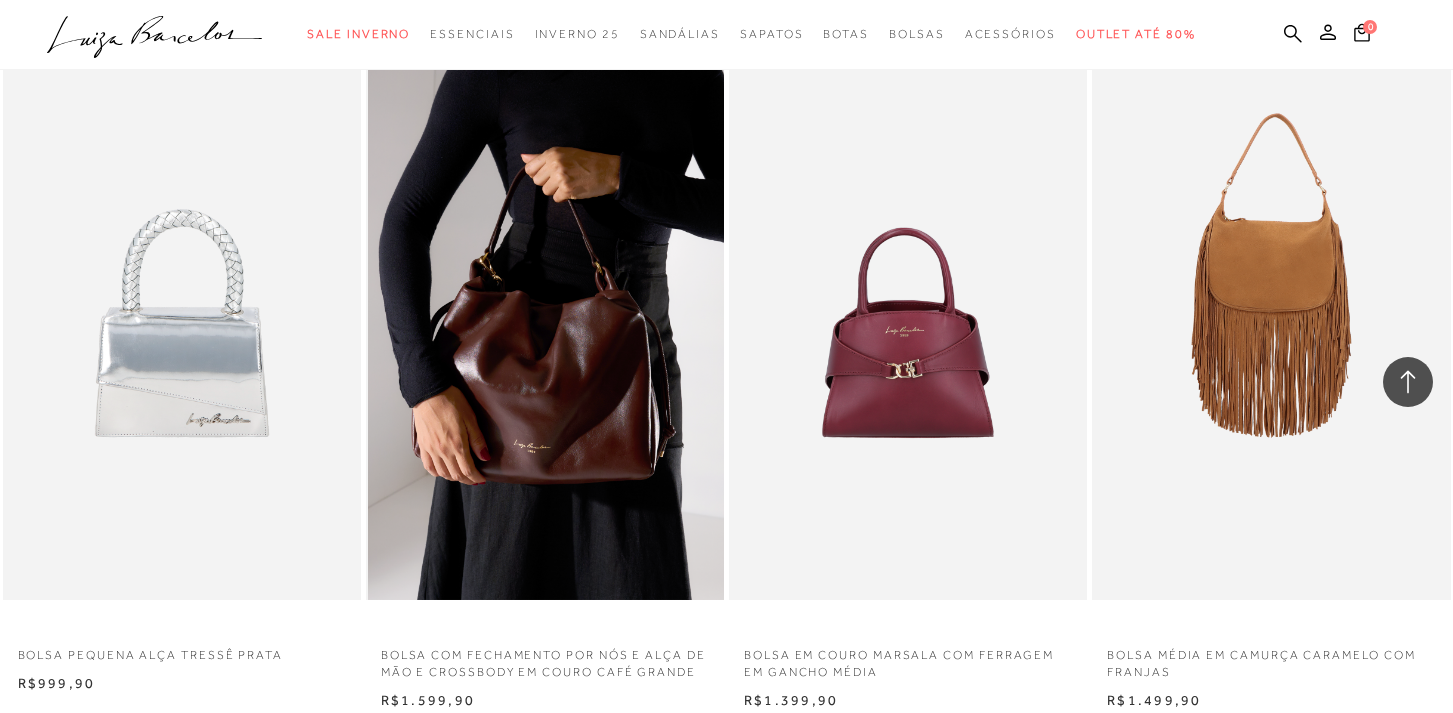 click at bounding box center [546, 331] 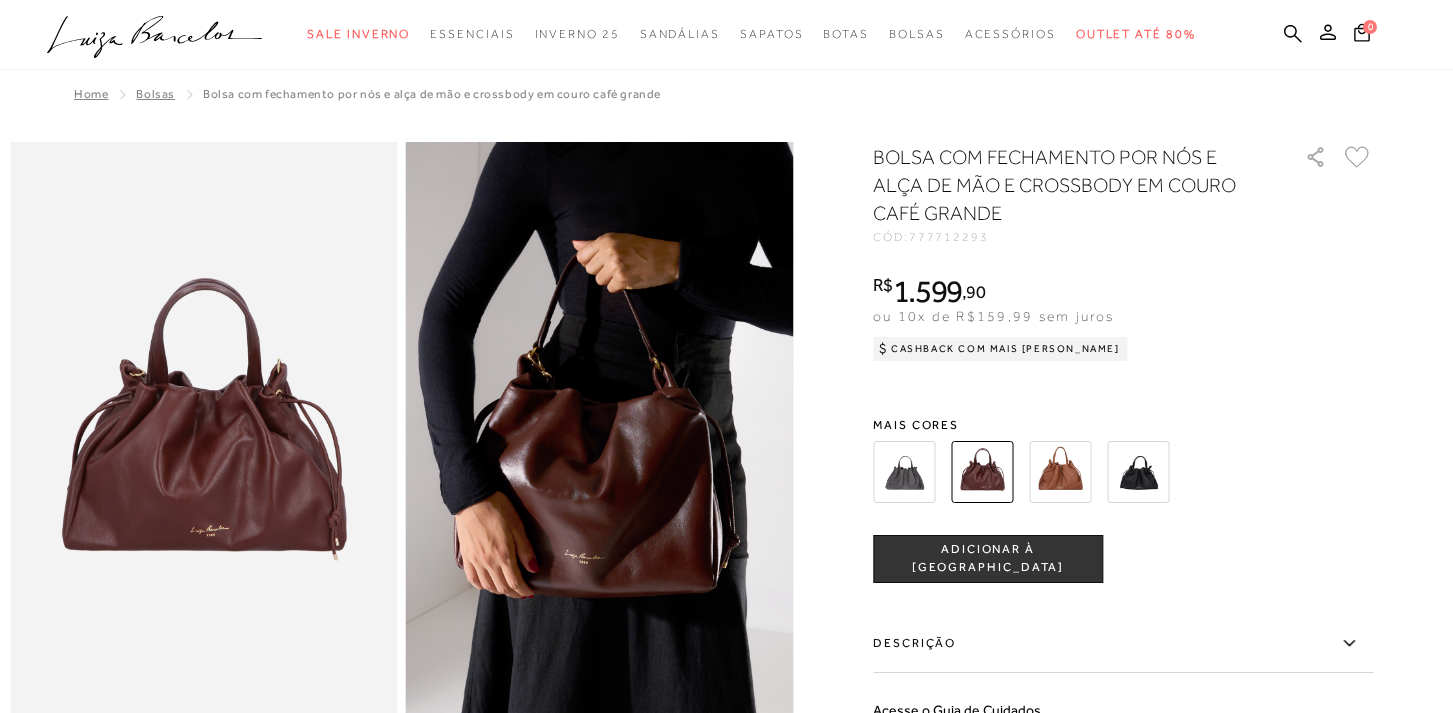 drag, startPoint x: 1133, startPoint y: 463, endPoint x: 1119, endPoint y: 461, distance: 14.142136 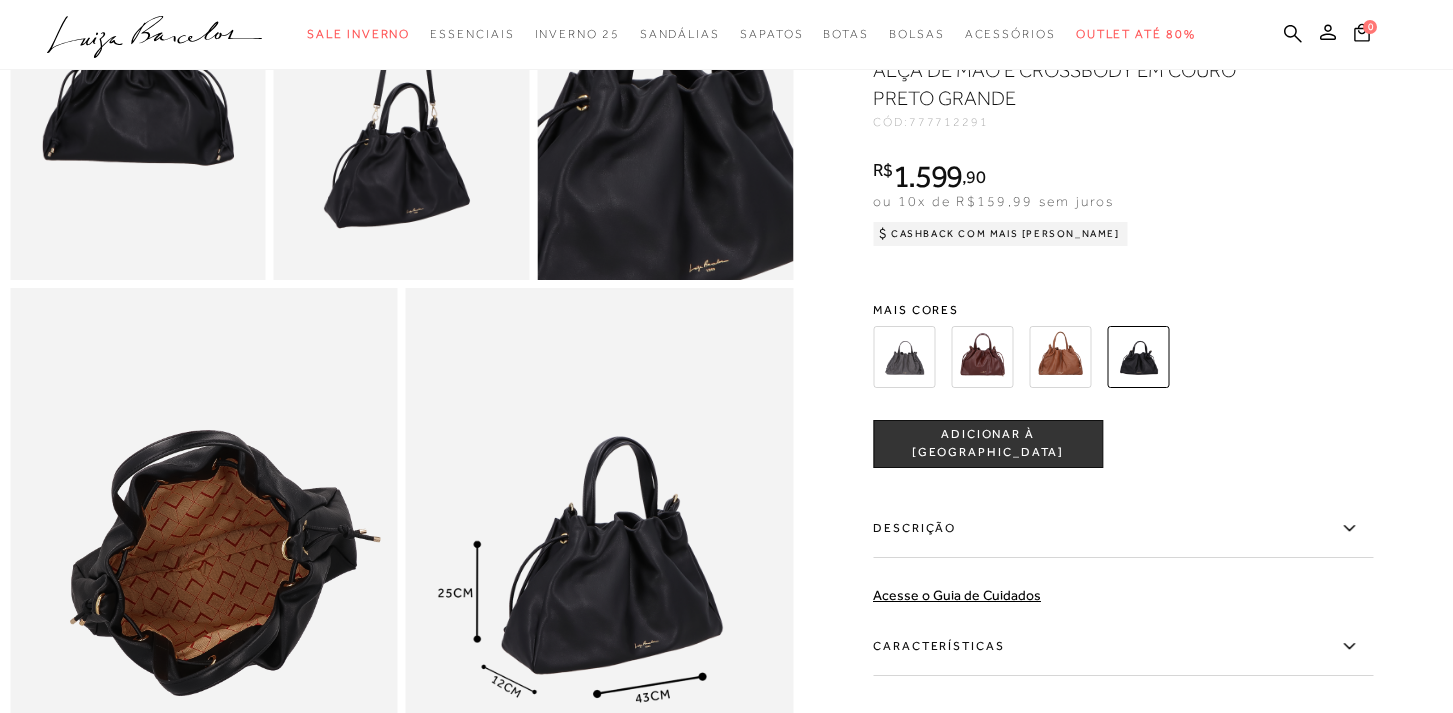 scroll, scrollTop: 833, scrollLeft: 0, axis: vertical 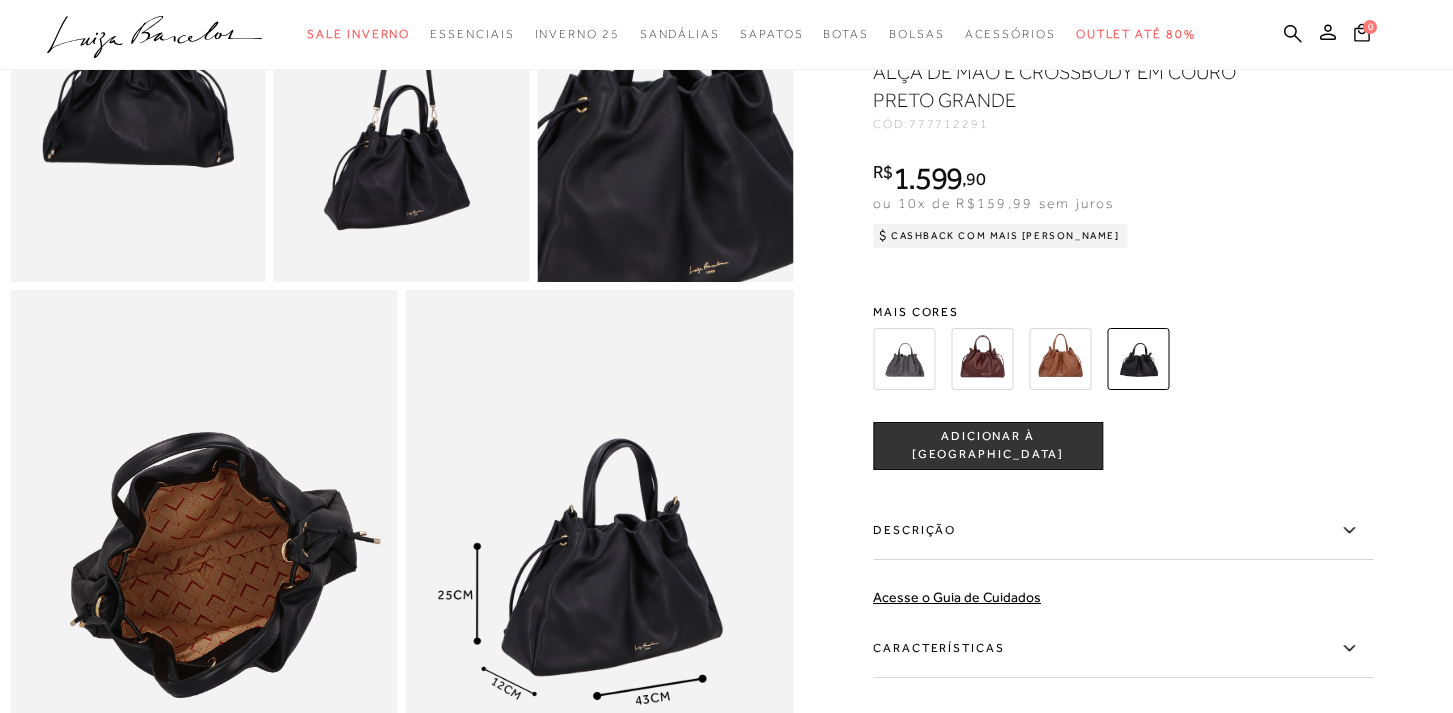 click at bounding box center [600, 580] 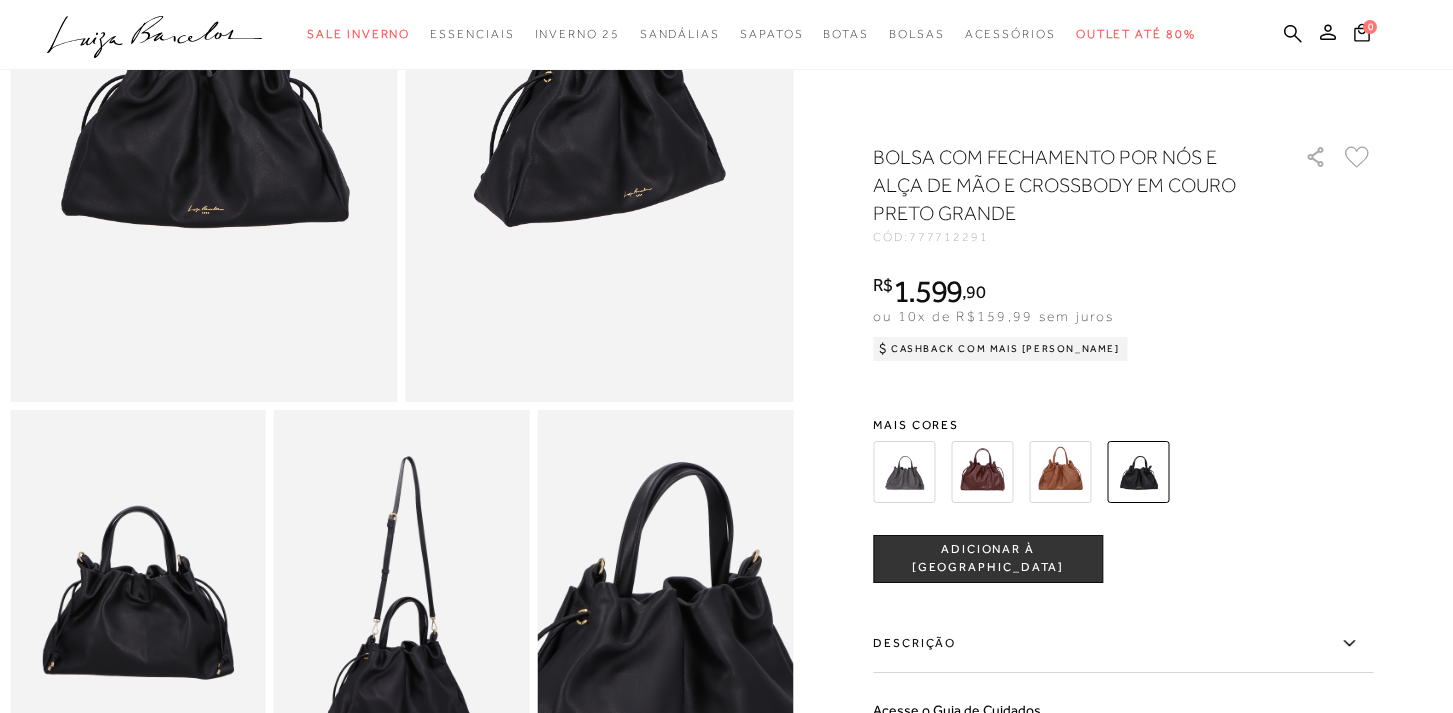 scroll, scrollTop: 316, scrollLeft: 0, axis: vertical 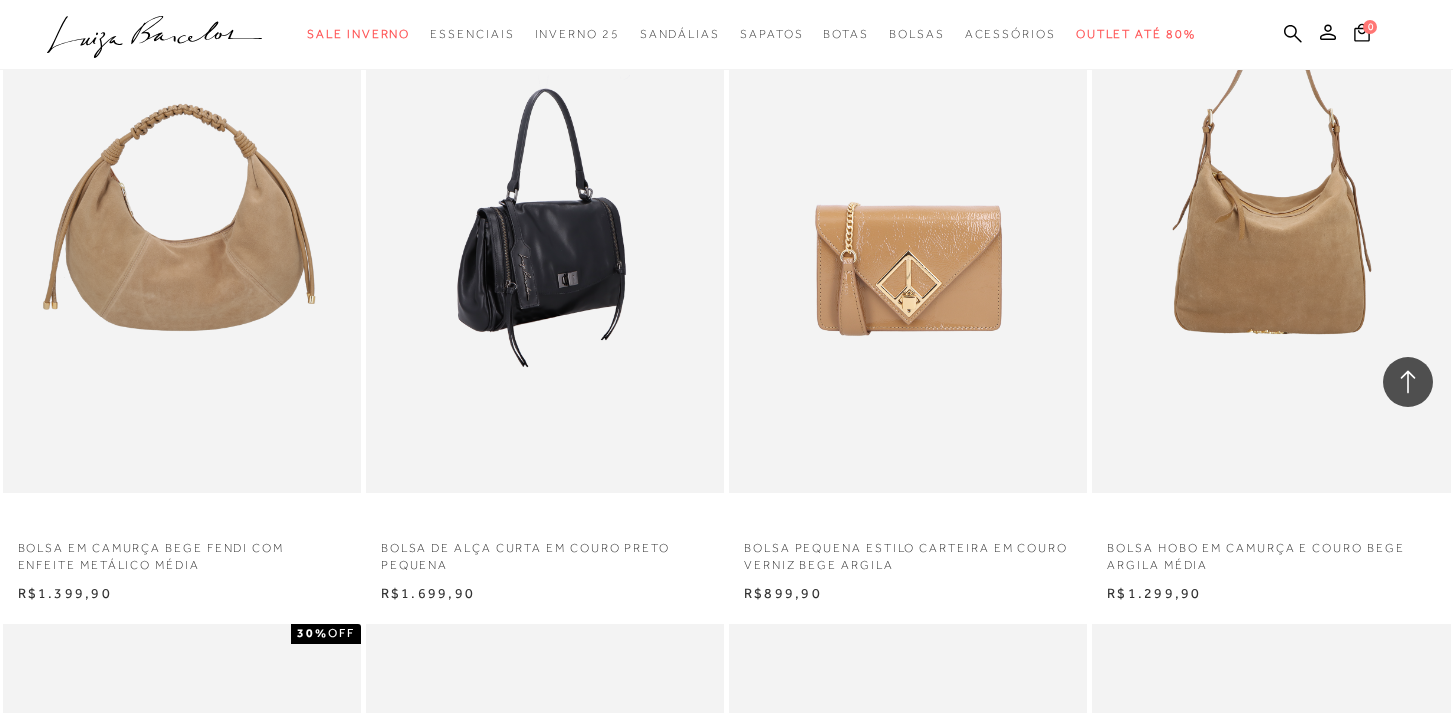 click at bounding box center [546, 224] 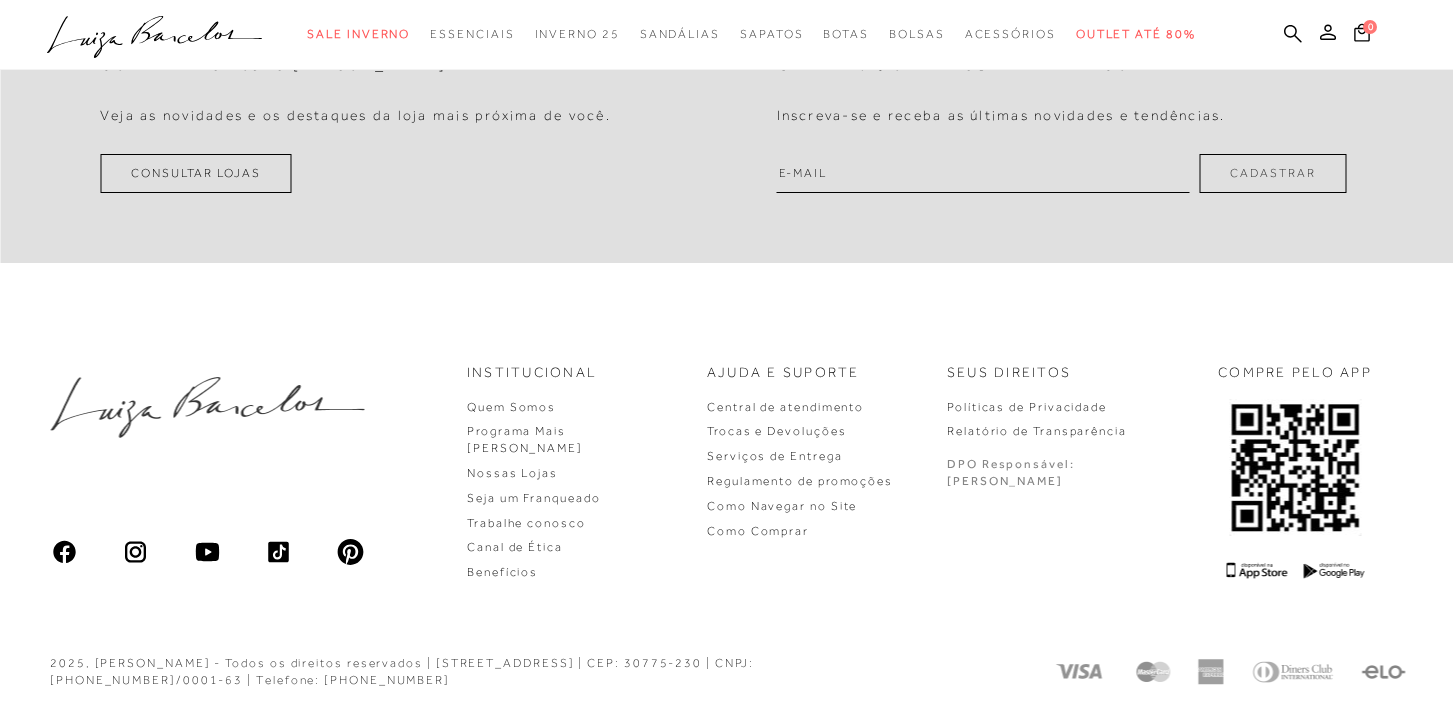 scroll, scrollTop: 0, scrollLeft: 0, axis: both 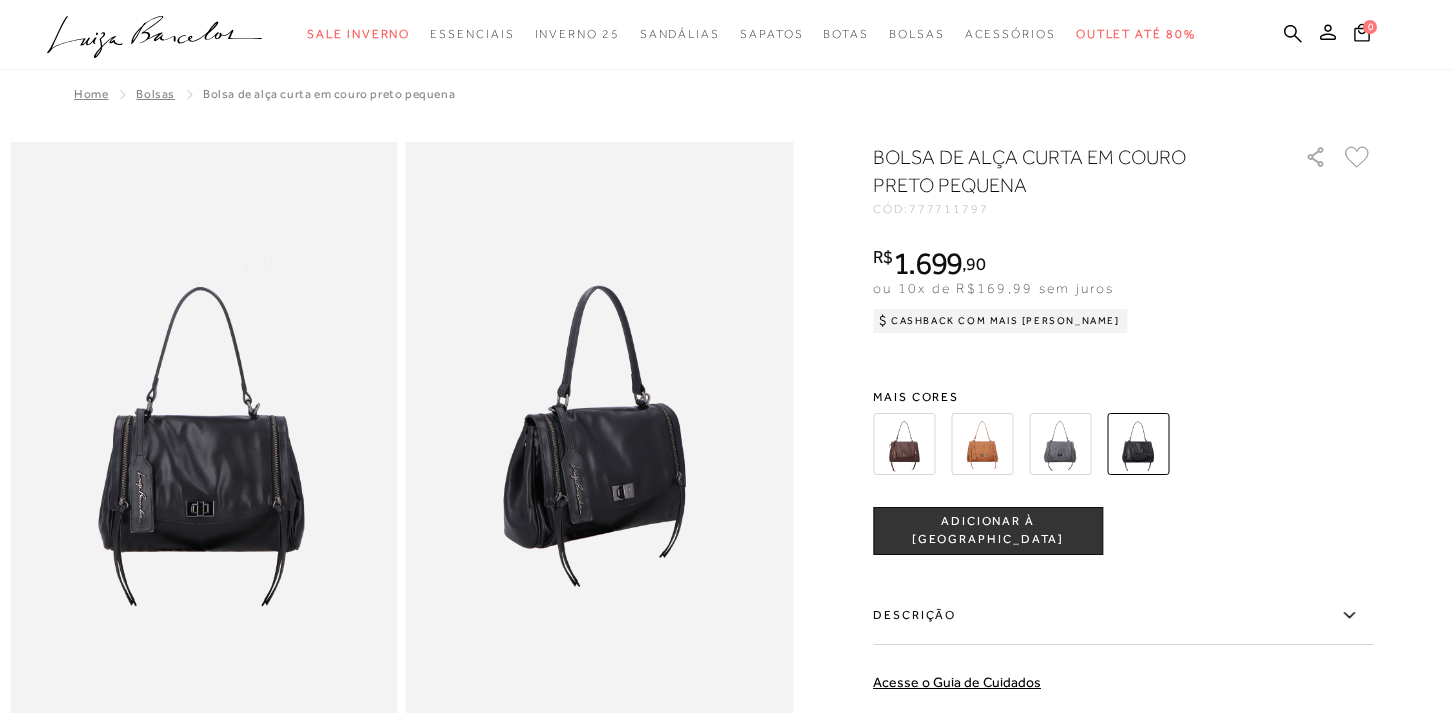click at bounding box center [1138, 444] 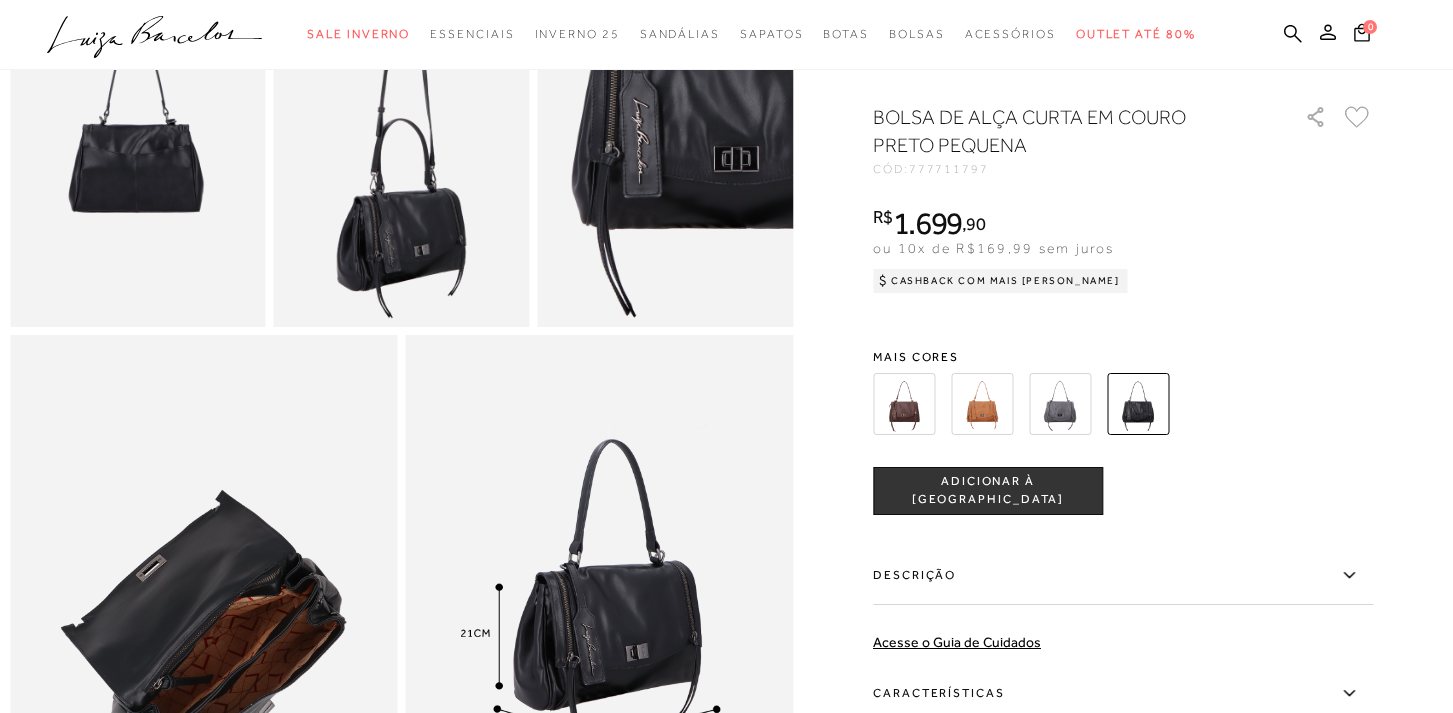 scroll, scrollTop: 840, scrollLeft: 0, axis: vertical 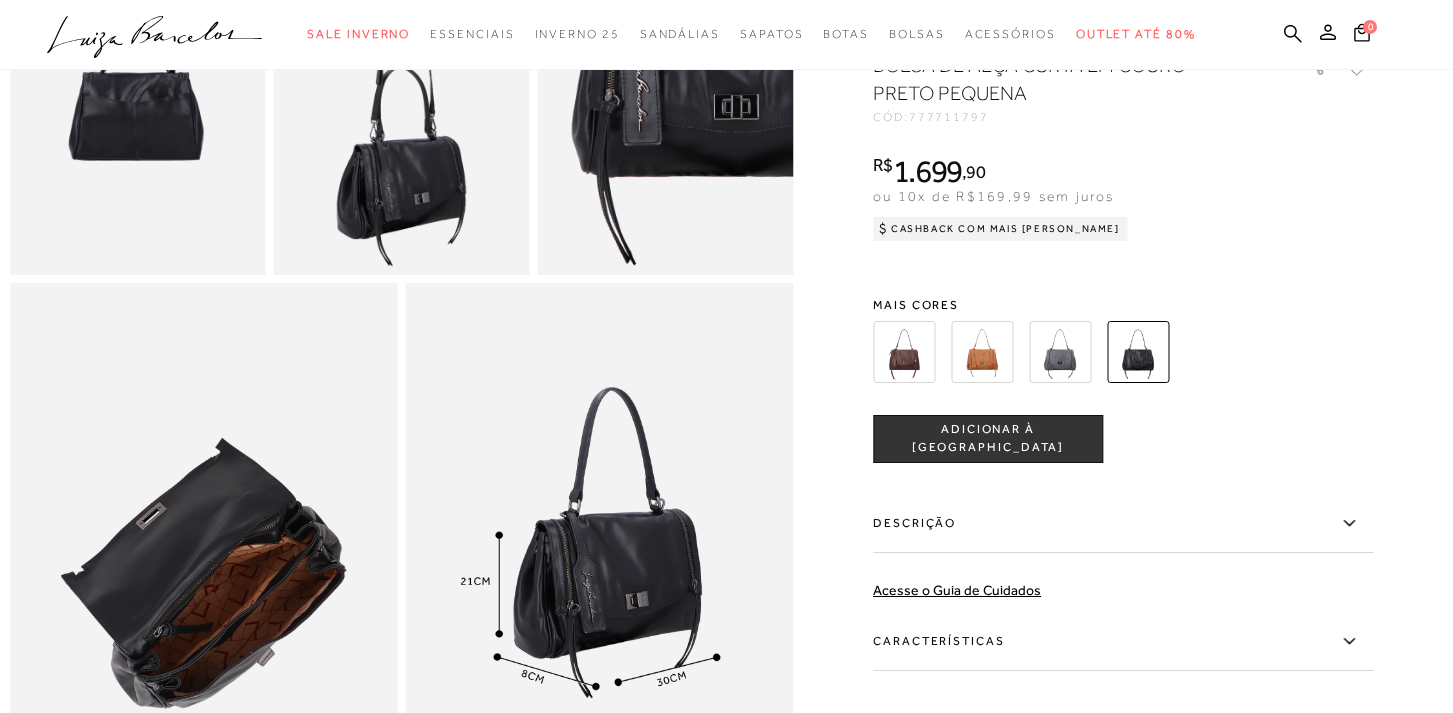 click at bounding box center (204, 573) 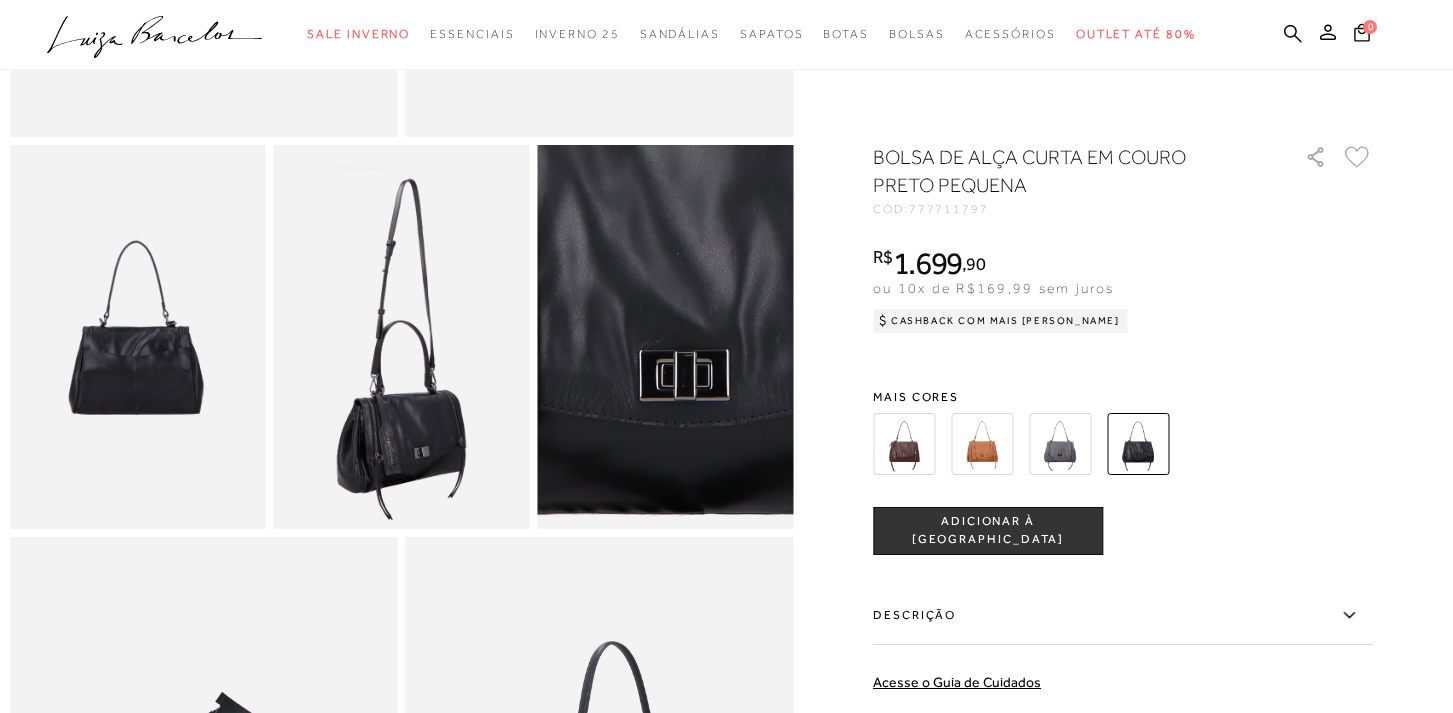 scroll, scrollTop: 588, scrollLeft: 0, axis: vertical 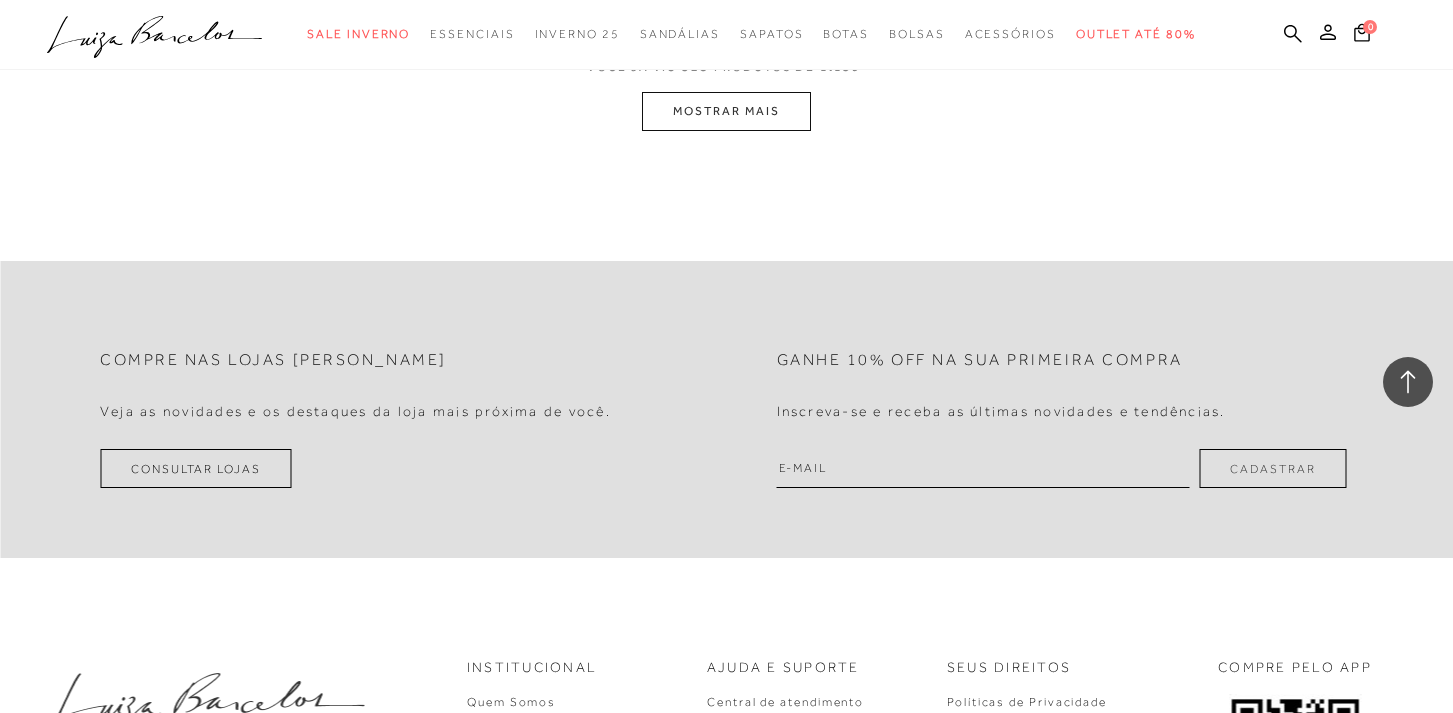 click on "MOSTRAR MAIS" at bounding box center [726, 111] 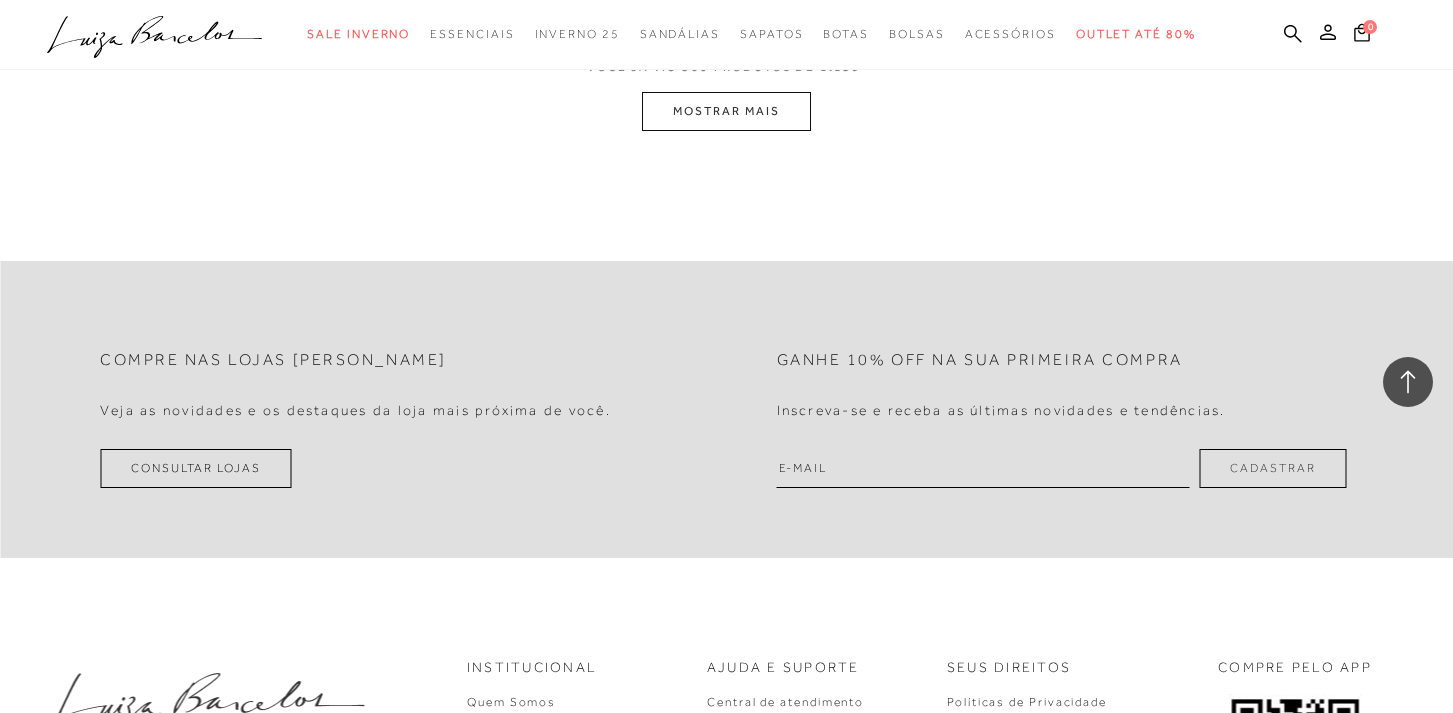 scroll, scrollTop: 36723, scrollLeft: 0, axis: vertical 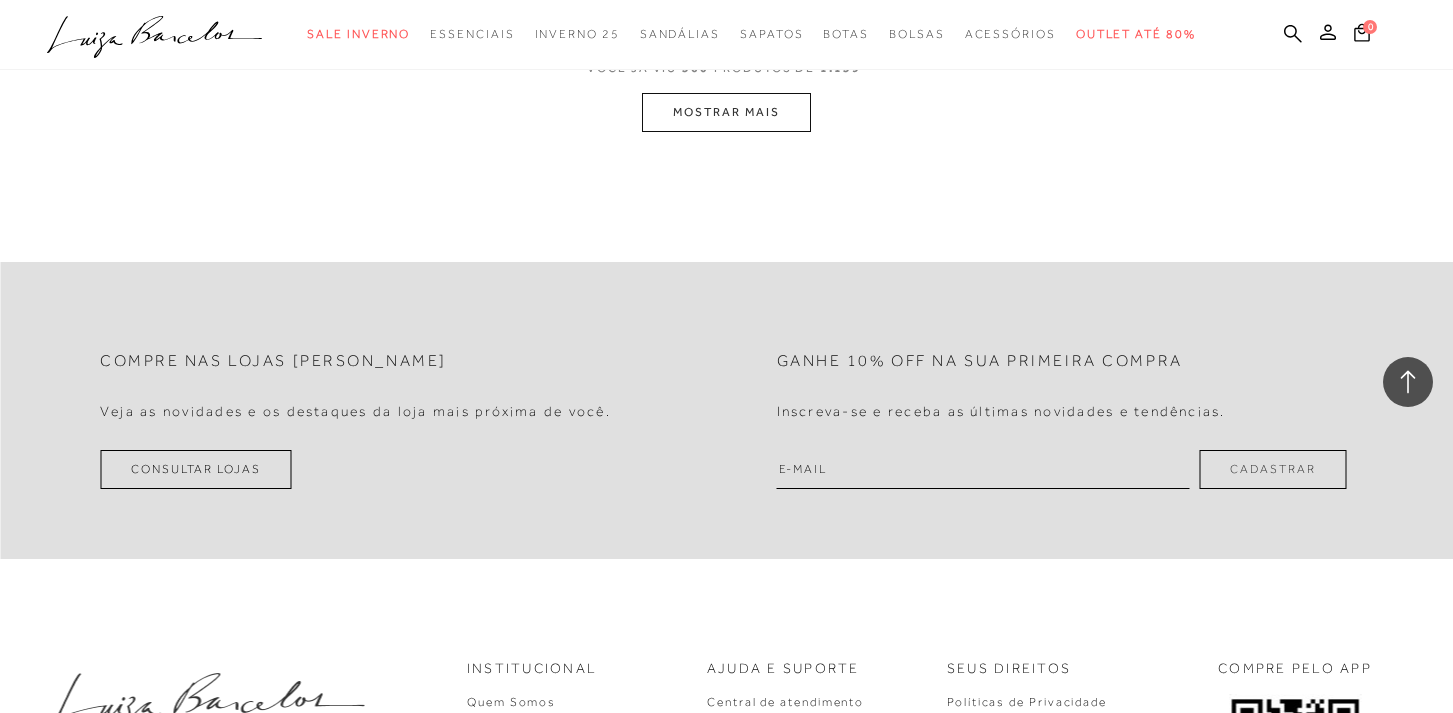 click on "MOSTRAR MAIS" at bounding box center (726, 112) 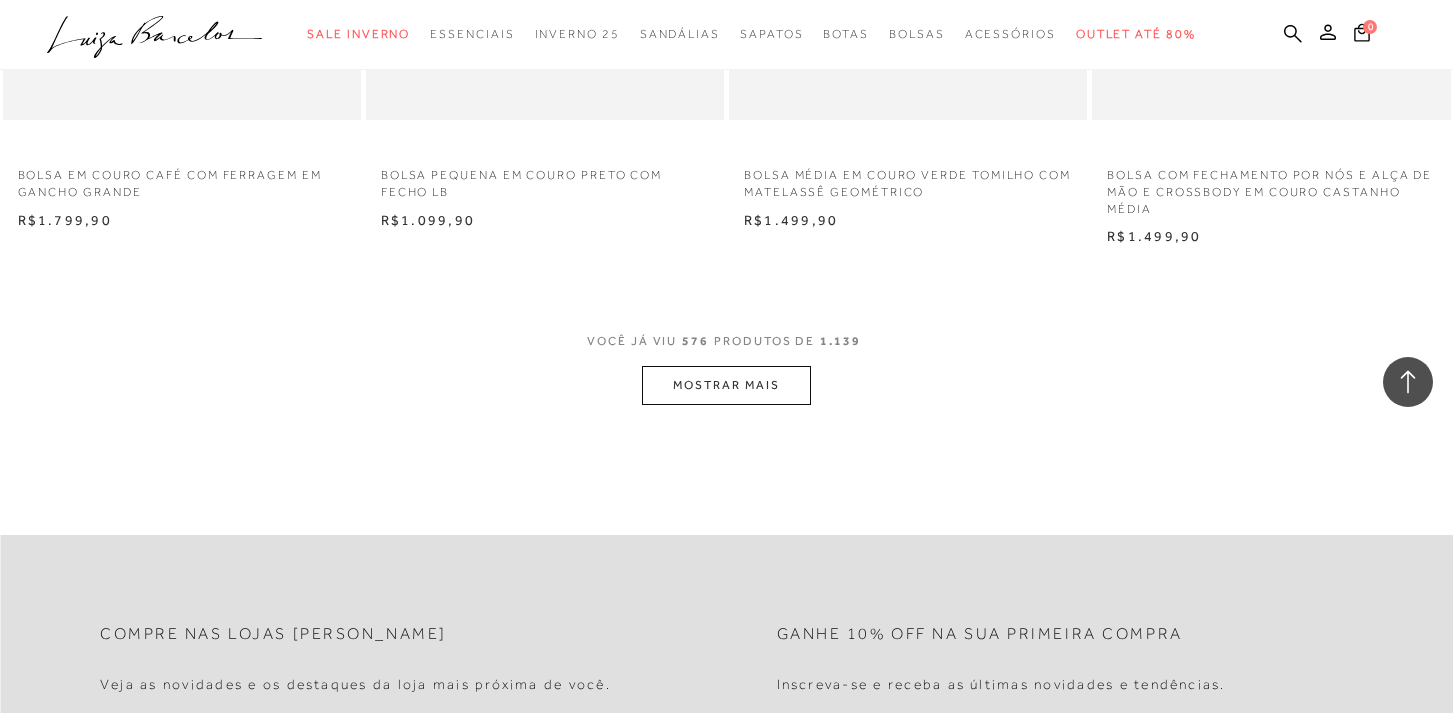 scroll, scrollTop: 40577, scrollLeft: 0, axis: vertical 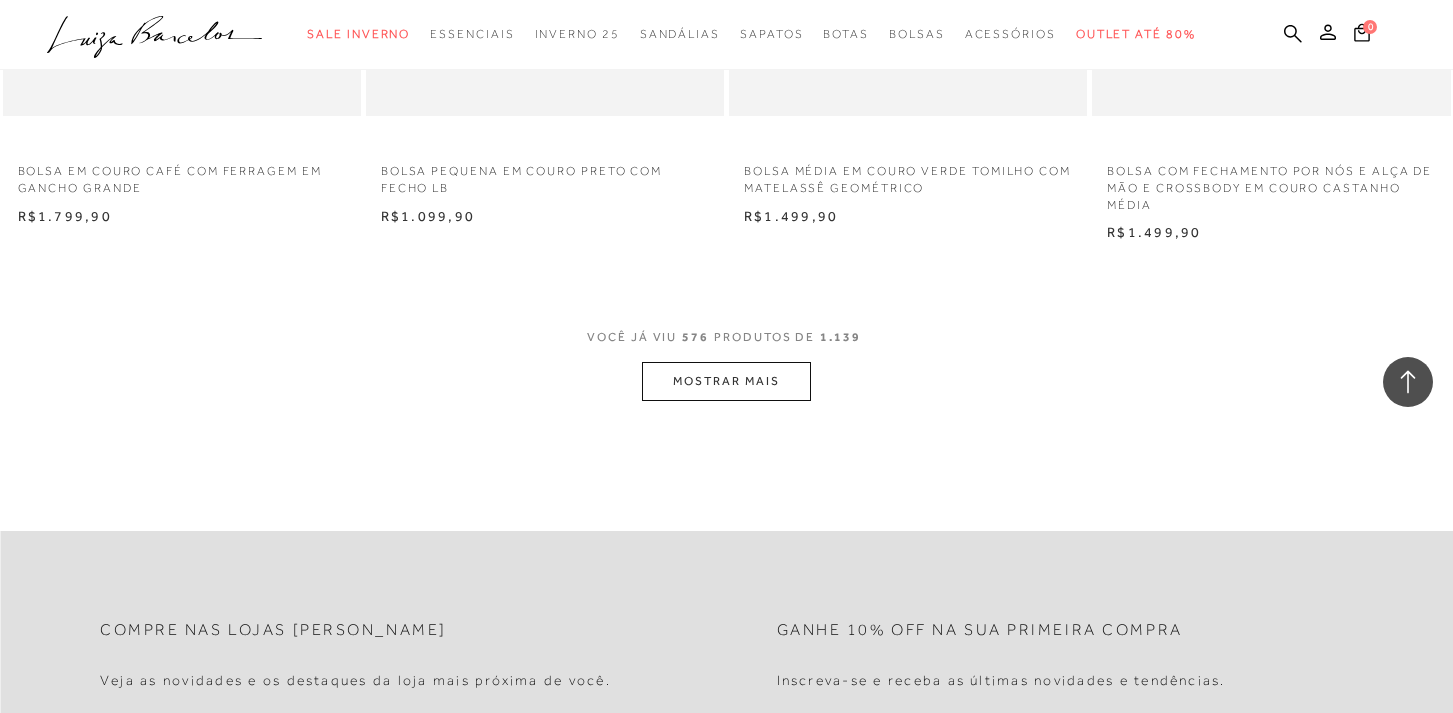click on "MOSTRAR MAIS" at bounding box center [726, 381] 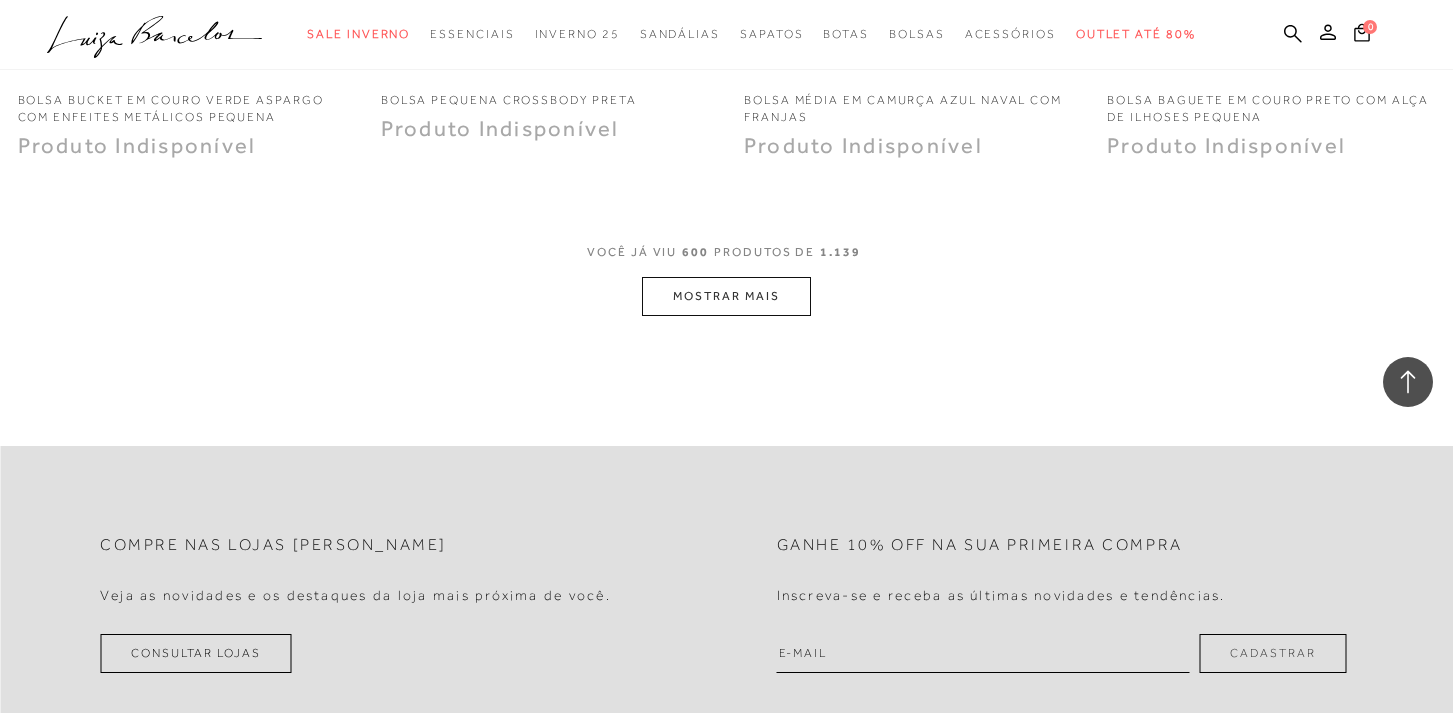 scroll, scrollTop: 44752, scrollLeft: 0, axis: vertical 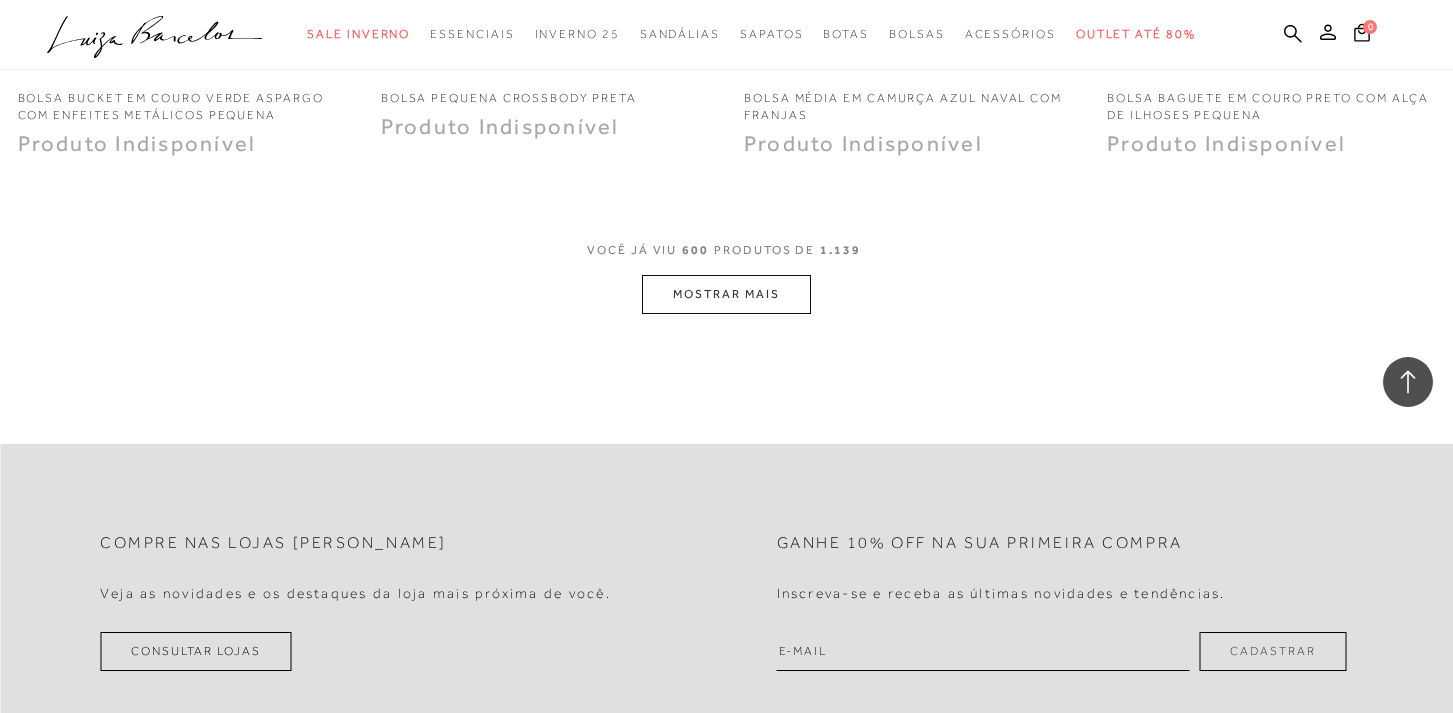 click on "MOSTRAR MAIS" at bounding box center [726, 294] 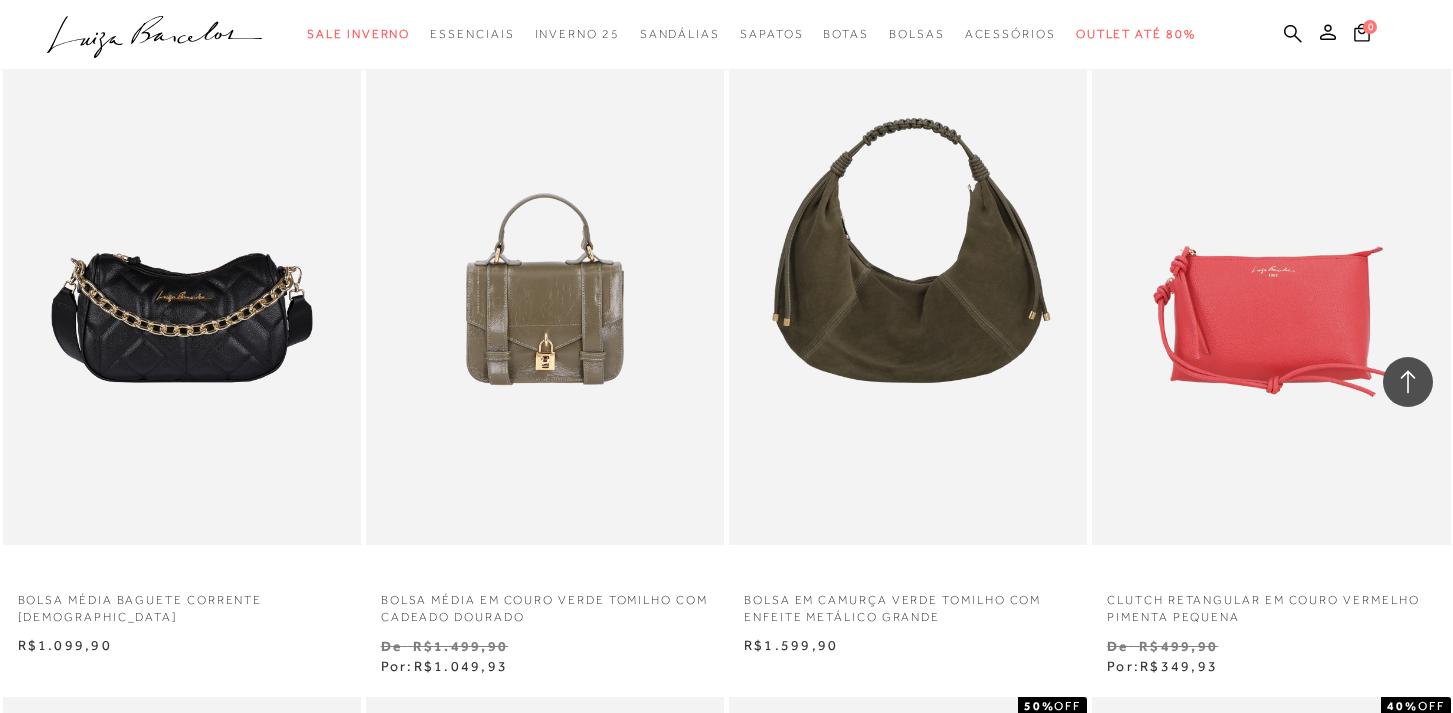 scroll, scrollTop: 40709, scrollLeft: 0, axis: vertical 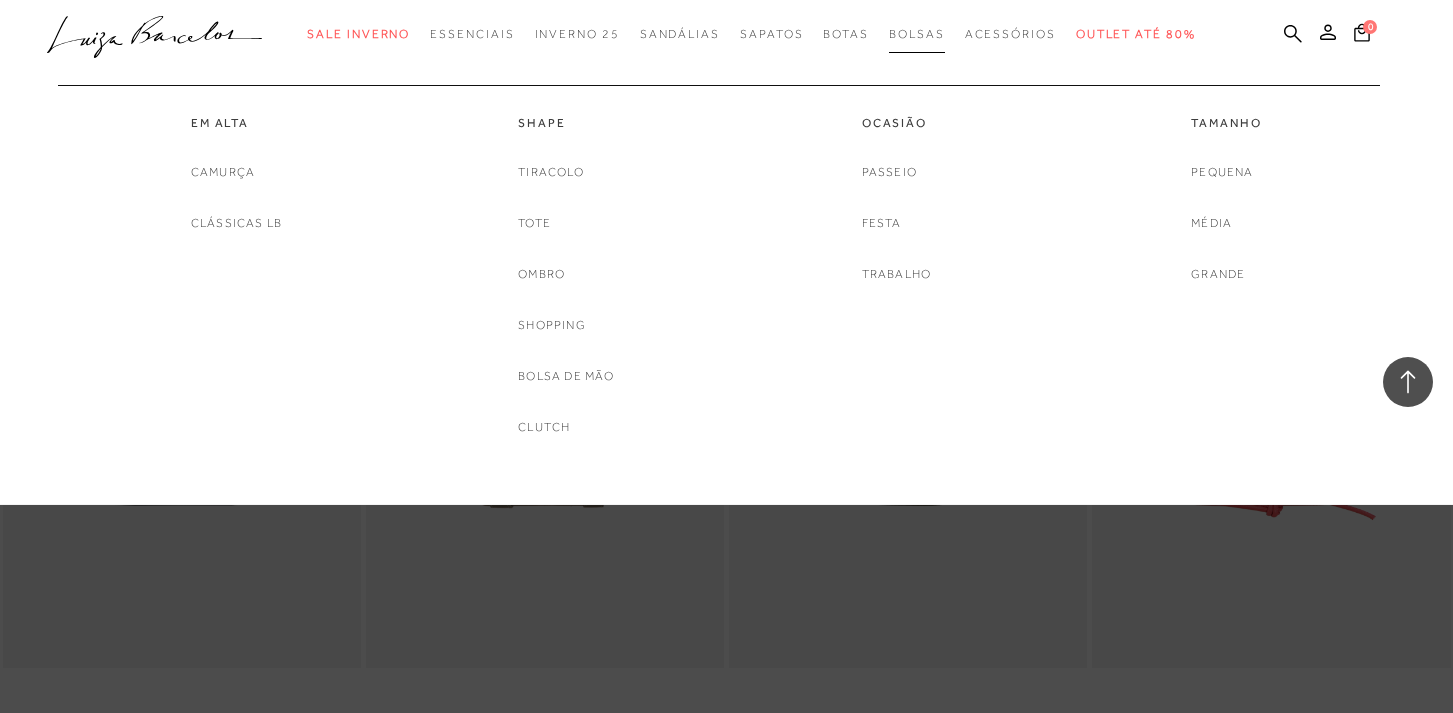 click on "Bolsas" at bounding box center [917, 34] 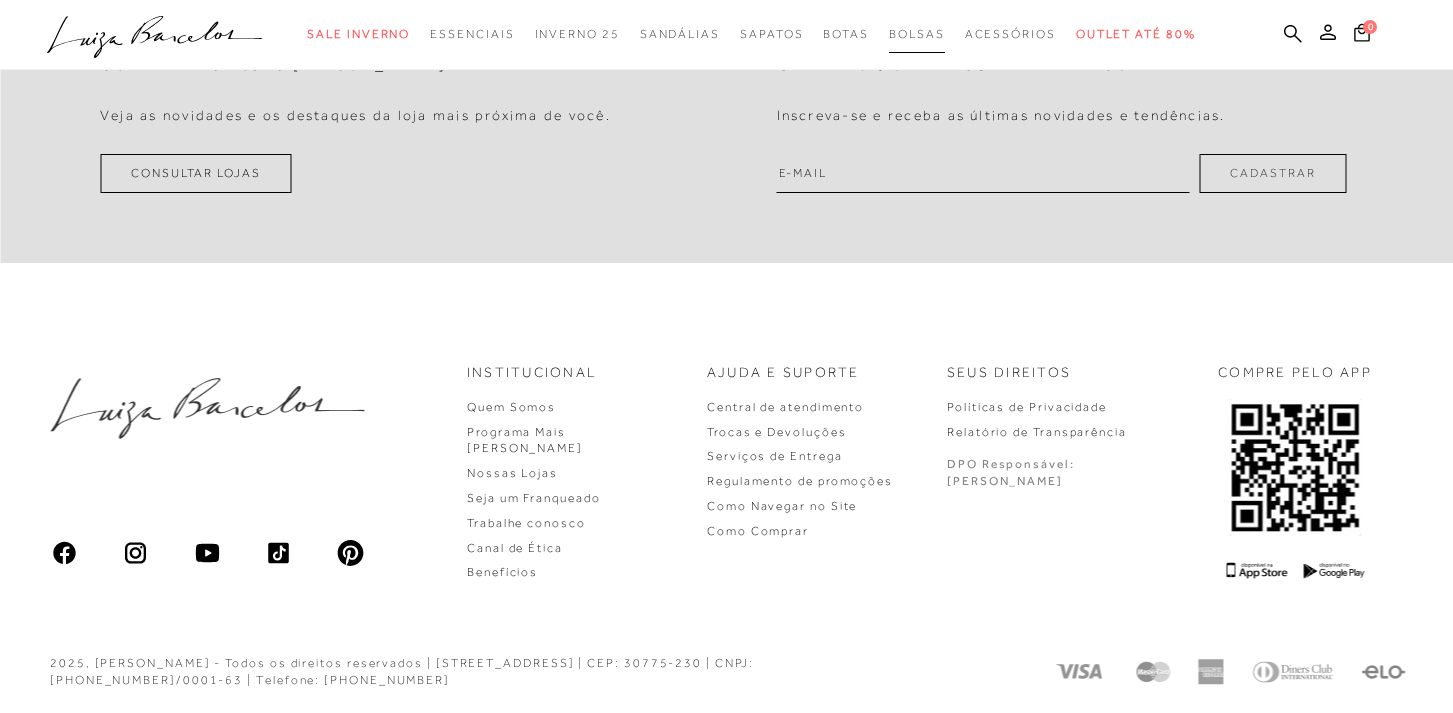 scroll, scrollTop: 0, scrollLeft: 0, axis: both 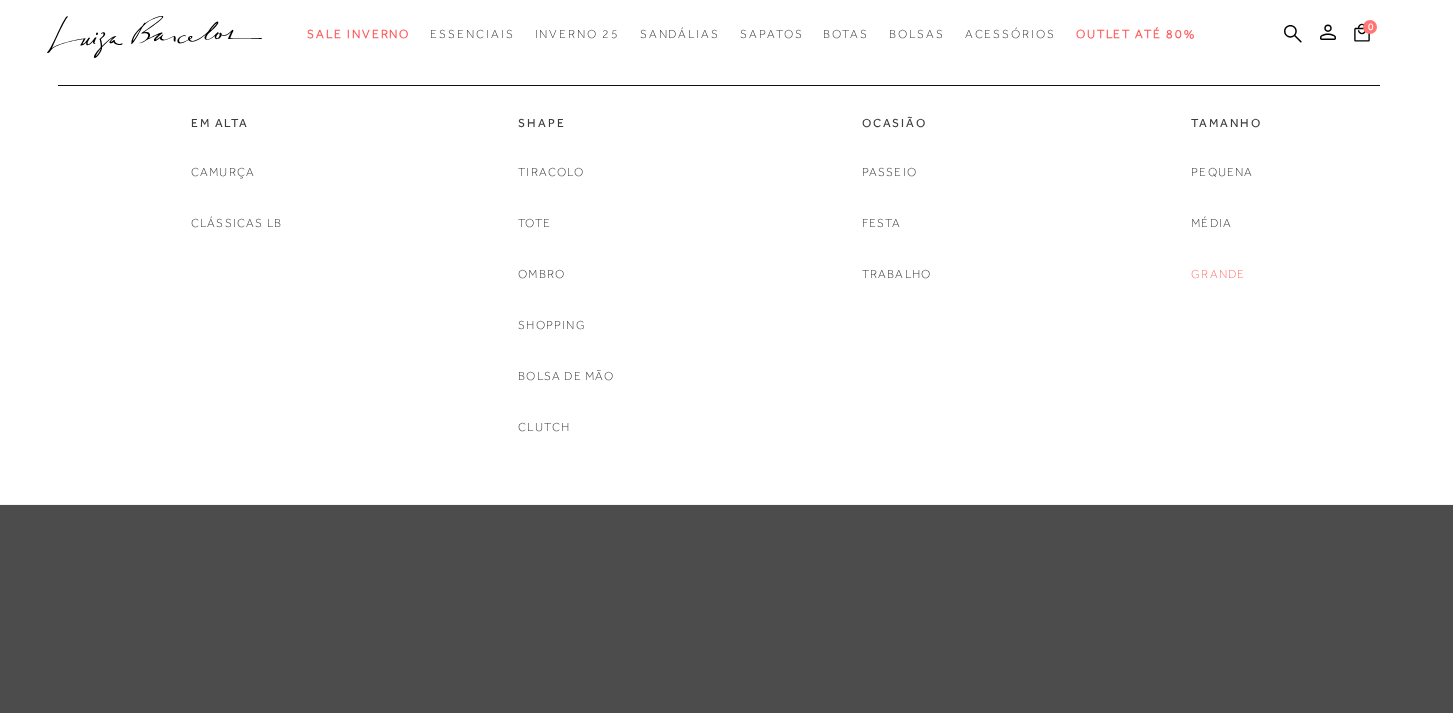 click on "Grande" at bounding box center [1218, 274] 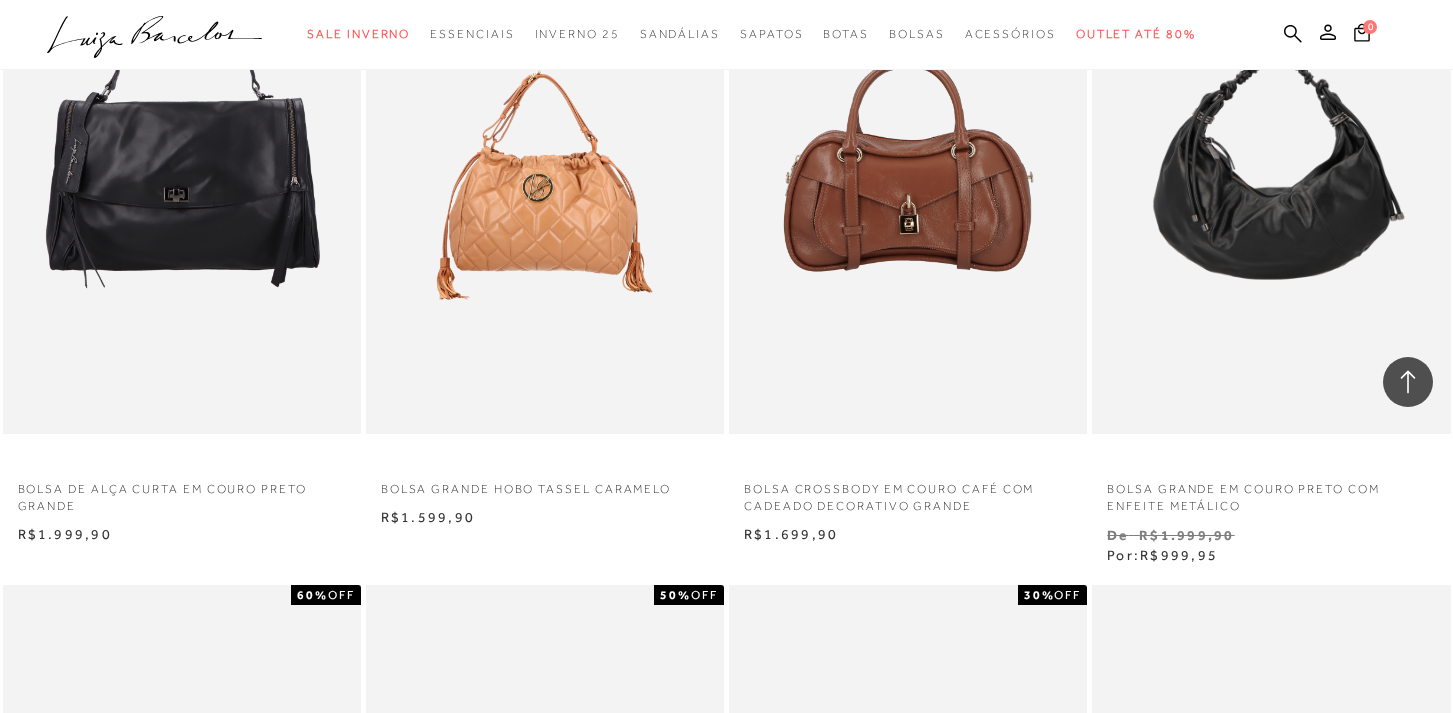 scroll, scrollTop: 1593, scrollLeft: 0, axis: vertical 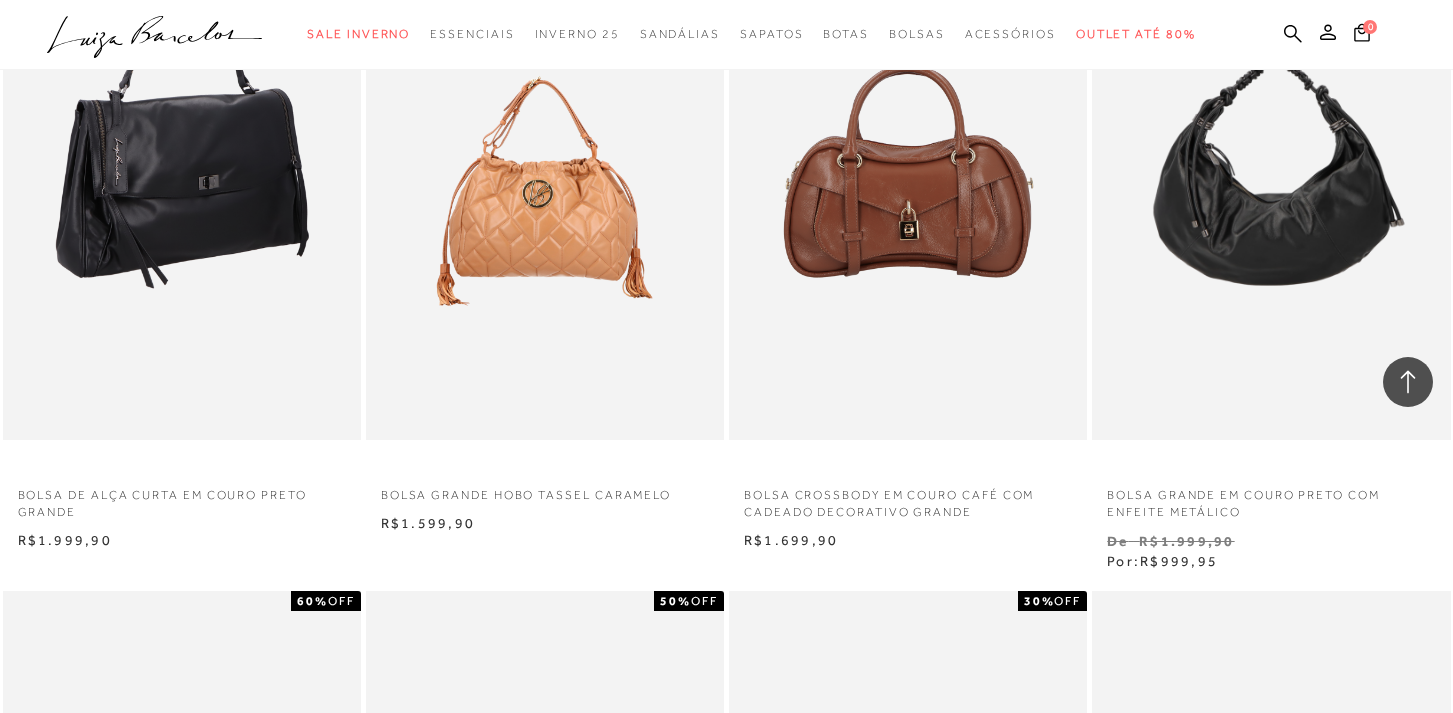 click at bounding box center [183, 171] 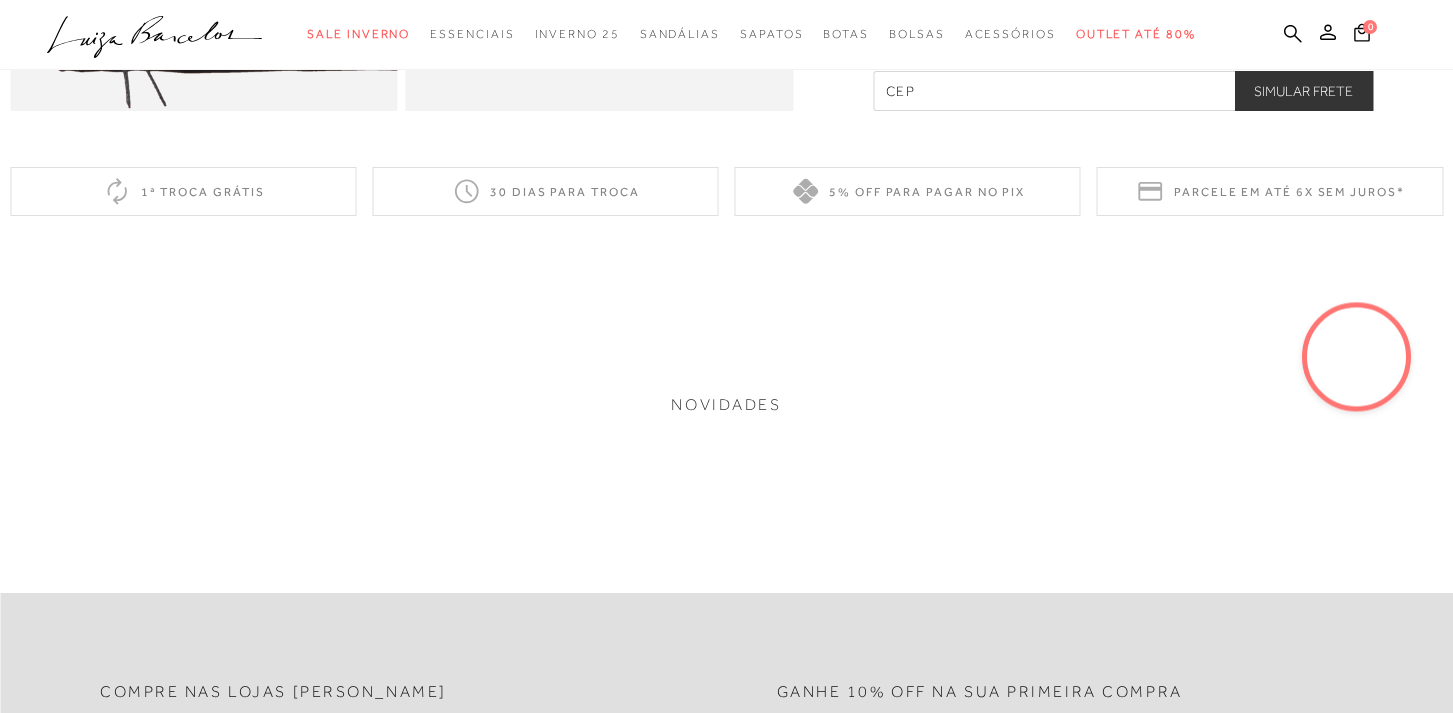 scroll, scrollTop: 0, scrollLeft: 0, axis: both 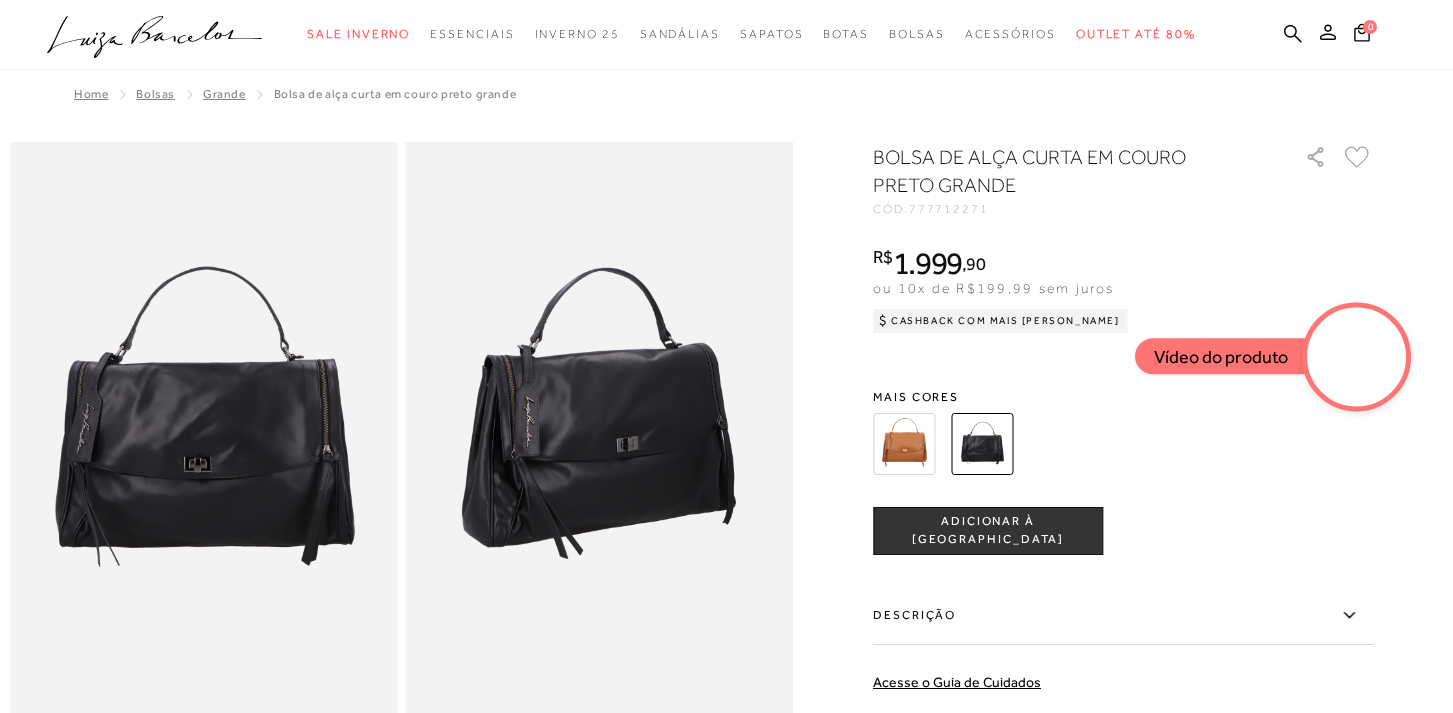 click at bounding box center (1357, 357) 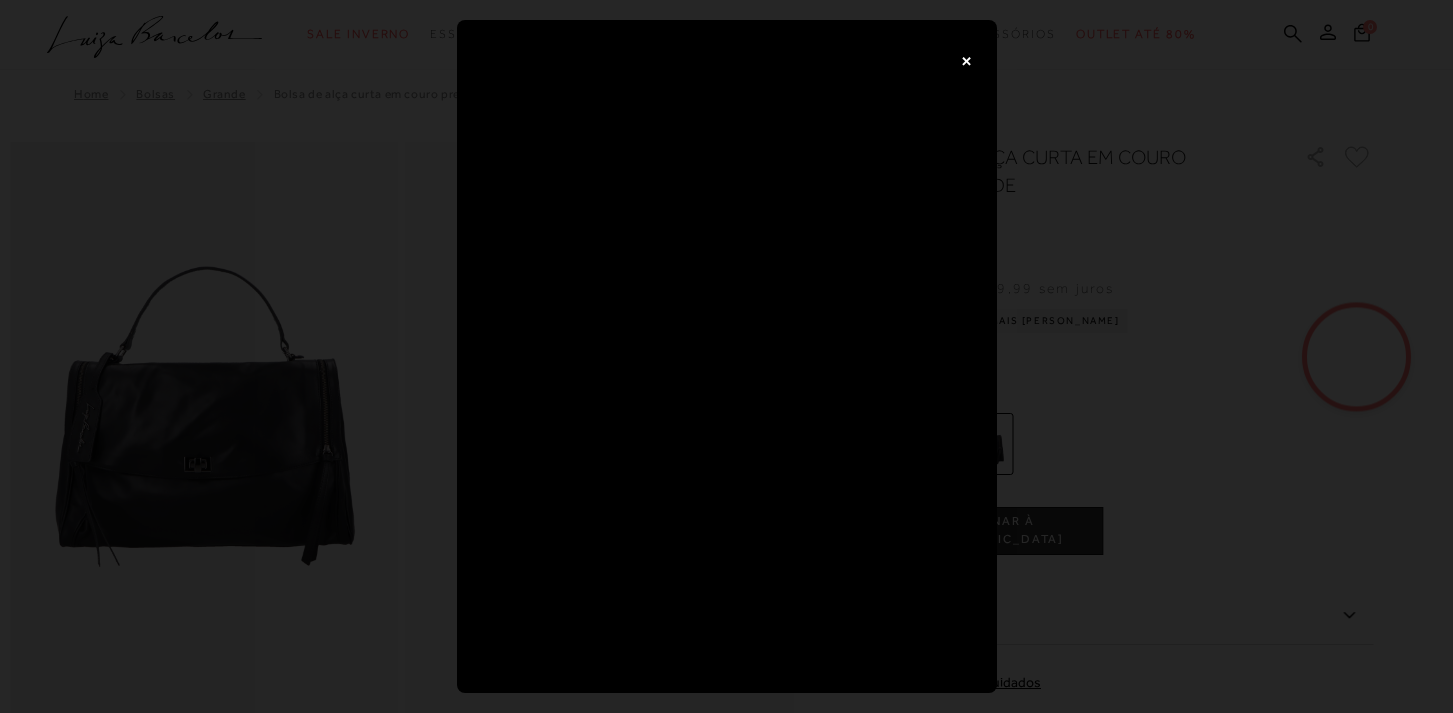 click on "×" at bounding box center (967, 60) 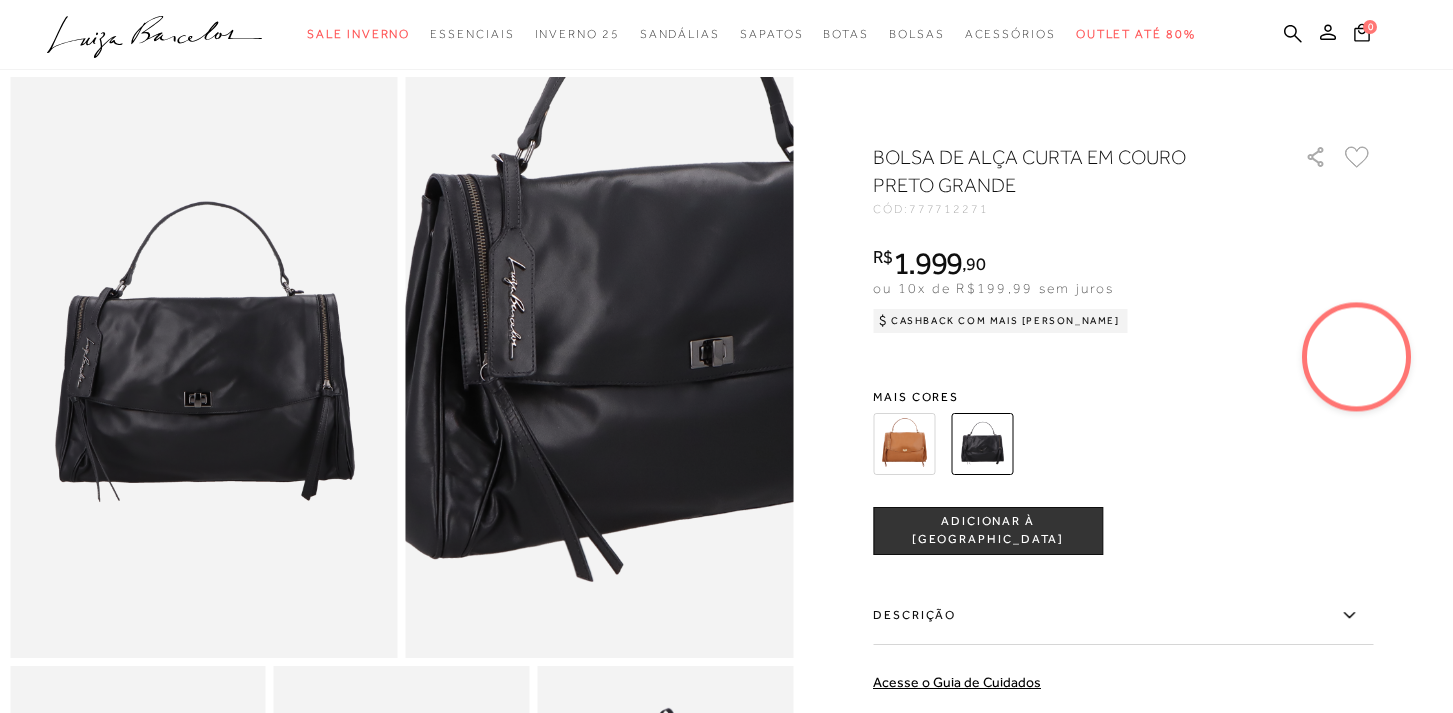 scroll, scrollTop: 67, scrollLeft: 0, axis: vertical 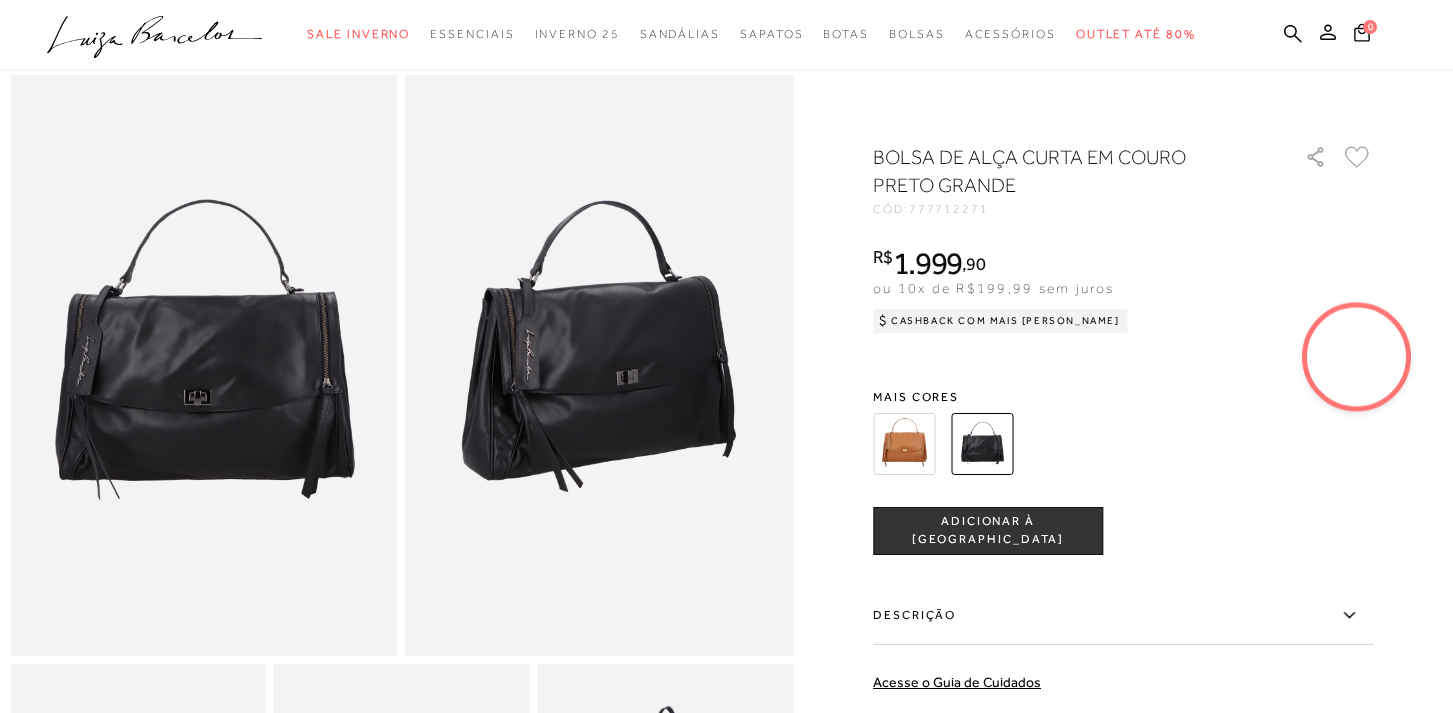 click at bounding box center [904, 444] 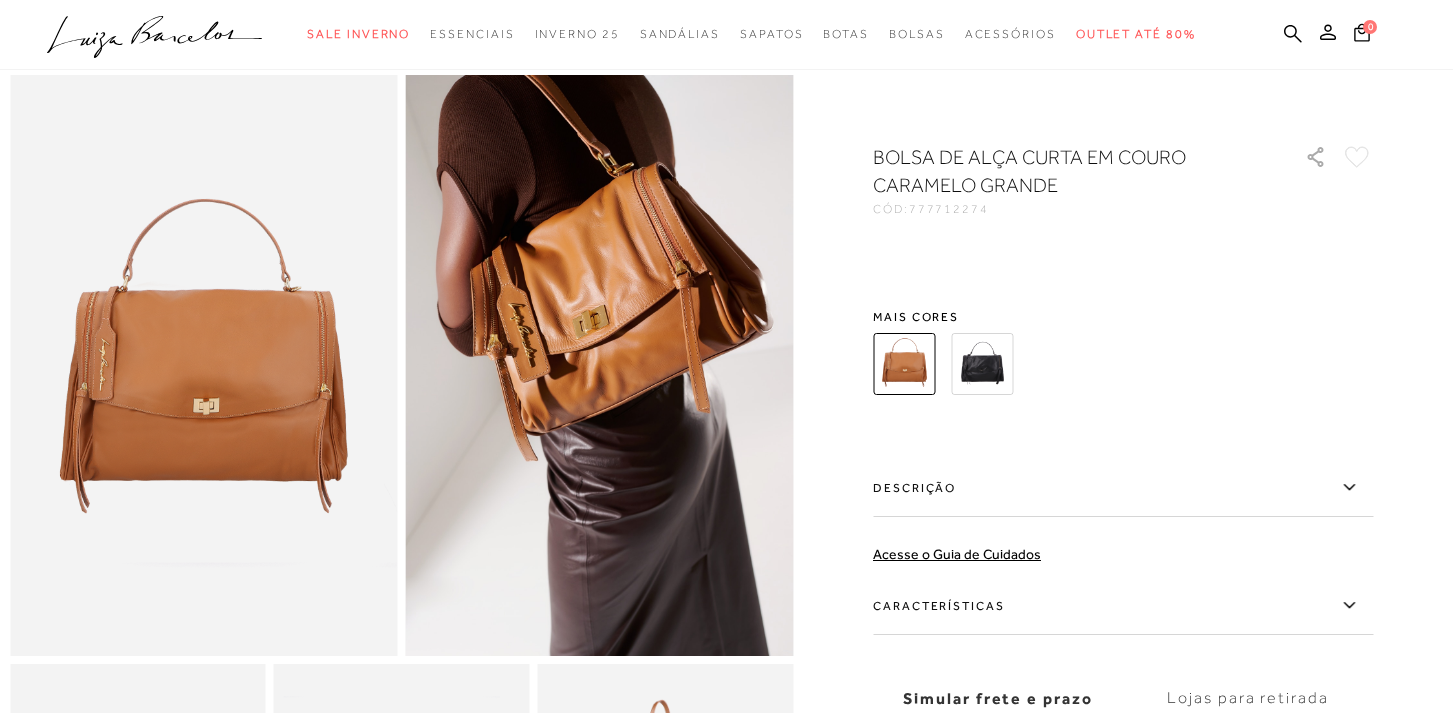 scroll, scrollTop: 0, scrollLeft: 0, axis: both 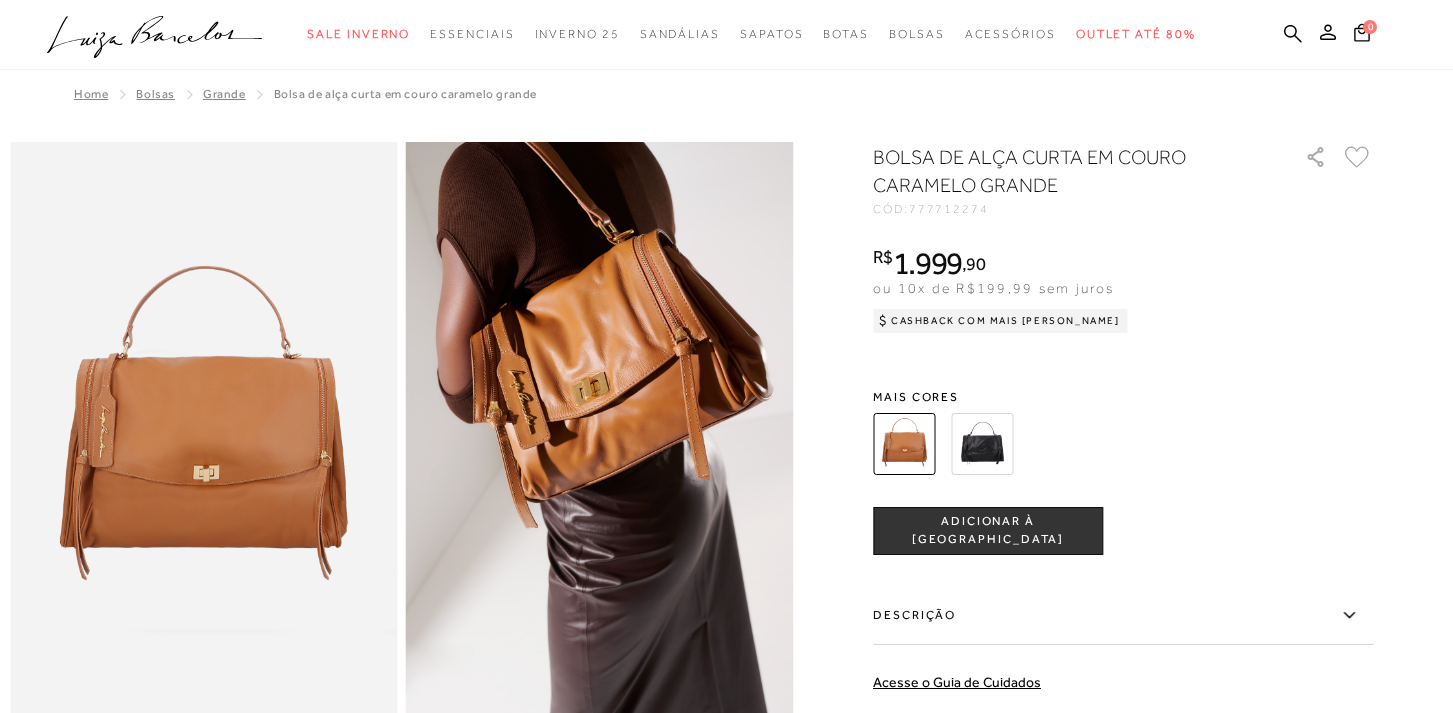 click at bounding box center (982, 444) 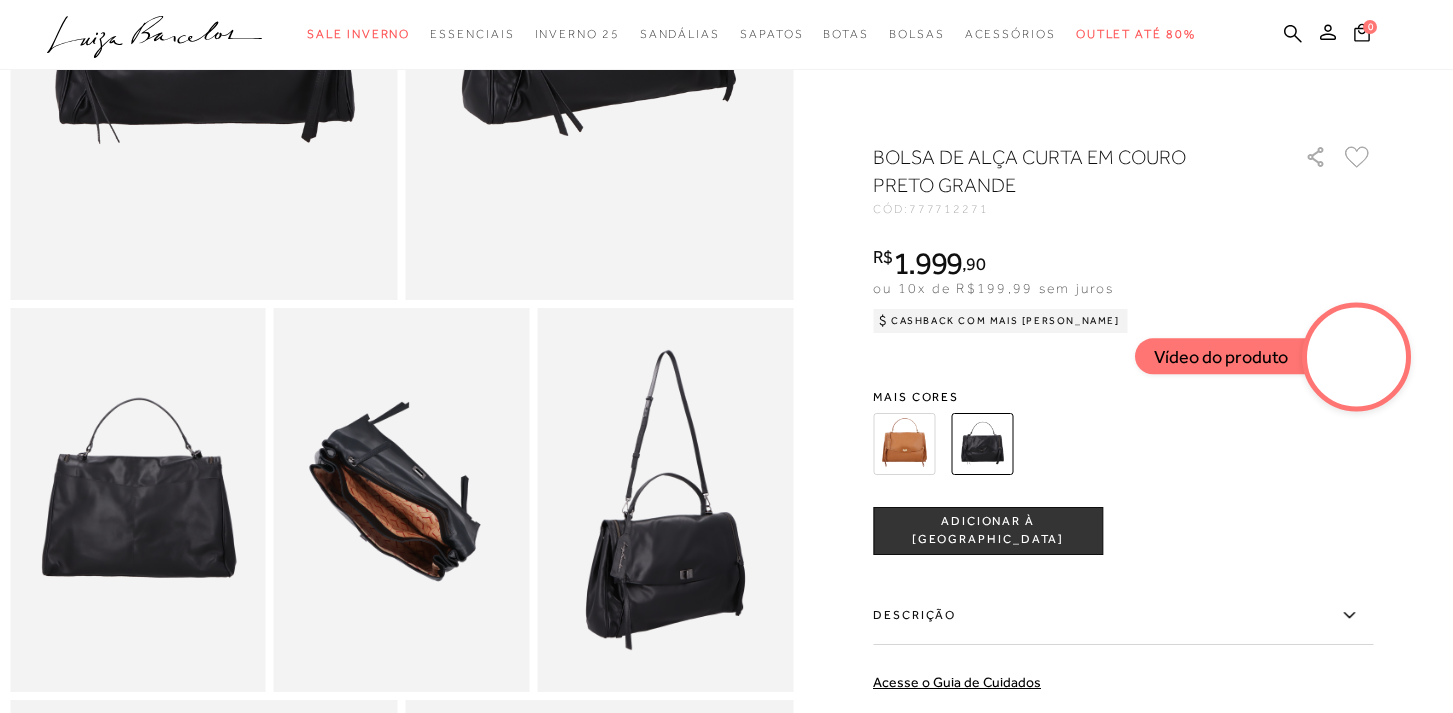 scroll, scrollTop: 430, scrollLeft: 0, axis: vertical 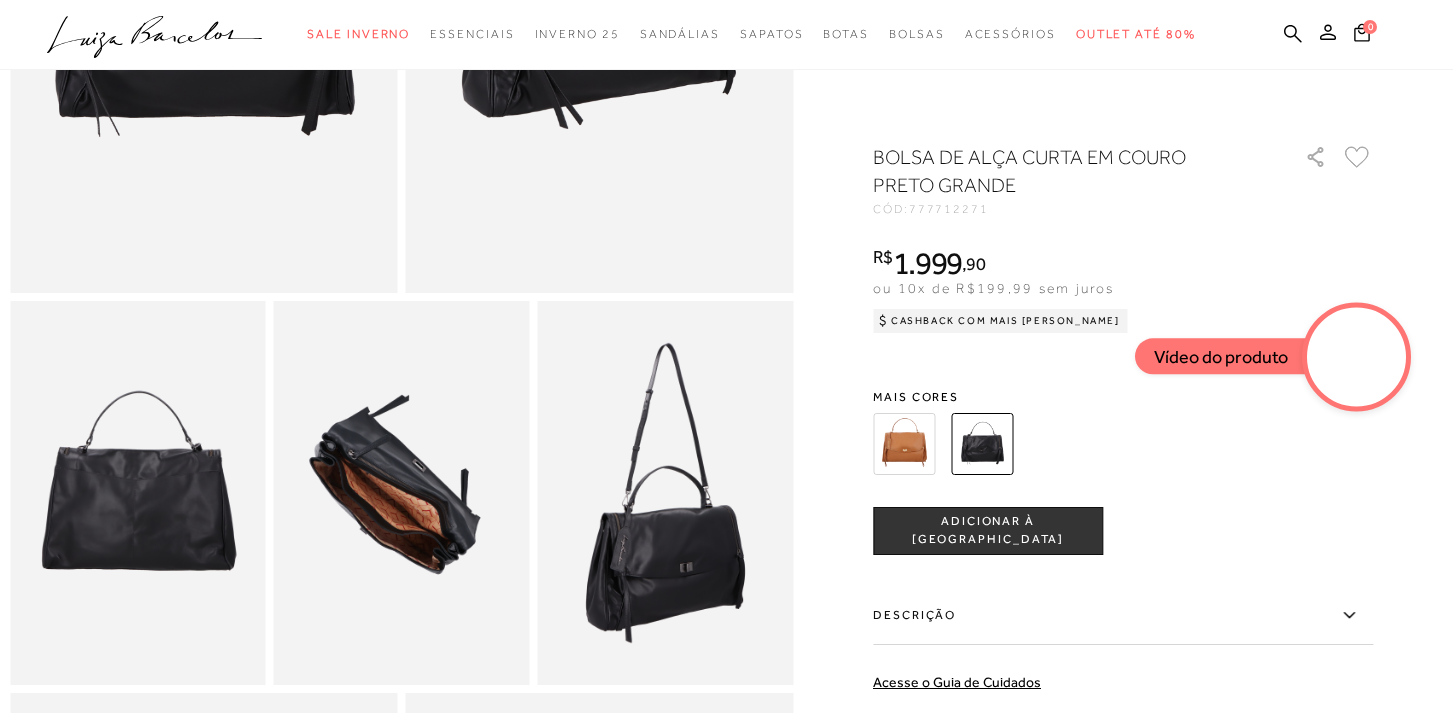 click at bounding box center (665, 493) 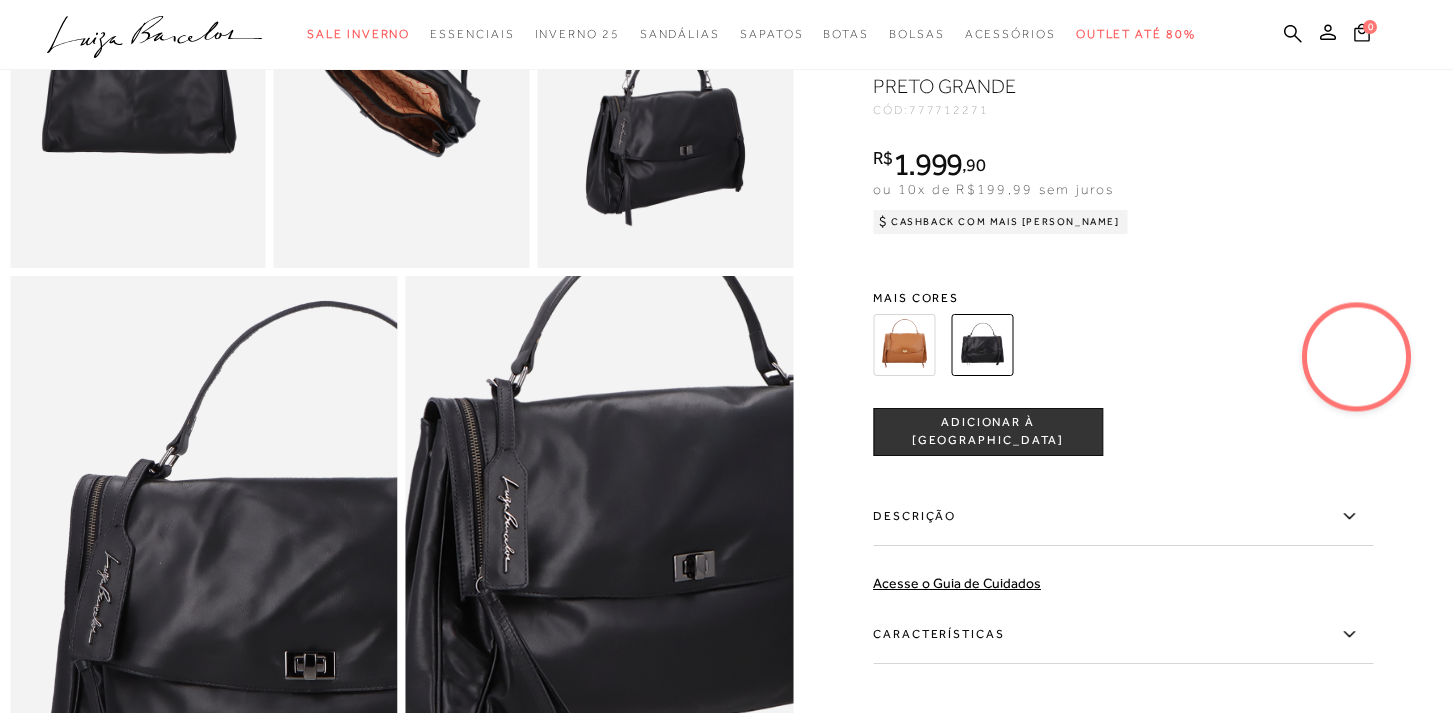 scroll, scrollTop: 900, scrollLeft: 0, axis: vertical 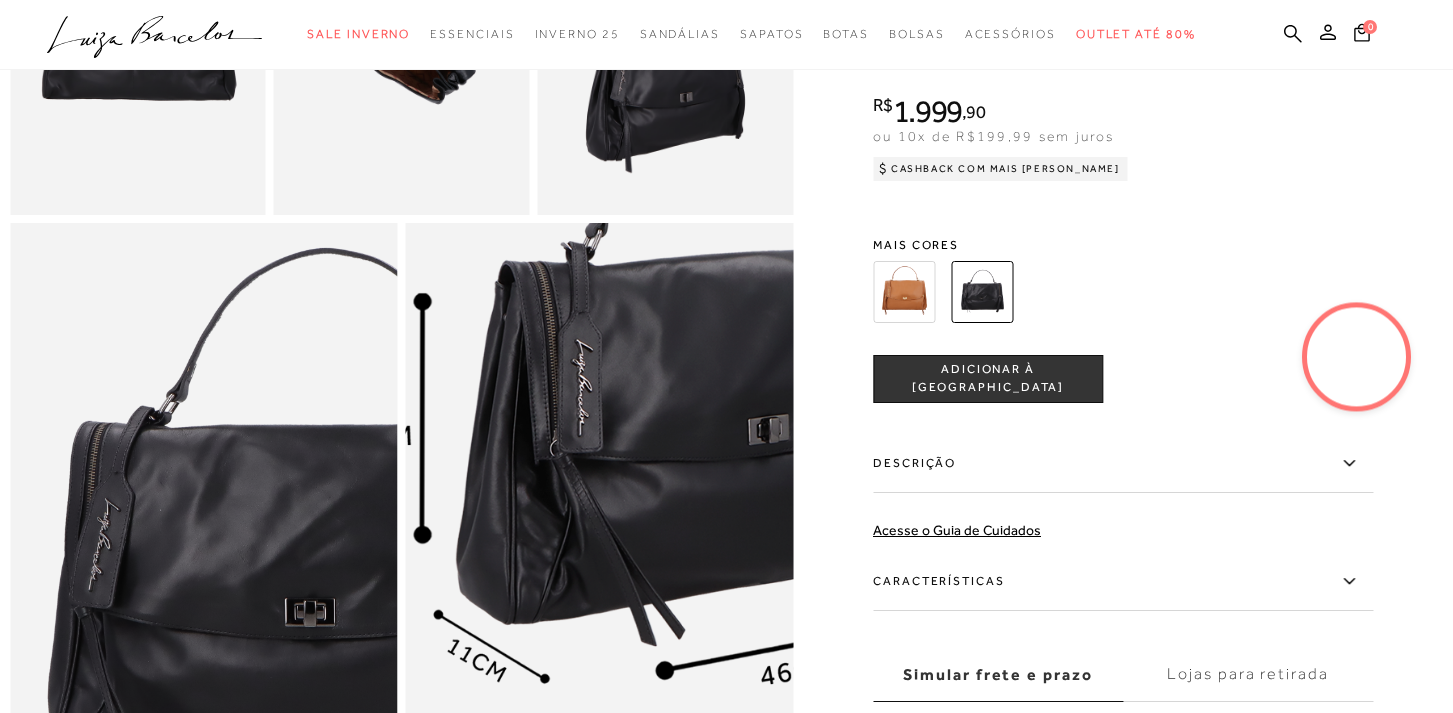click at bounding box center [673, 429] 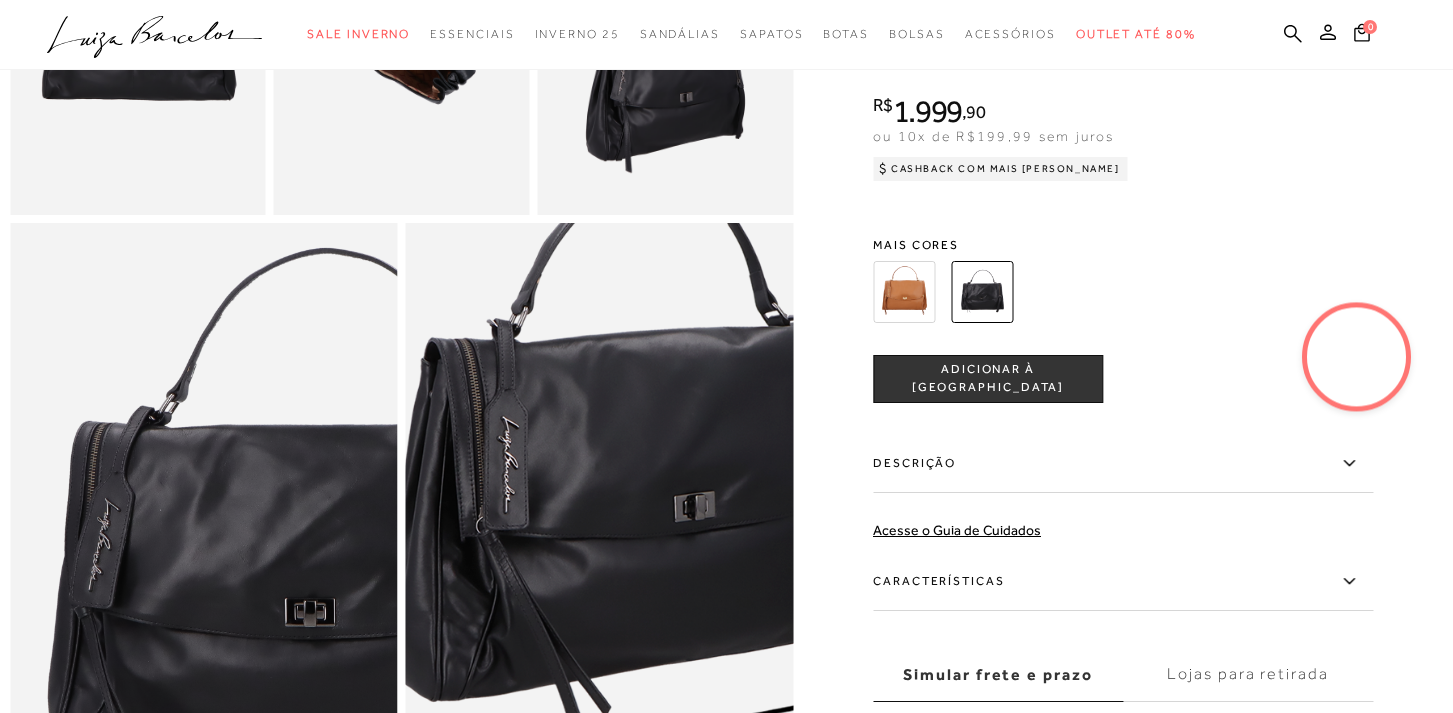 click at bounding box center (599, 506) 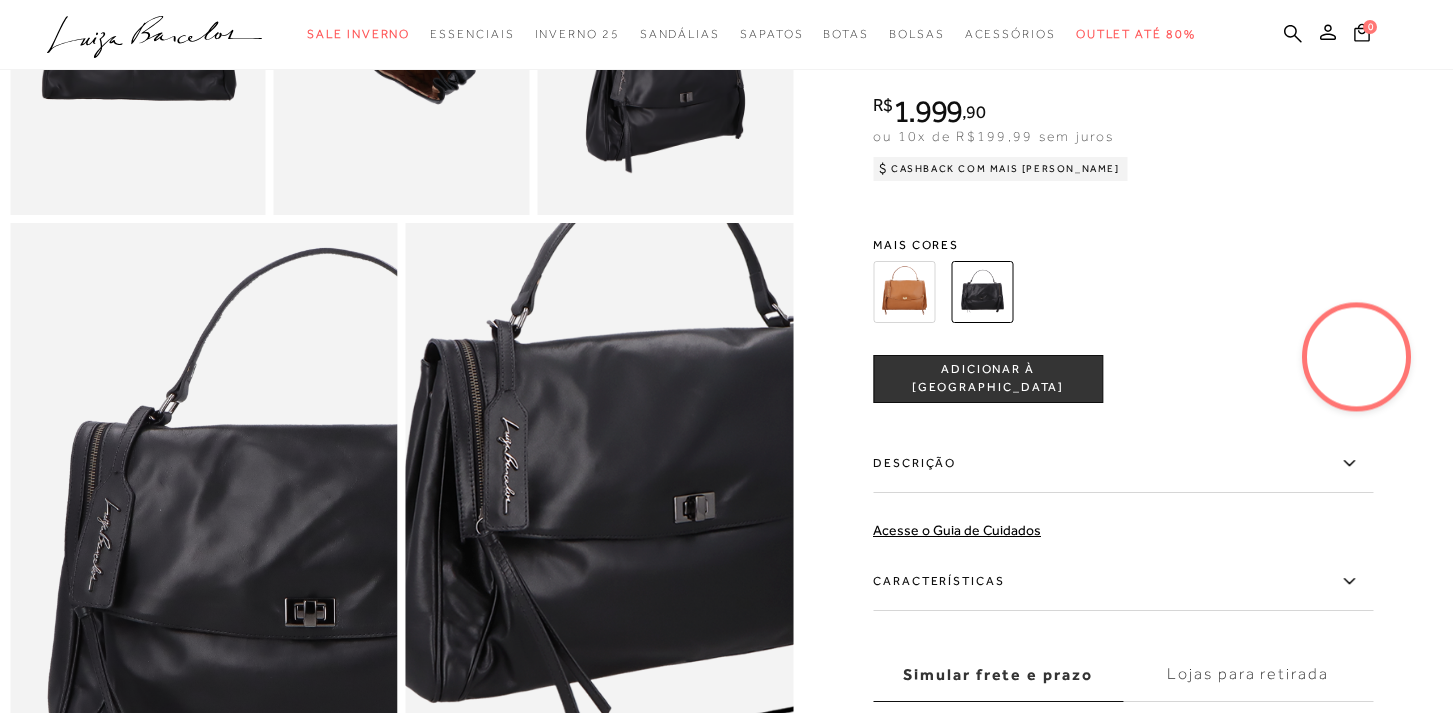 click at bounding box center (599, 507) 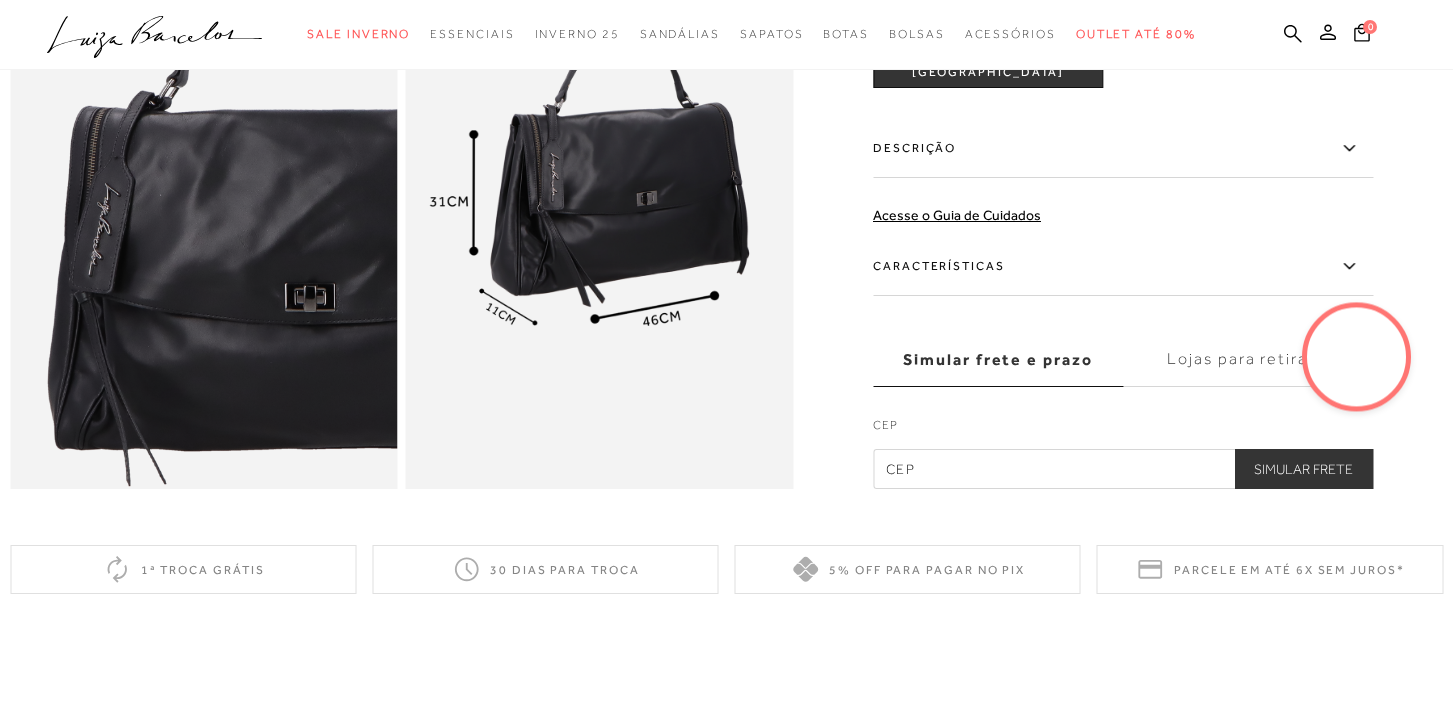 scroll, scrollTop: 1207, scrollLeft: 0, axis: vertical 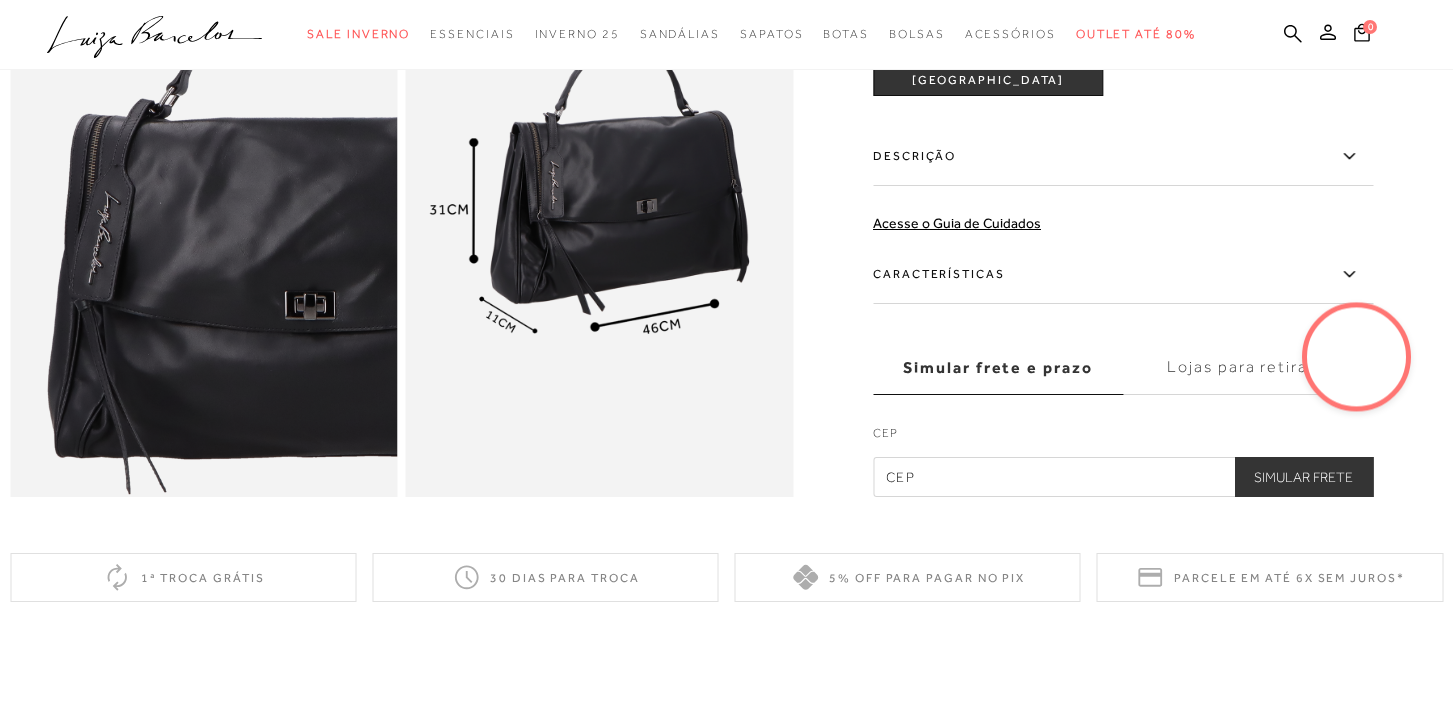 click at bounding box center [1357, 357] 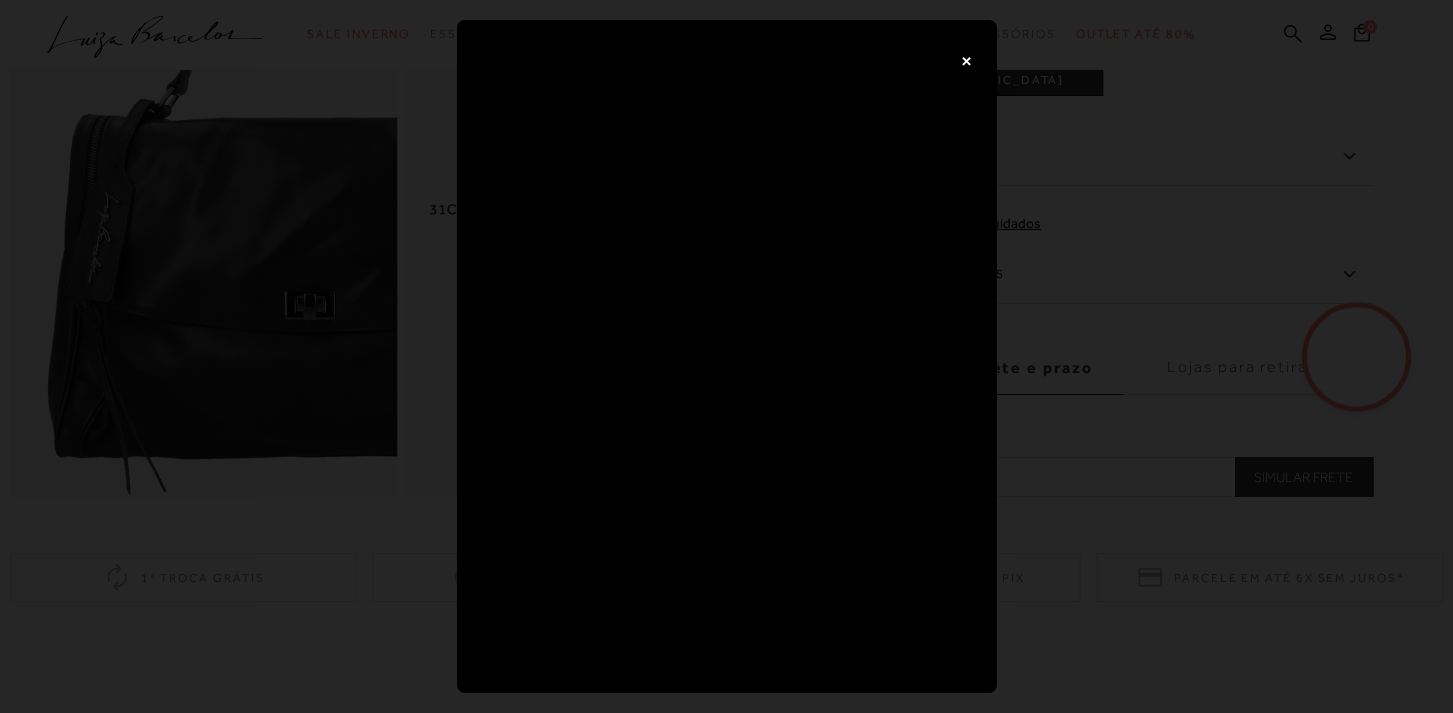 click on "×" at bounding box center [967, 60] 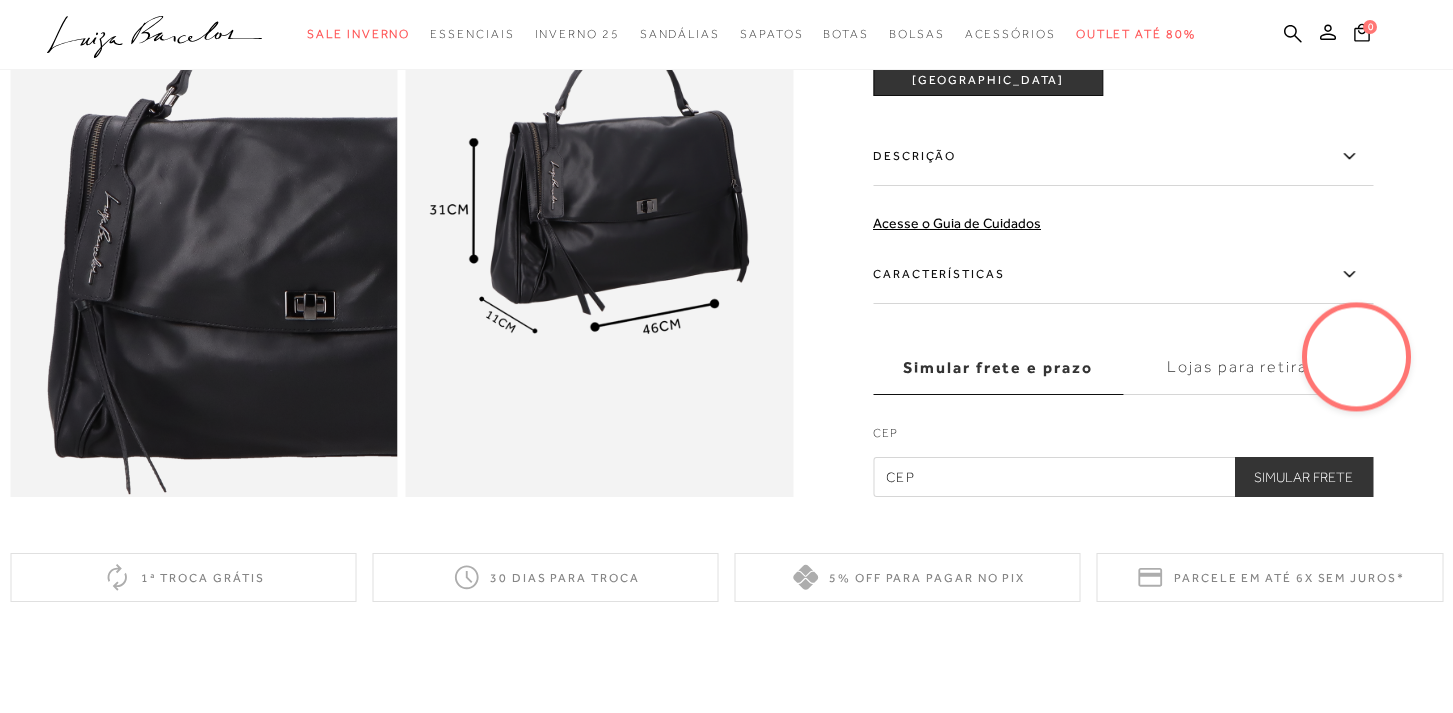 click at bounding box center [1356, 356] 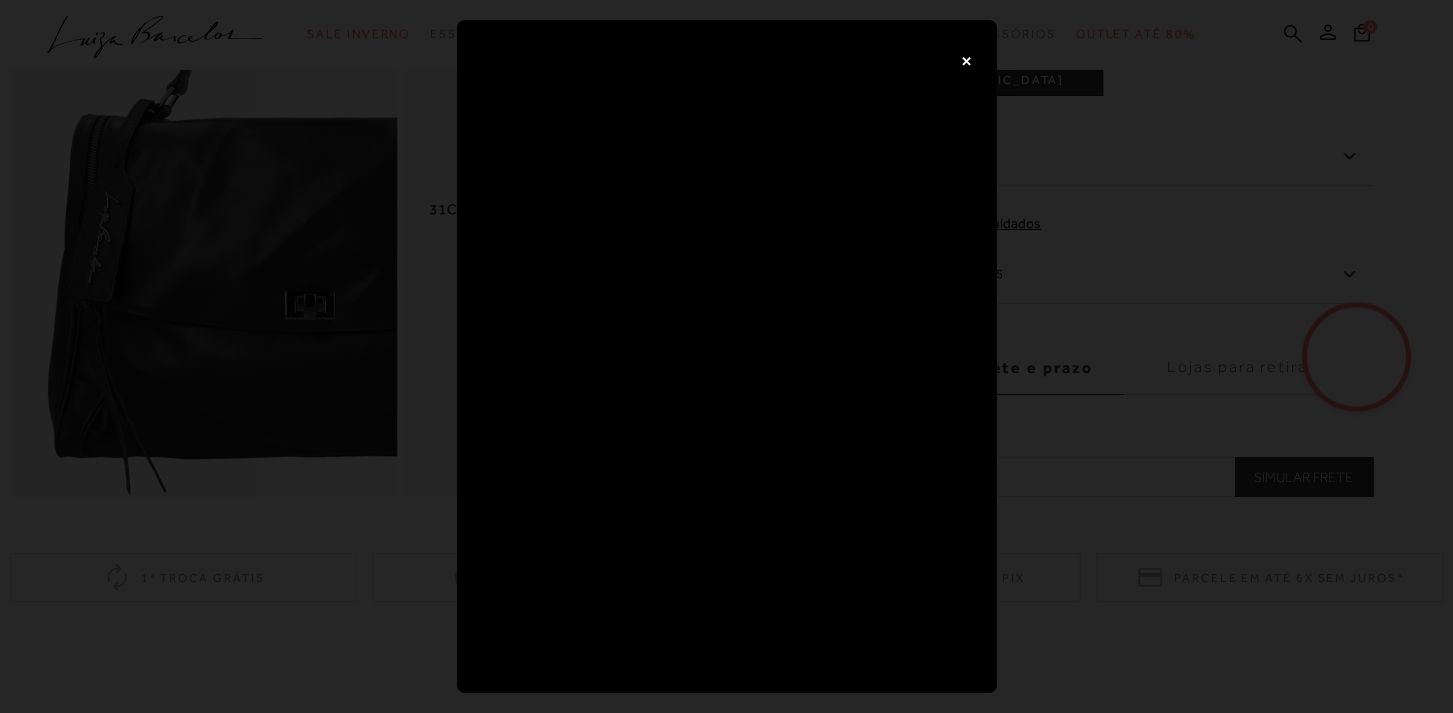 click on "×" at bounding box center [967, 60] 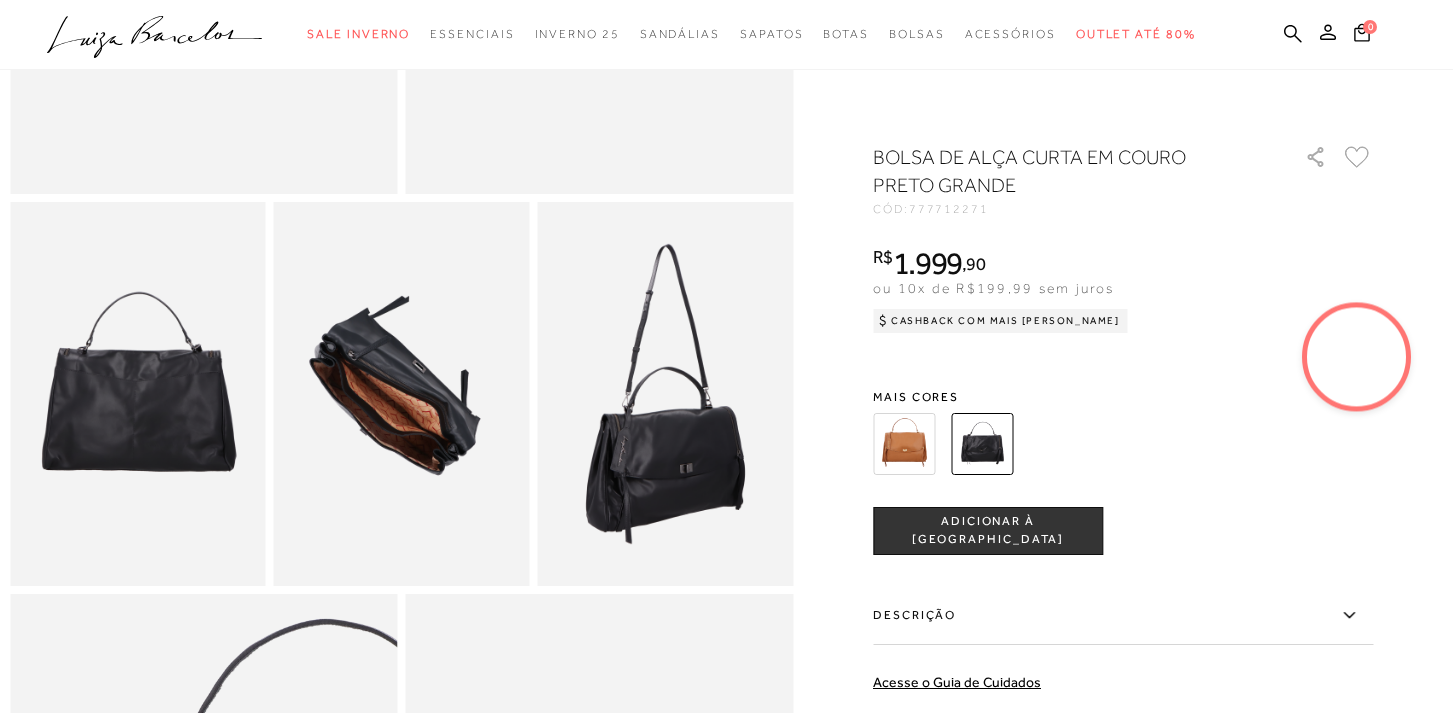 scroll, scrollTop: 526, scrollLeft: 0, axis: vertical 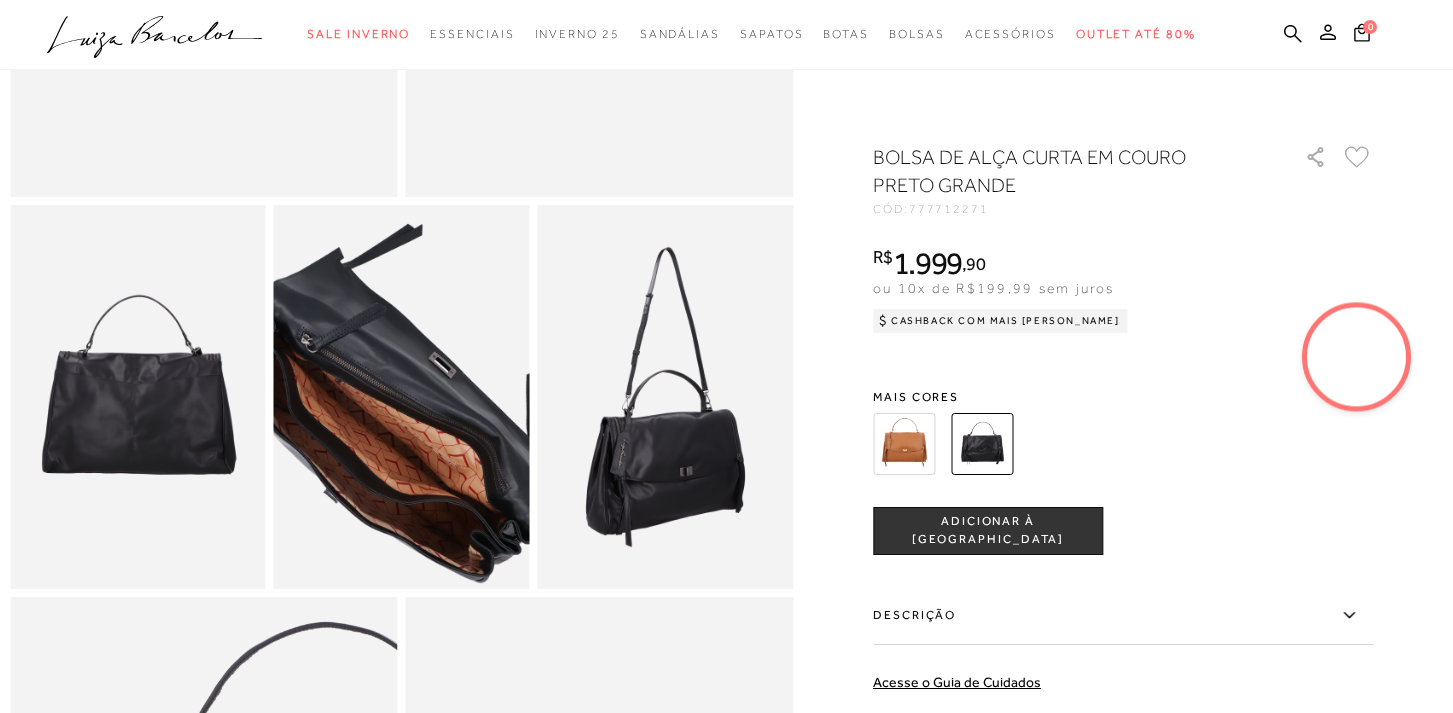 click at bounding box center [406, 419] 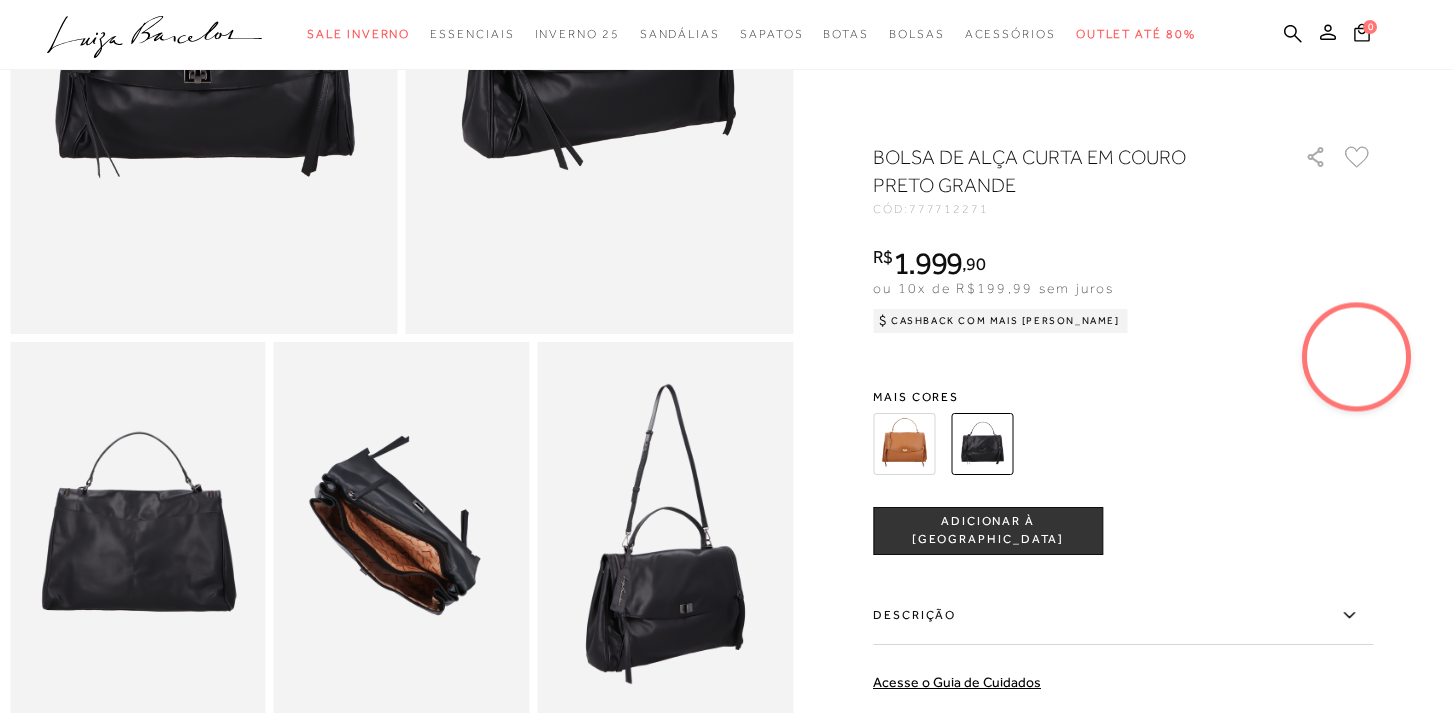 scroll, scrollTop: 434, scrollLeft: 0, axis: vertical 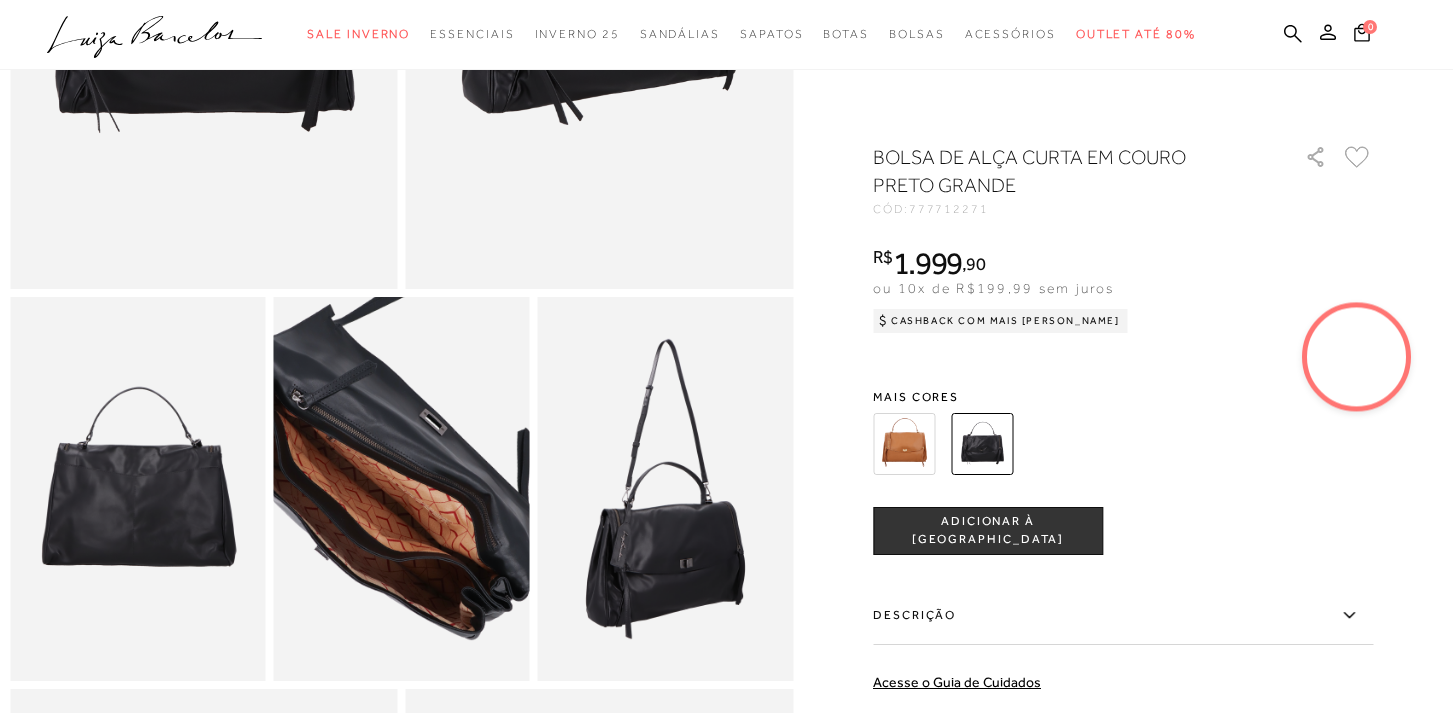 click at bounding box center [397, 476] 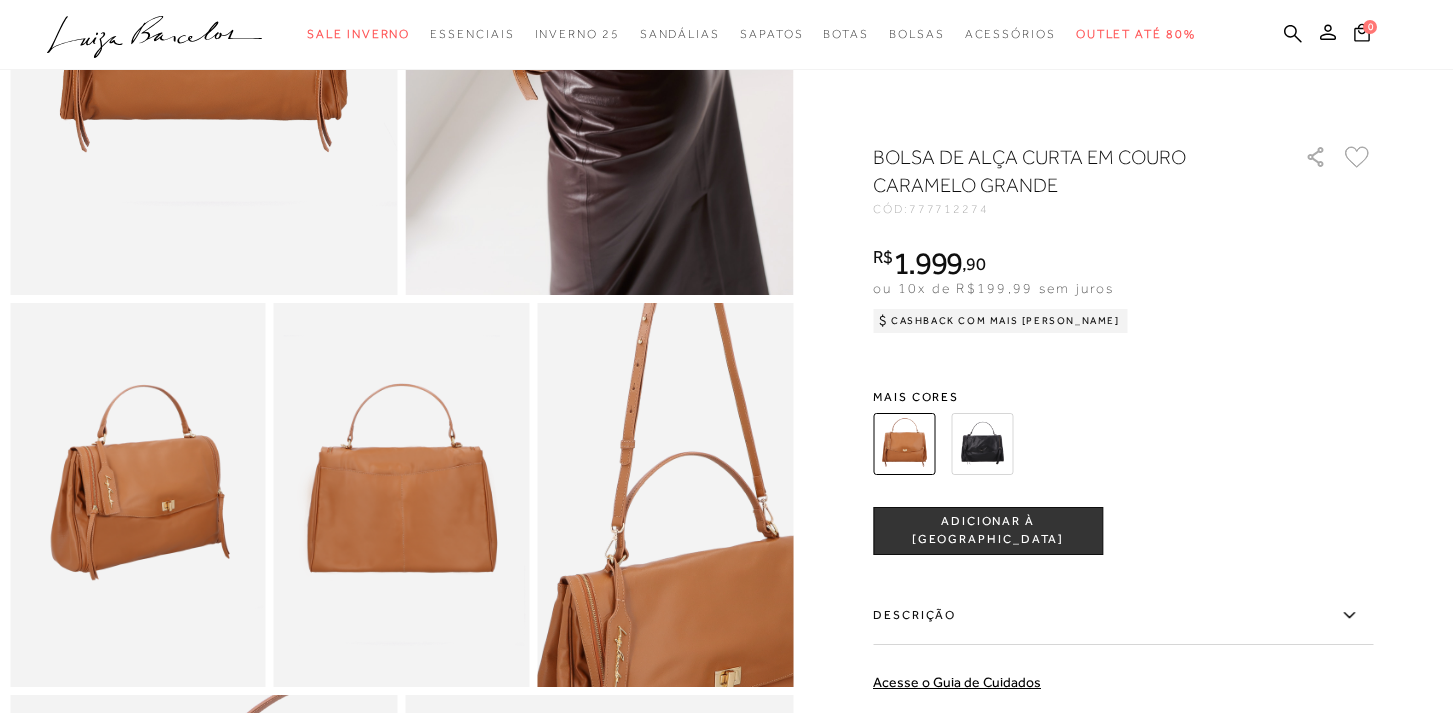scroll, scrollTop: 431, scrollLeft: 0, axis: vertical 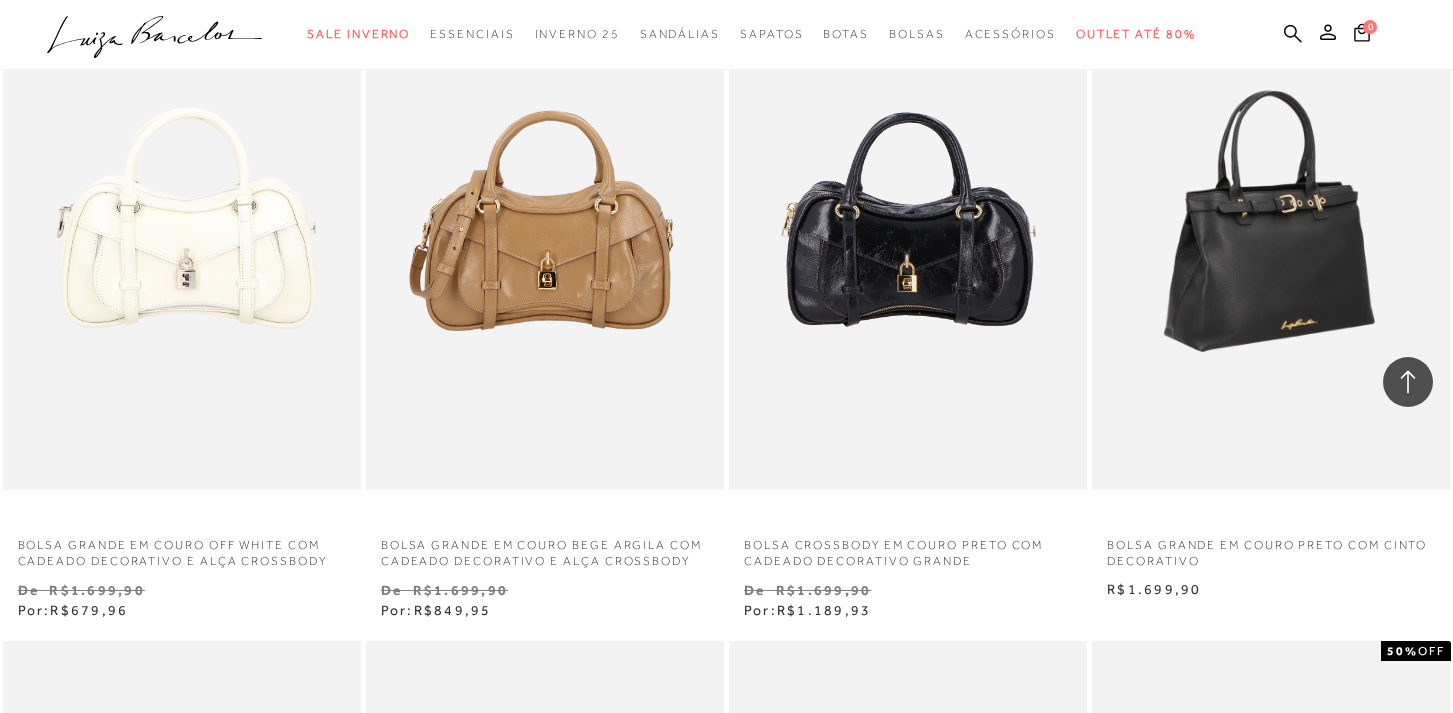 click at bounding box center [1272, 220] 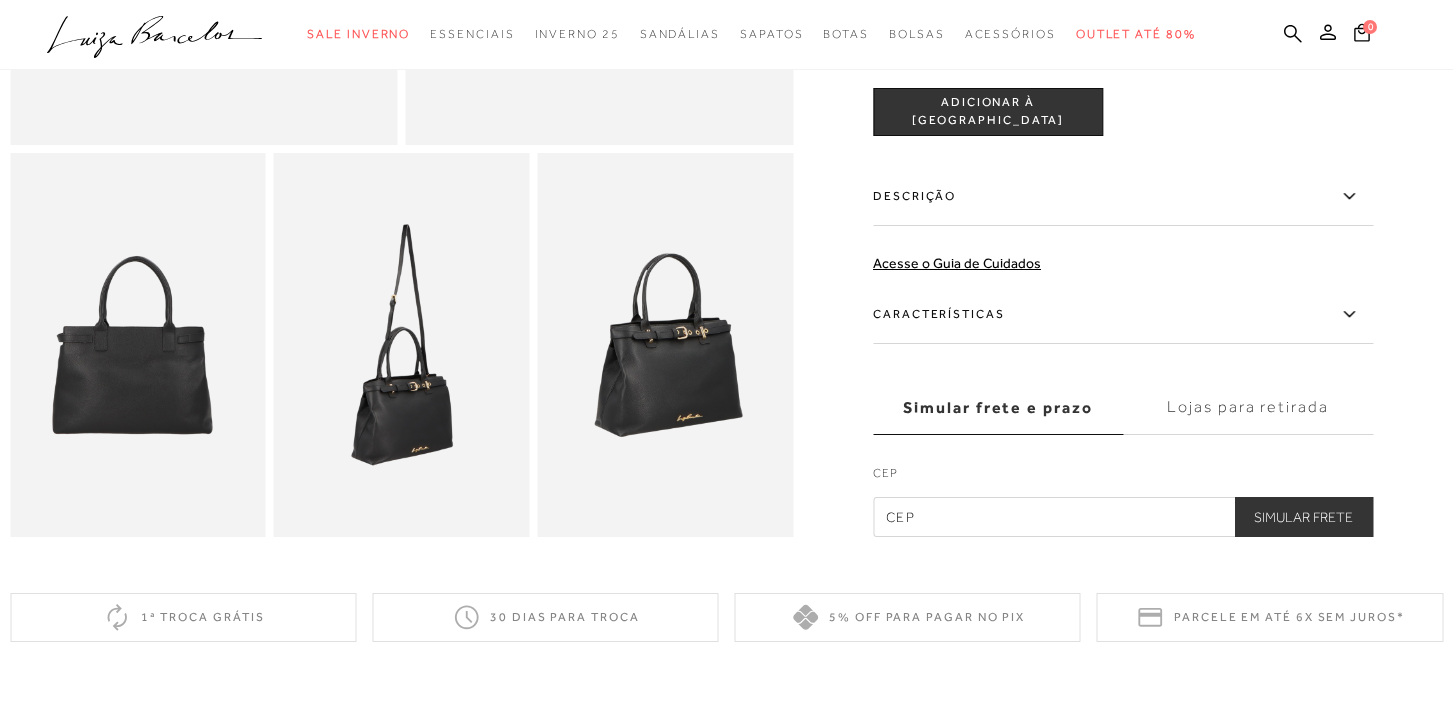 scroll, scrollTop: 577, scrollLeft: 0, axis: vertical 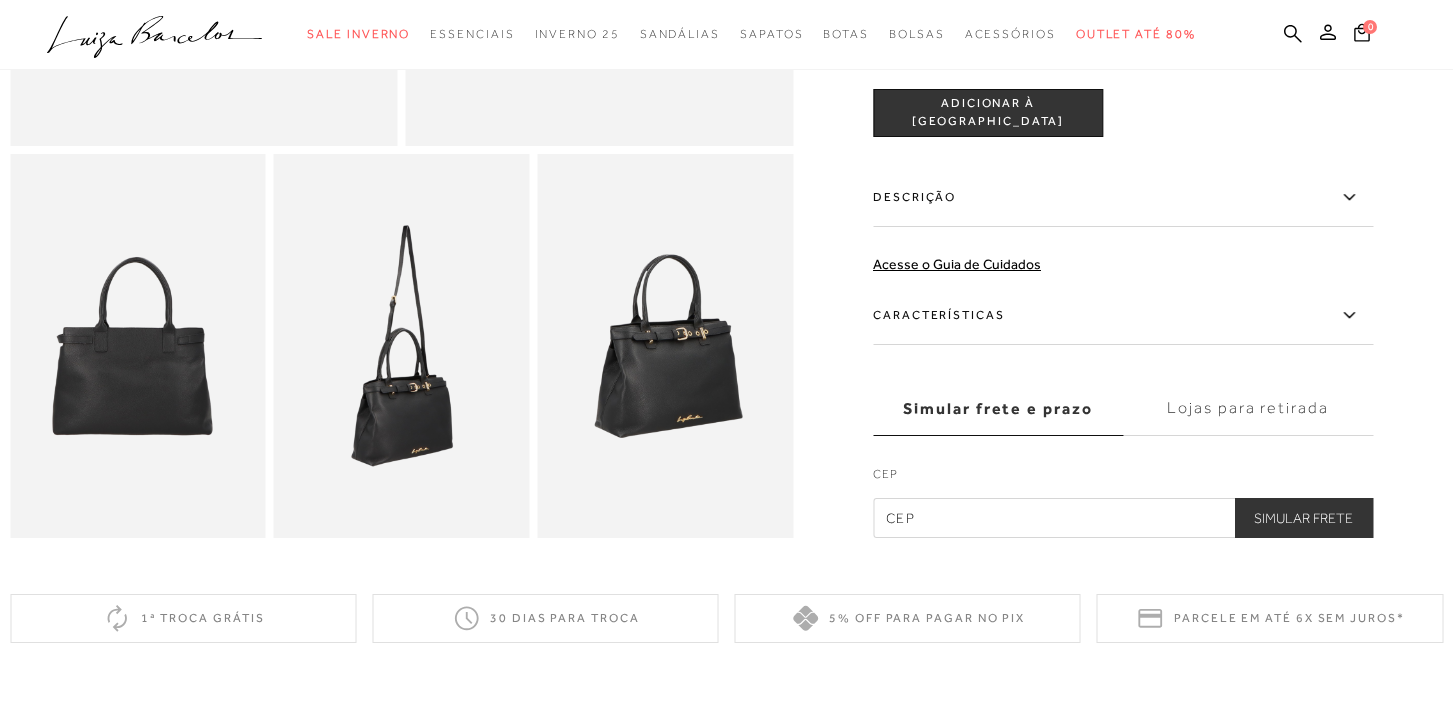 click 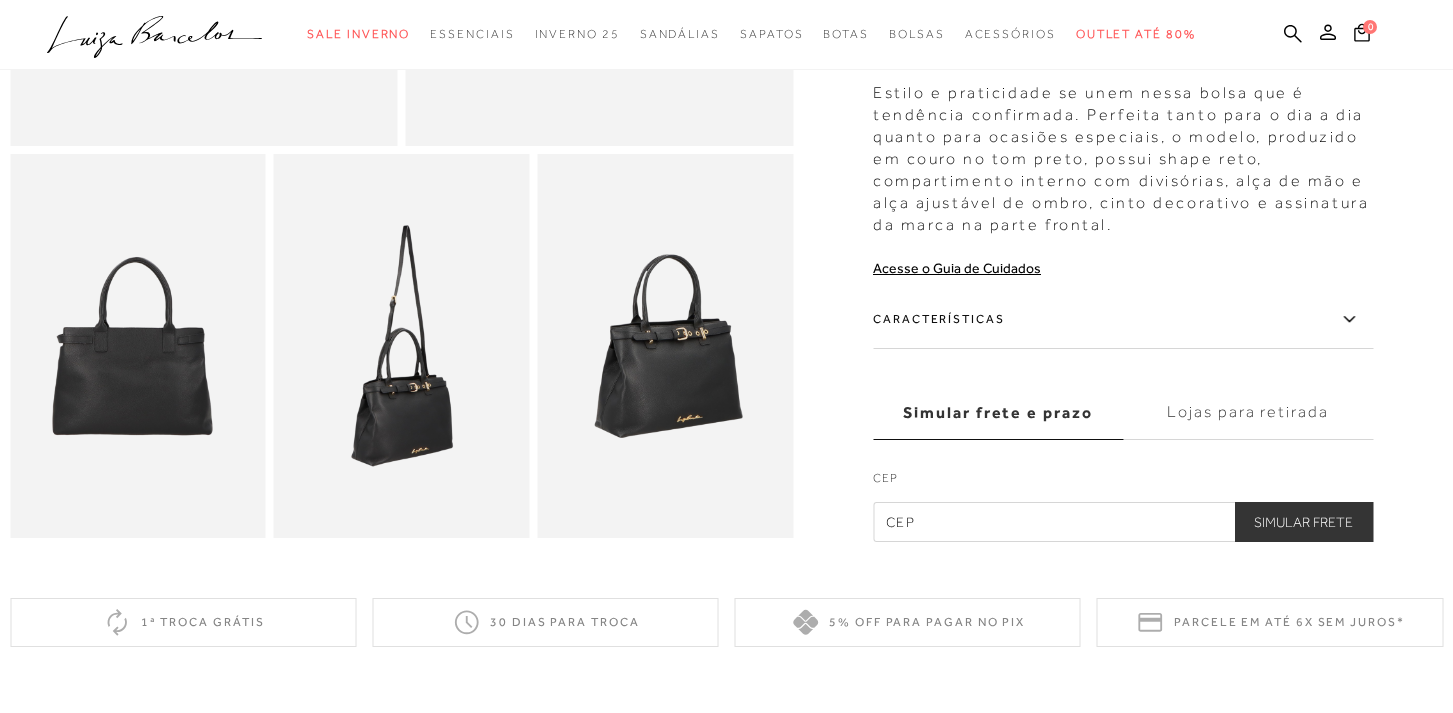 click 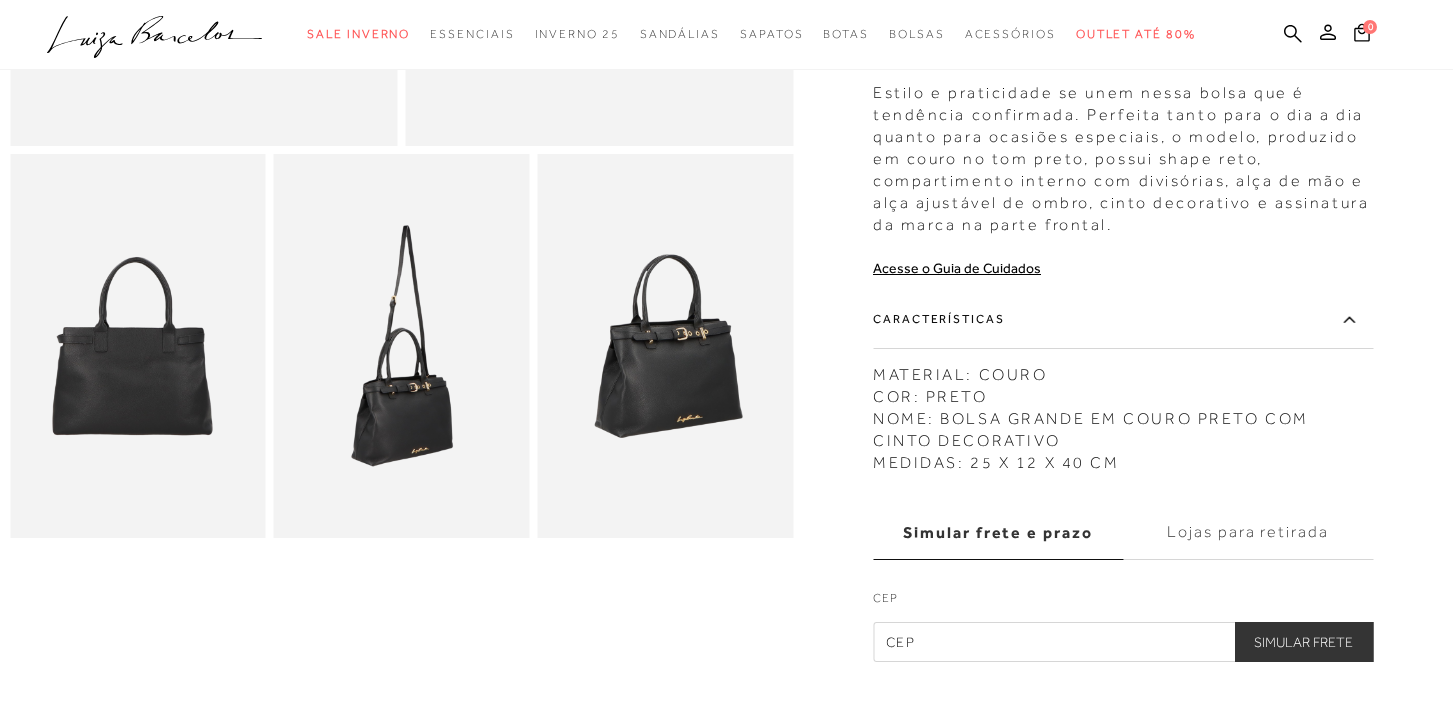 click at bounding box center (402, 346) 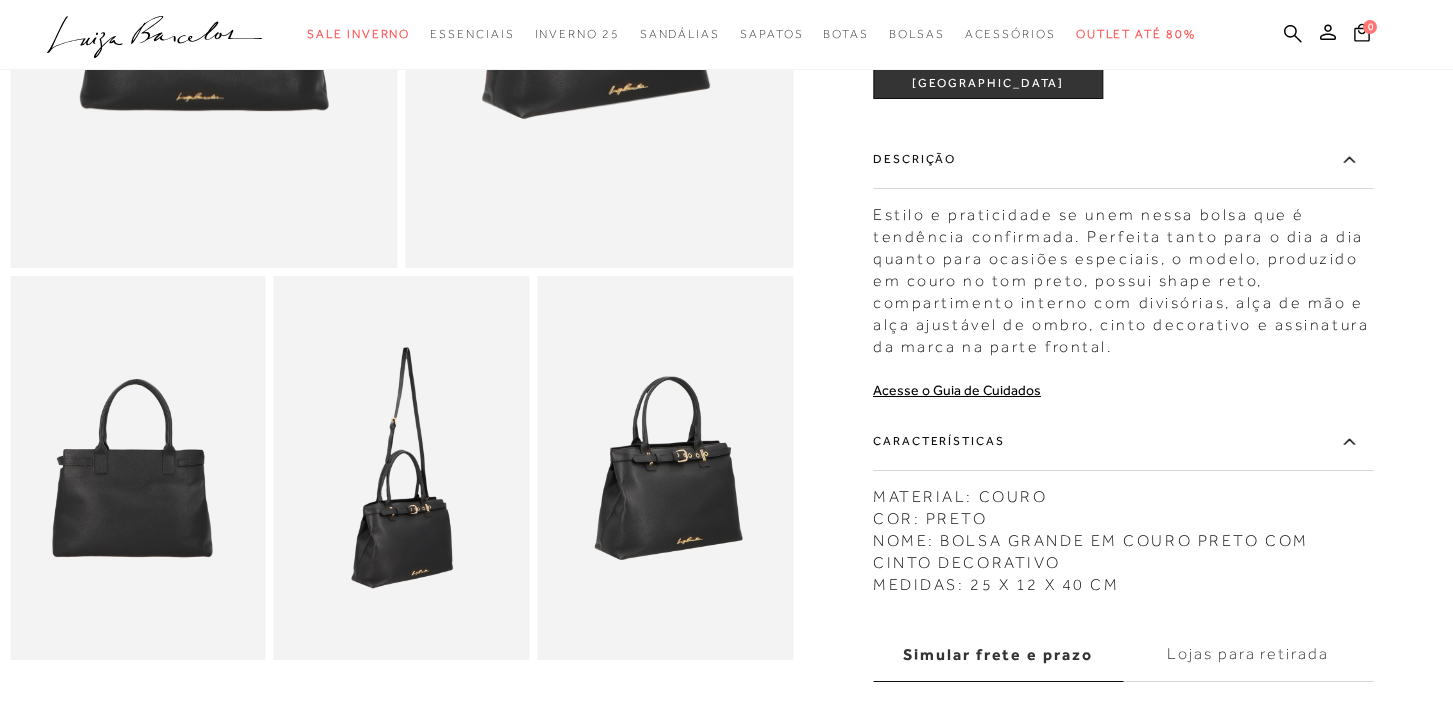 scroll, scrollTop: 438, scrollLeft: 0, axis: vertical 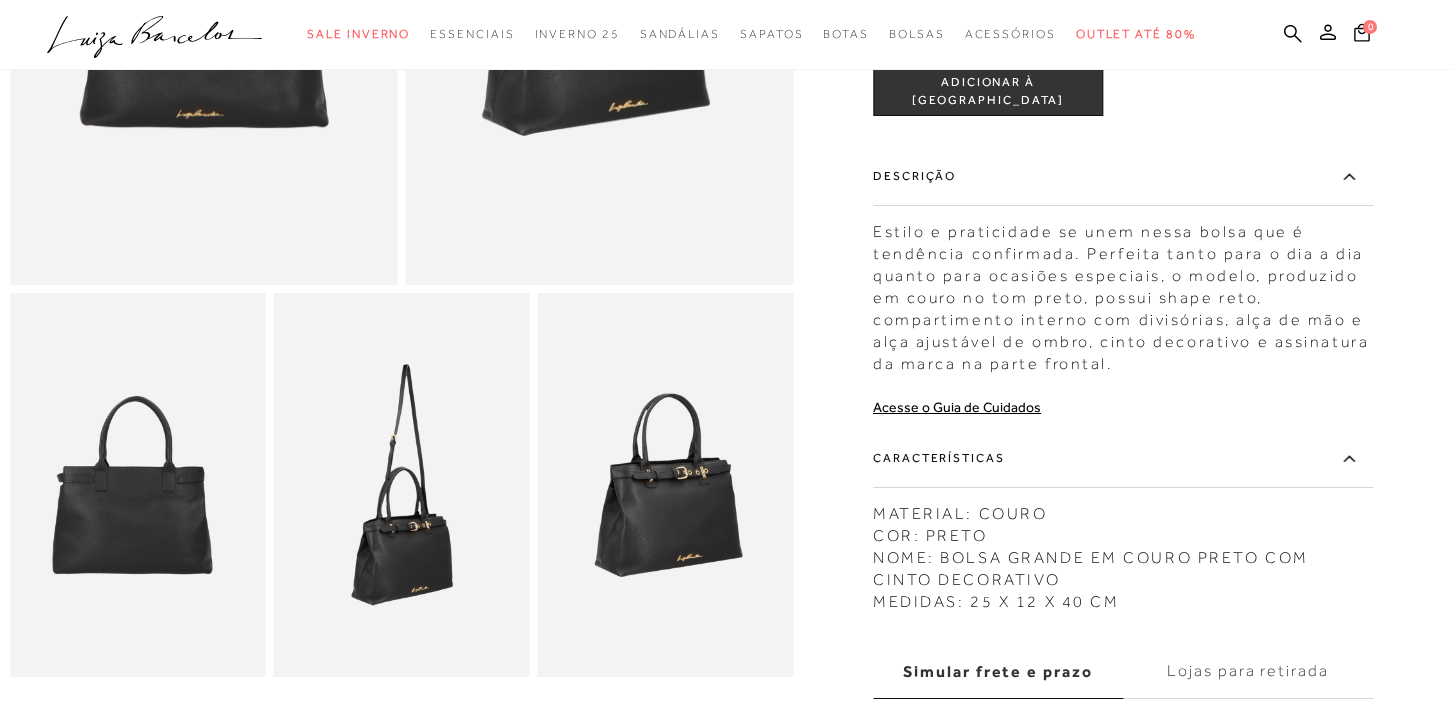 click at bounding box center [665, 485] 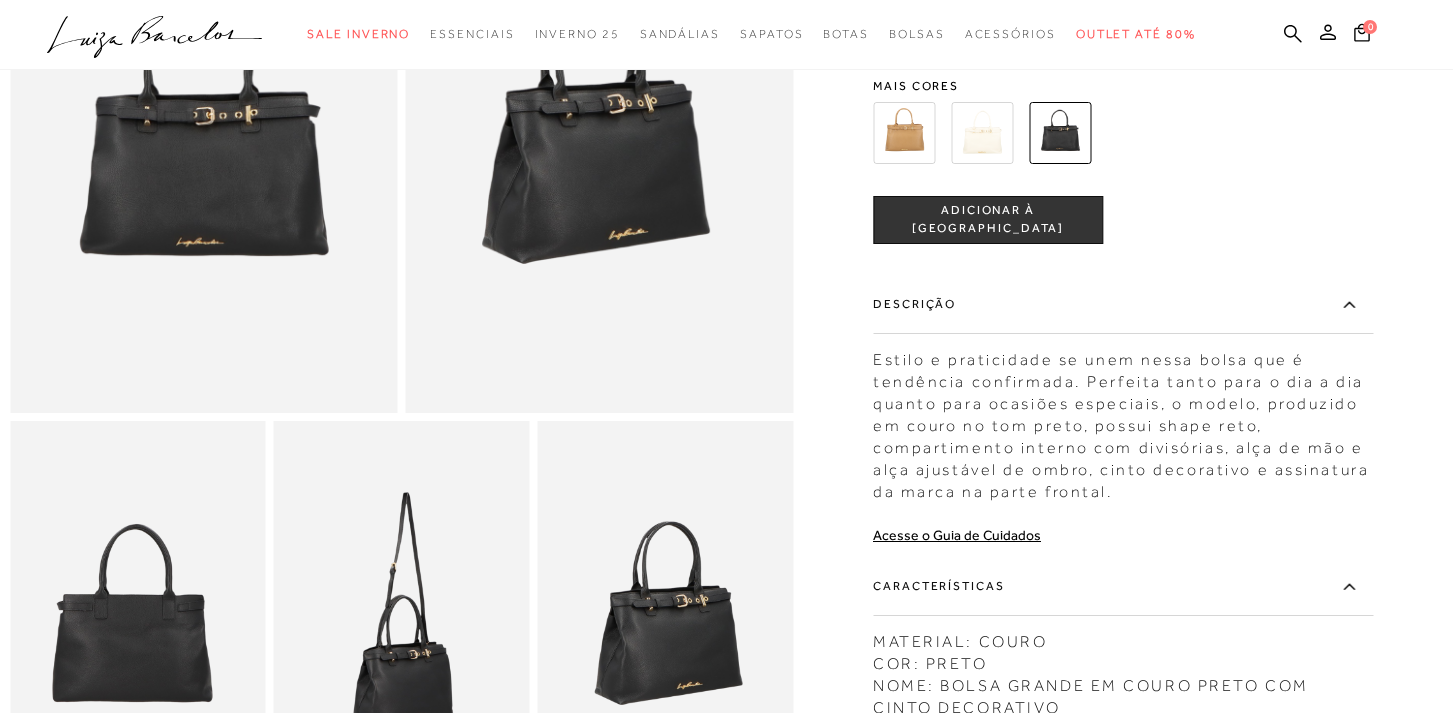scroll, scrollTop: 314, scrollLeft: 0, axis: vertical 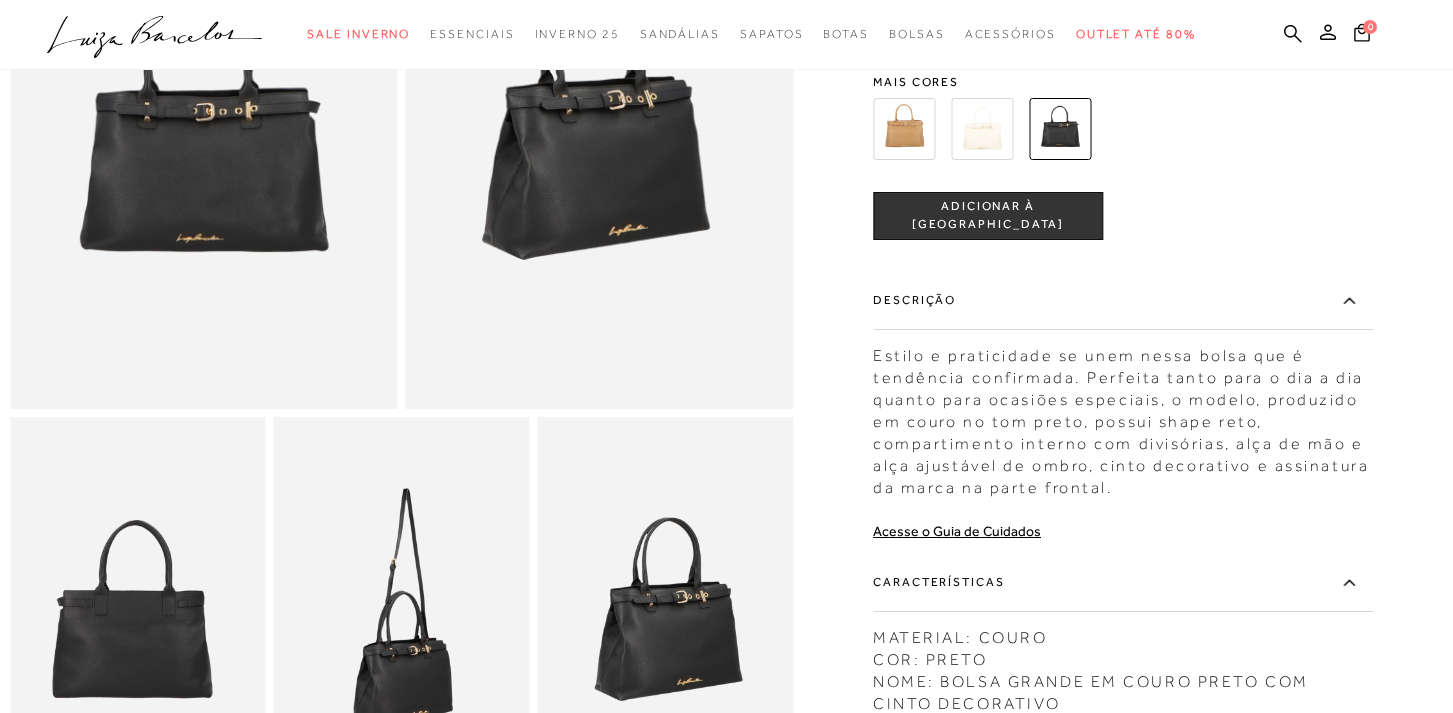 click at bounding box center [402, 609] 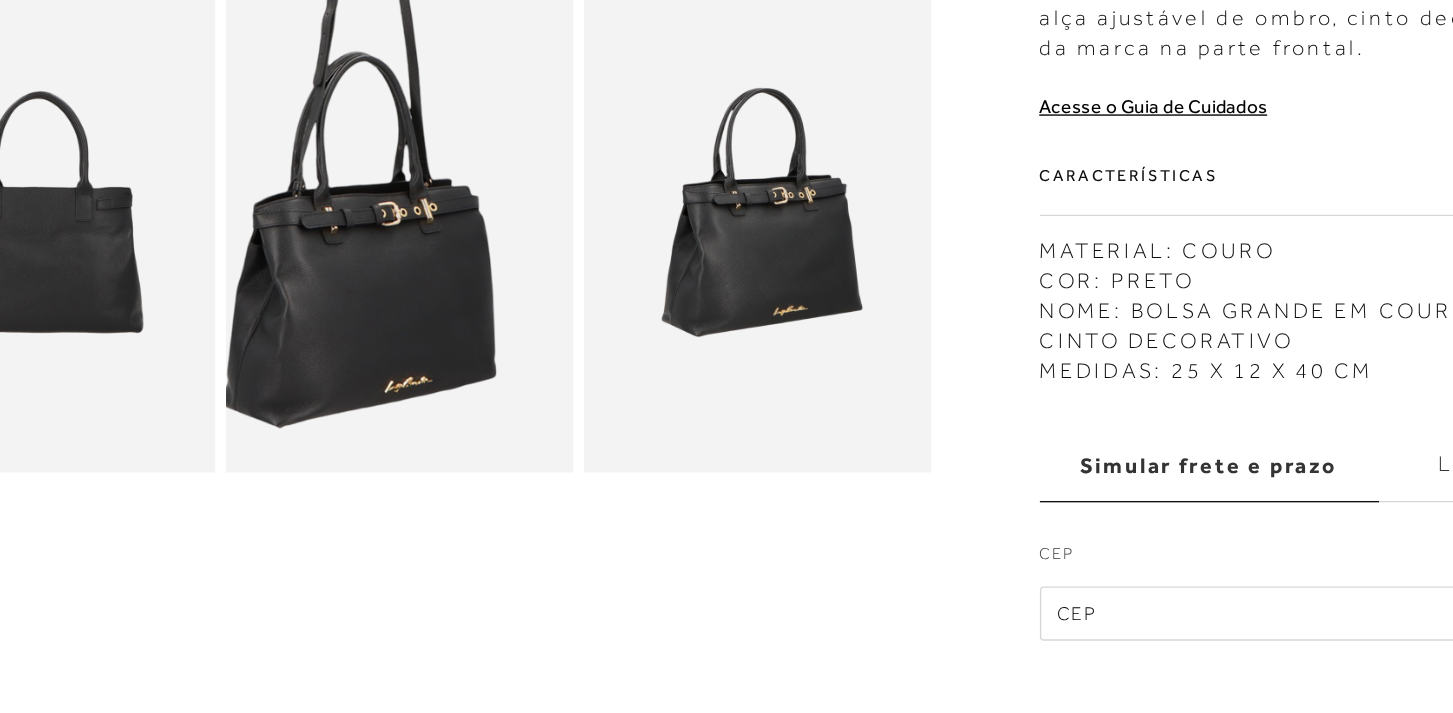 scroll, scrollTop: 586, scrollLeft: 0, axis: vertical 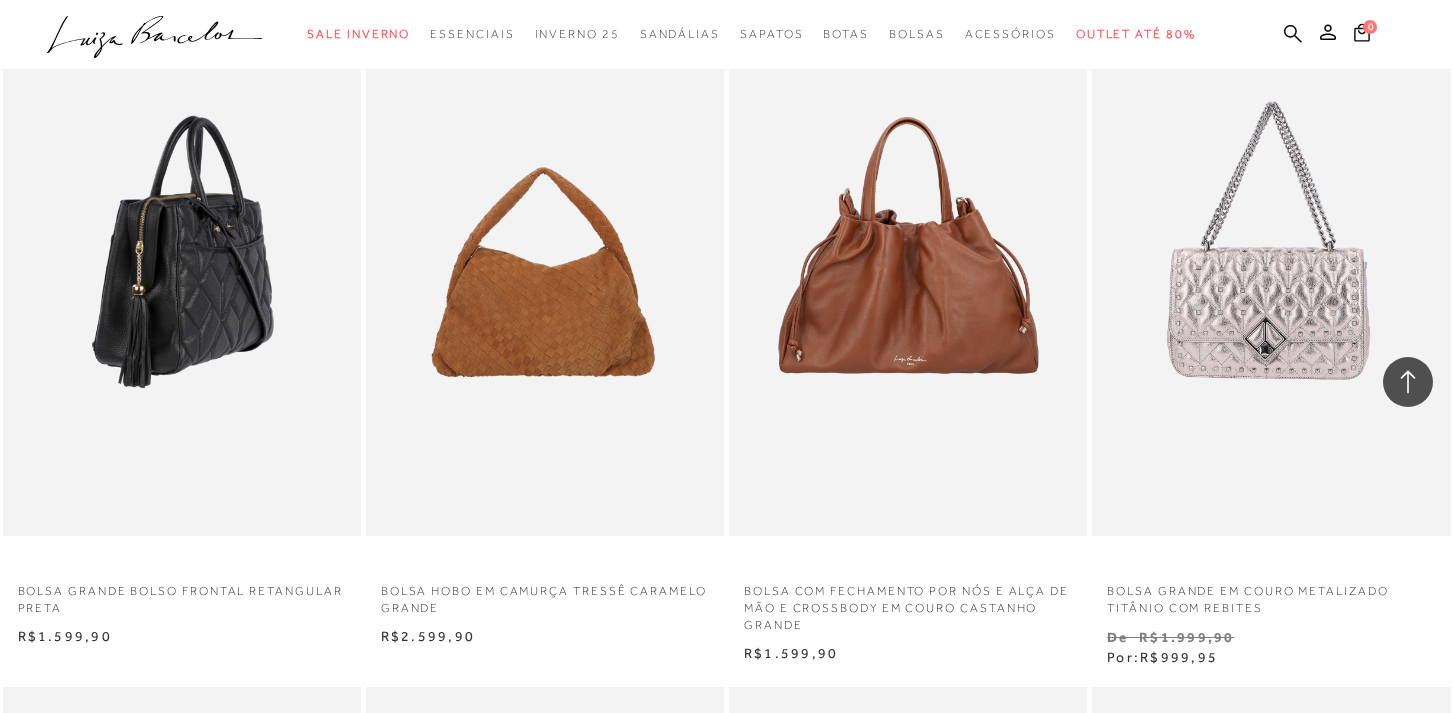 click at bounding box center (183, 267) 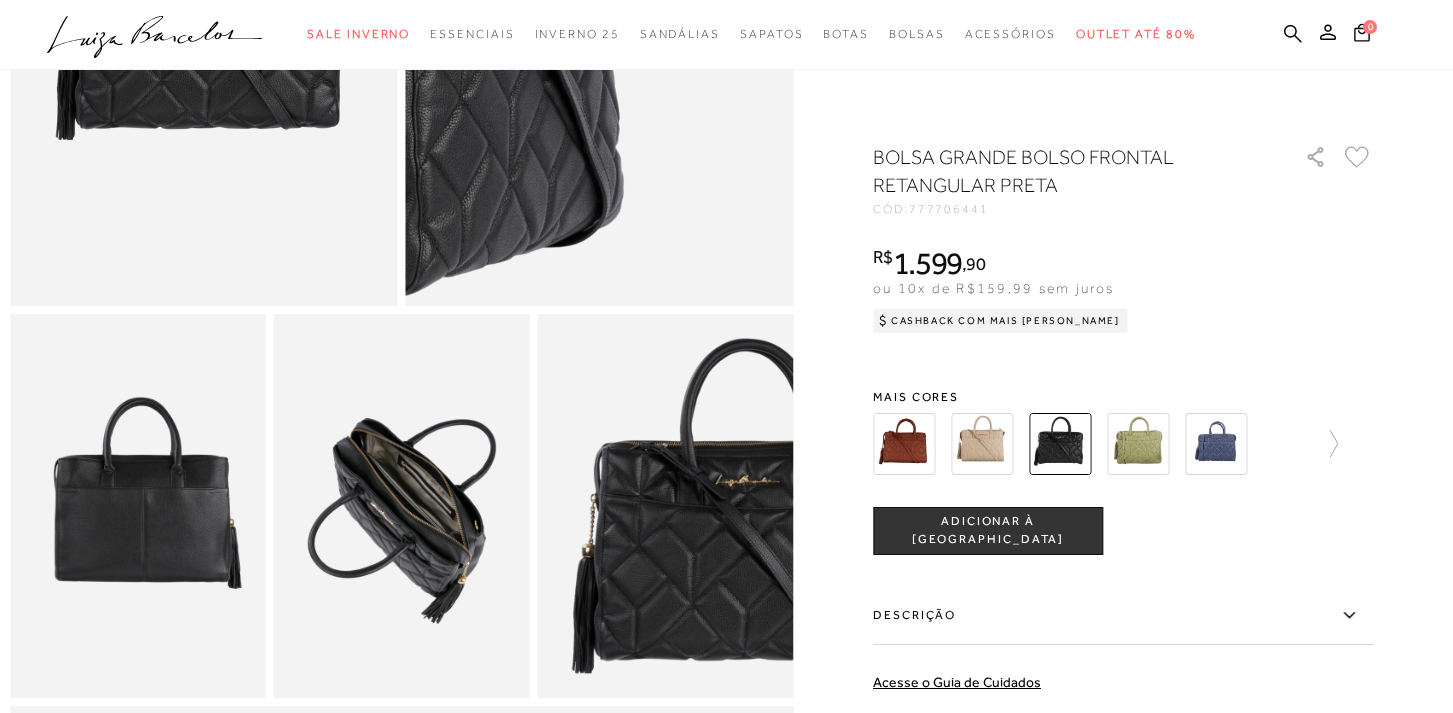 scroll, scrollTop: 421, scrollLeft: 0, axis: vertical 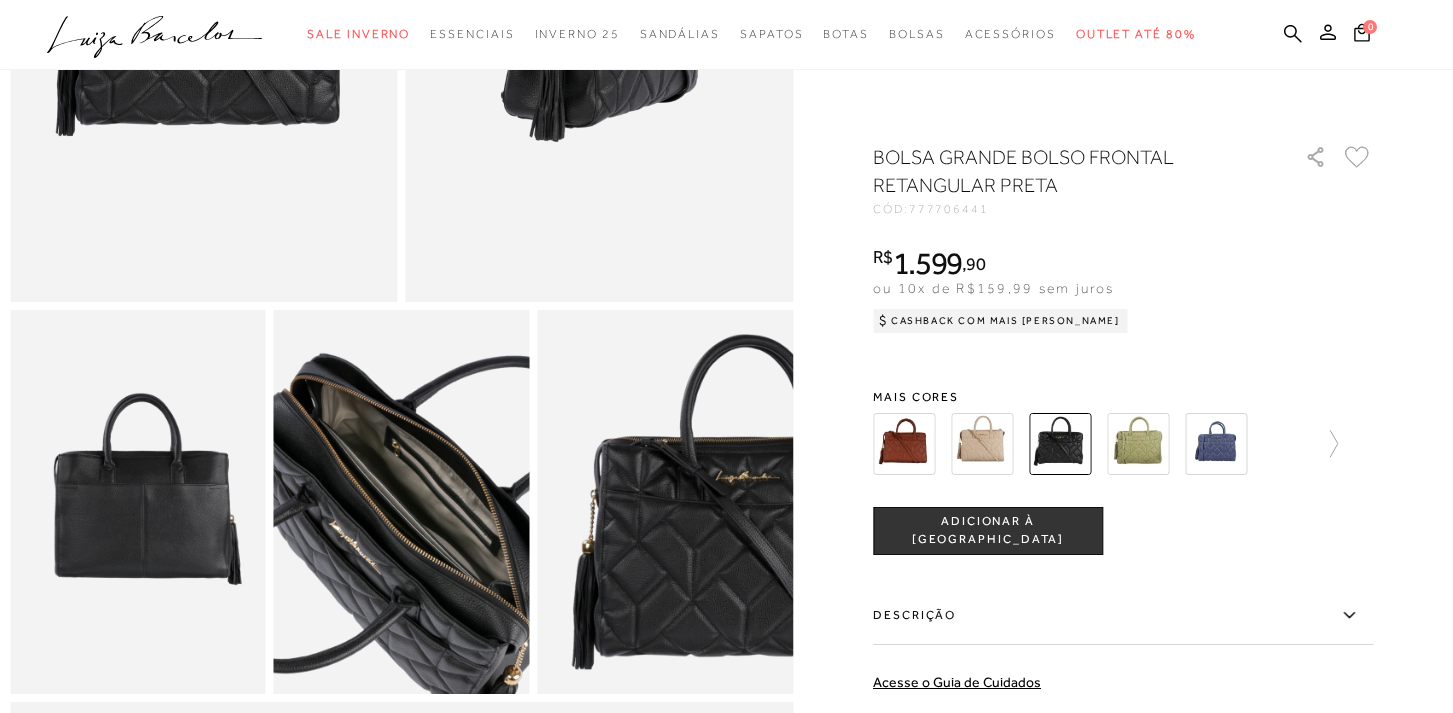 click at bounding box center (391, 528) 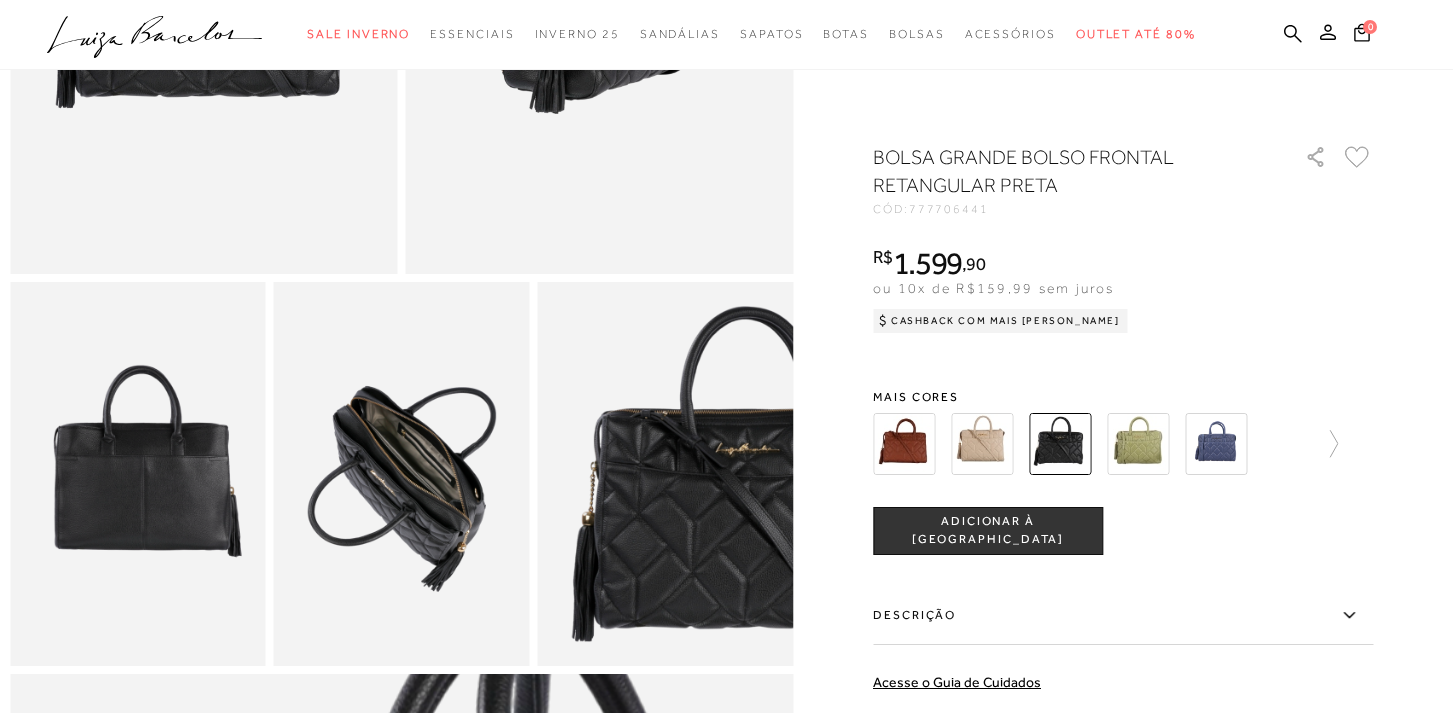 scroll, scrollTop: 445, scrollLeft: 0, axis: vertical 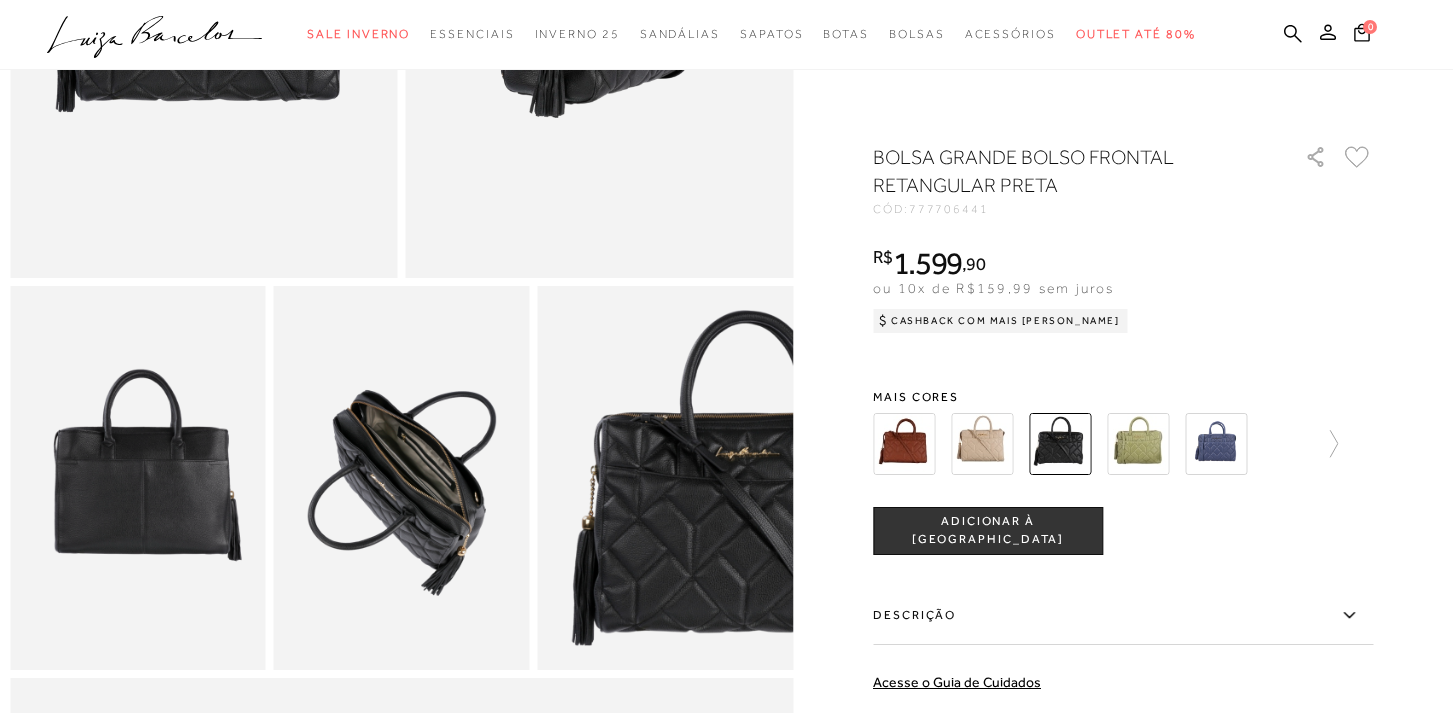 click at bounding box center (665, 478) 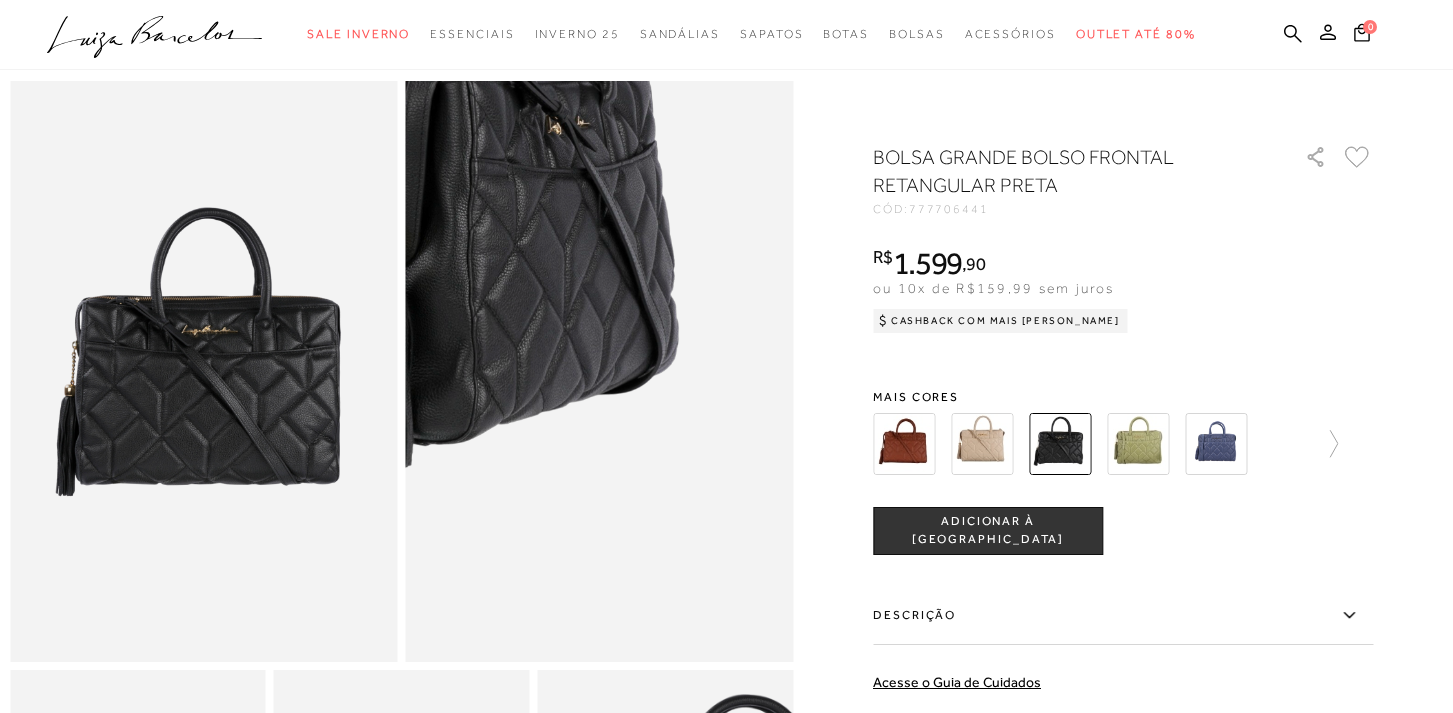 scroll, scrollTop: 0, scrollLeft: 0, axis: both 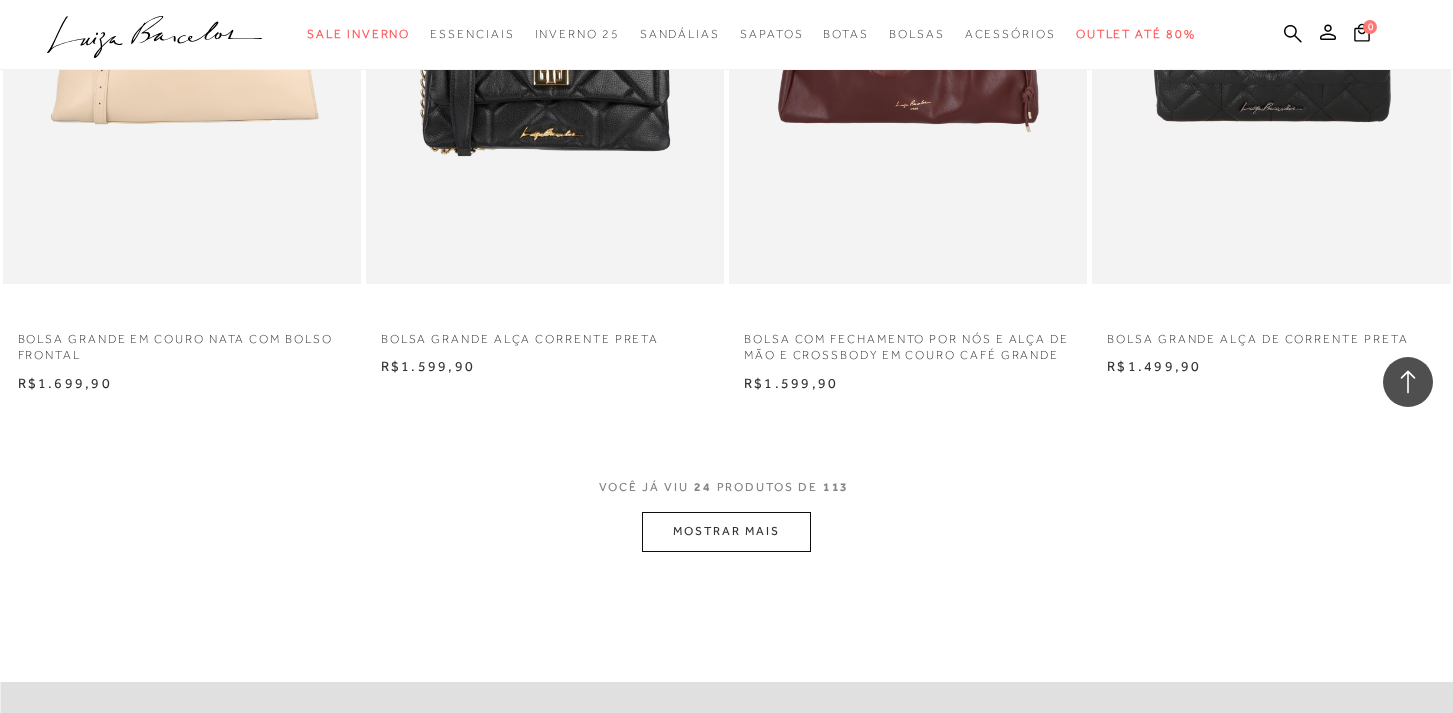 click on "MOSTRAR MAIS" at bounding box center [726, 531] 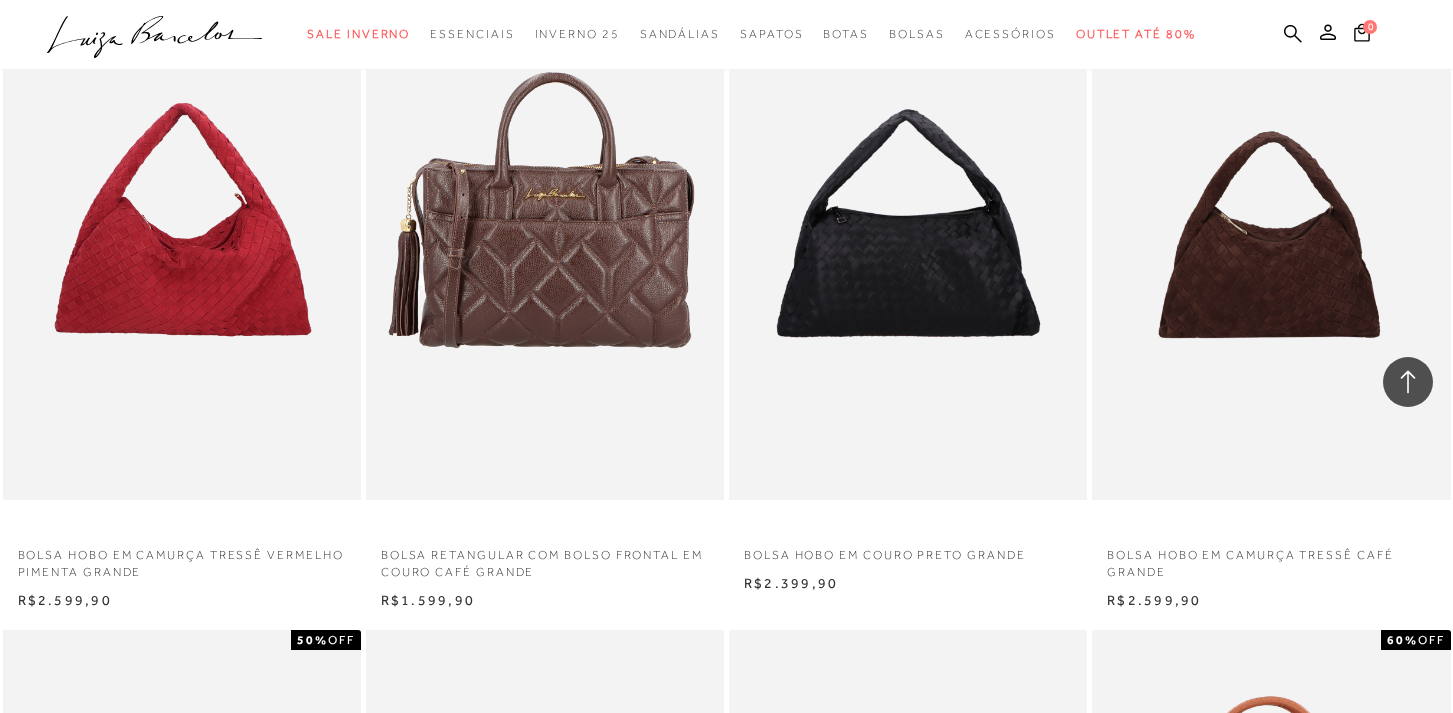 scroll, scrollTop: 6267, scrollLeft: 0, axis: vertical 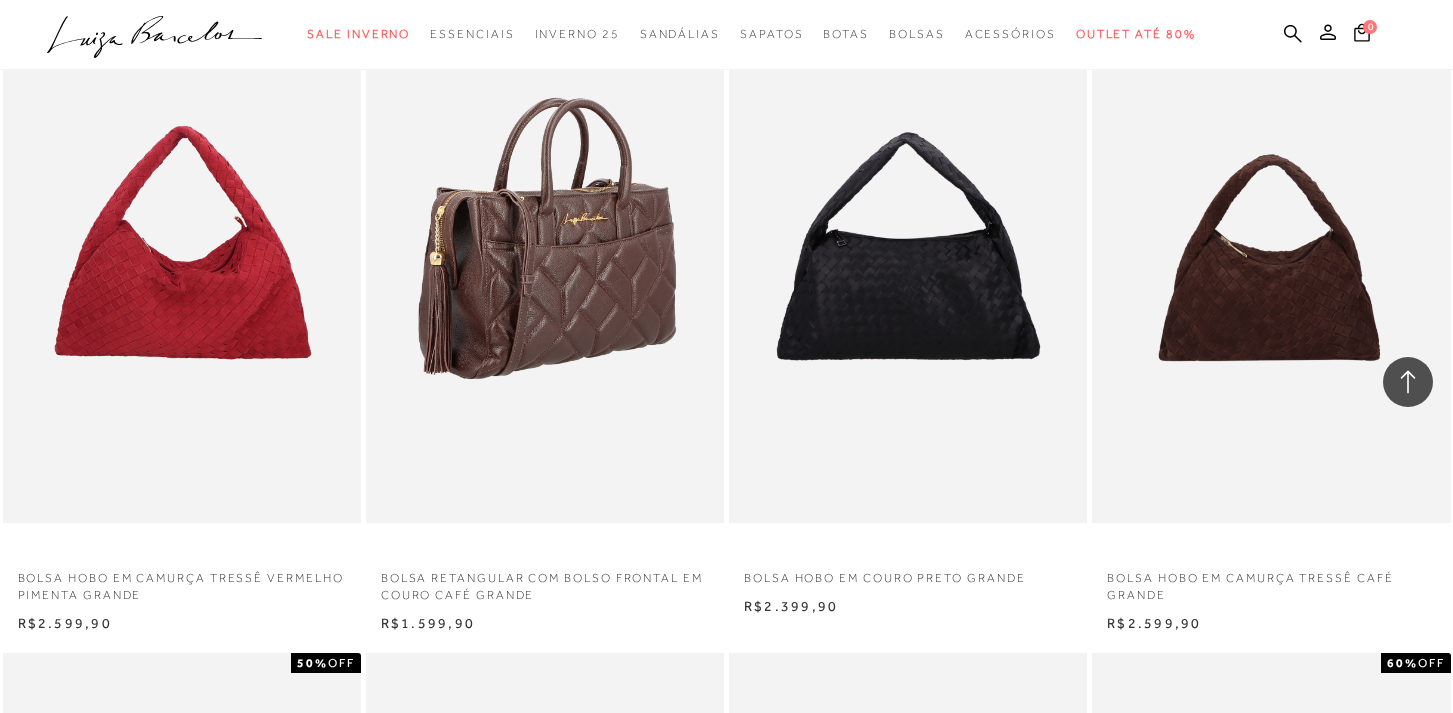 click at bounding box center (546, 254) 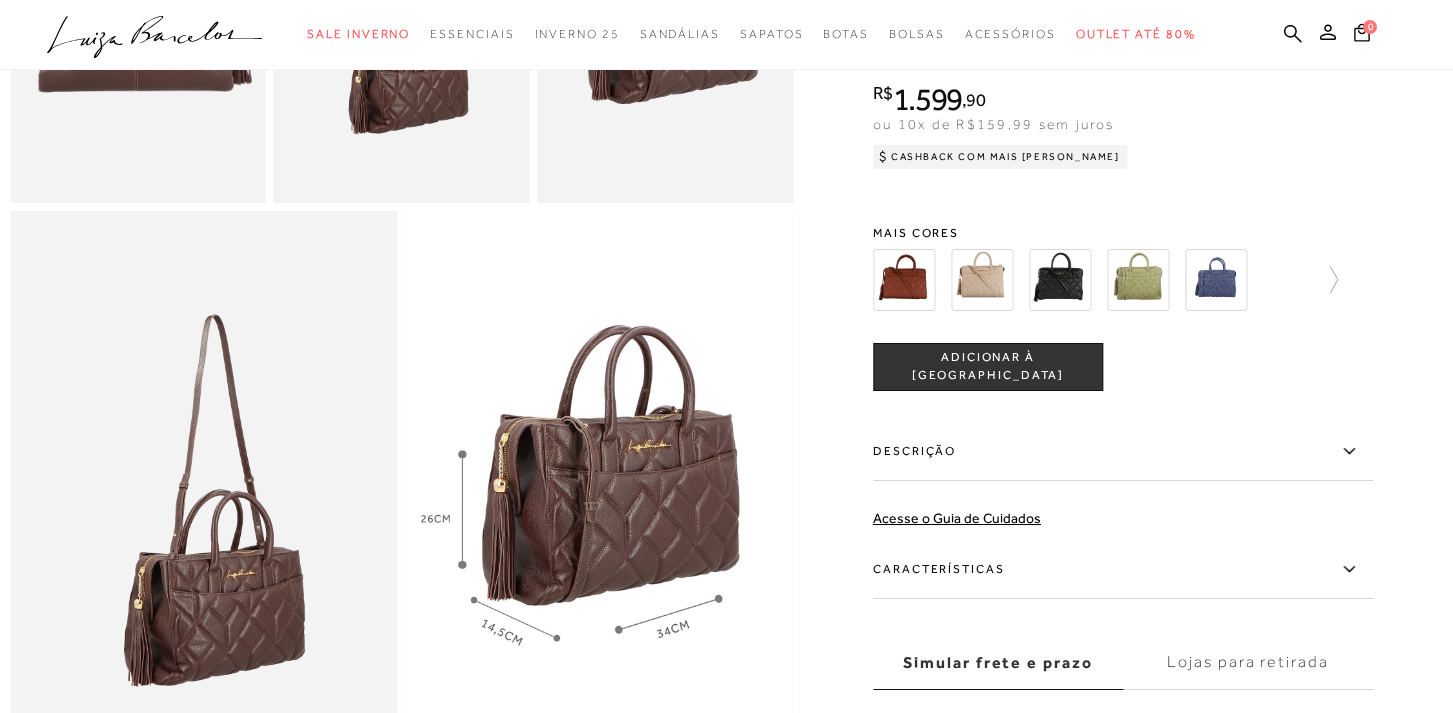 scroll, scrollTop: 917, scrollLeft: 0, axis: vertical 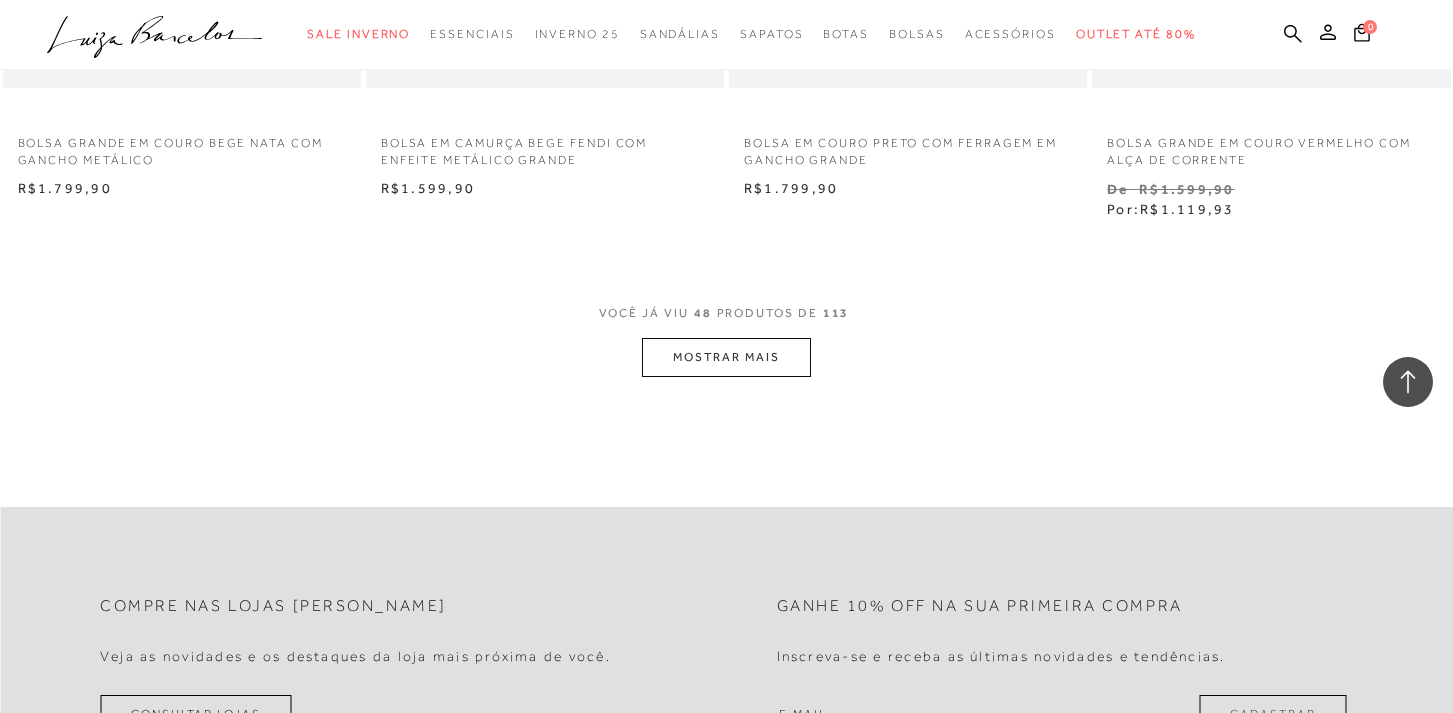 click on "MOSTRAR MAIS" at bounding box center (726, 357) 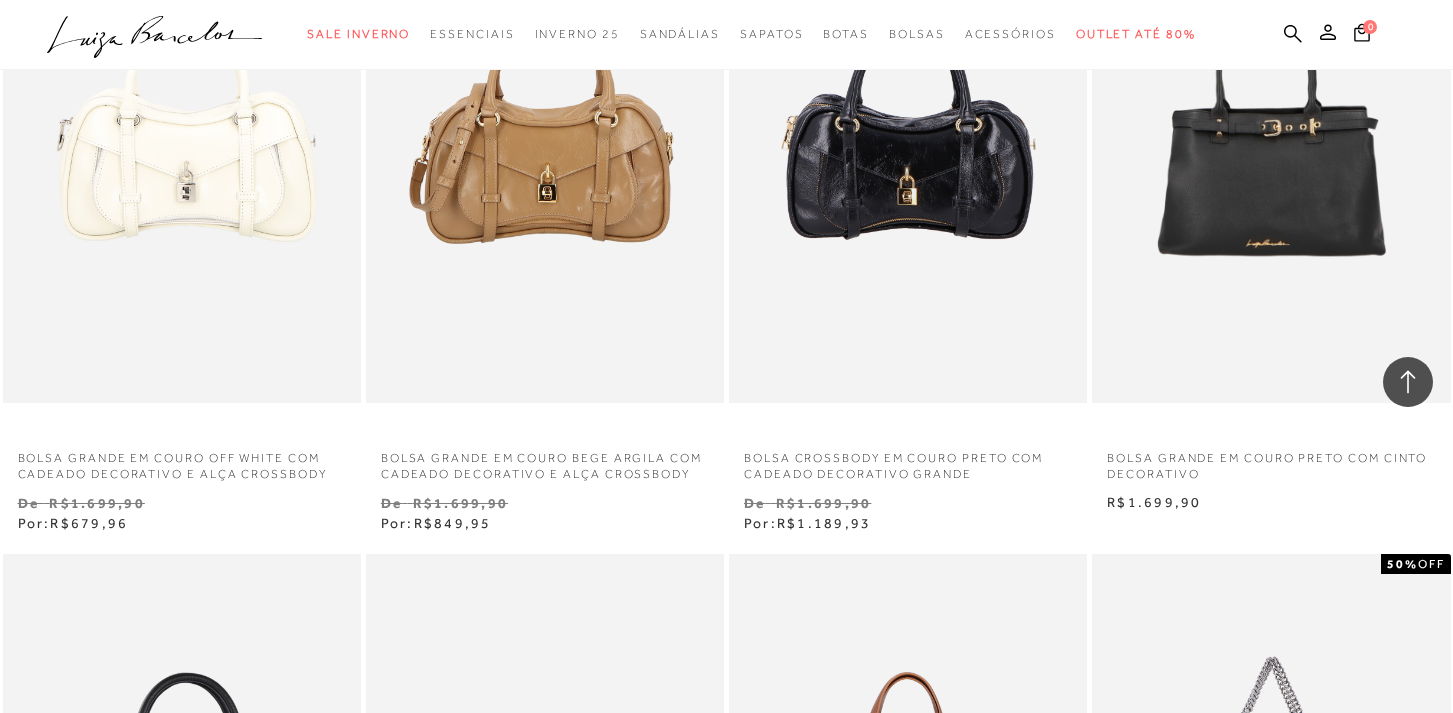 scroll, scrollTop: 2317, scrollLeft: 0, axis: vertical 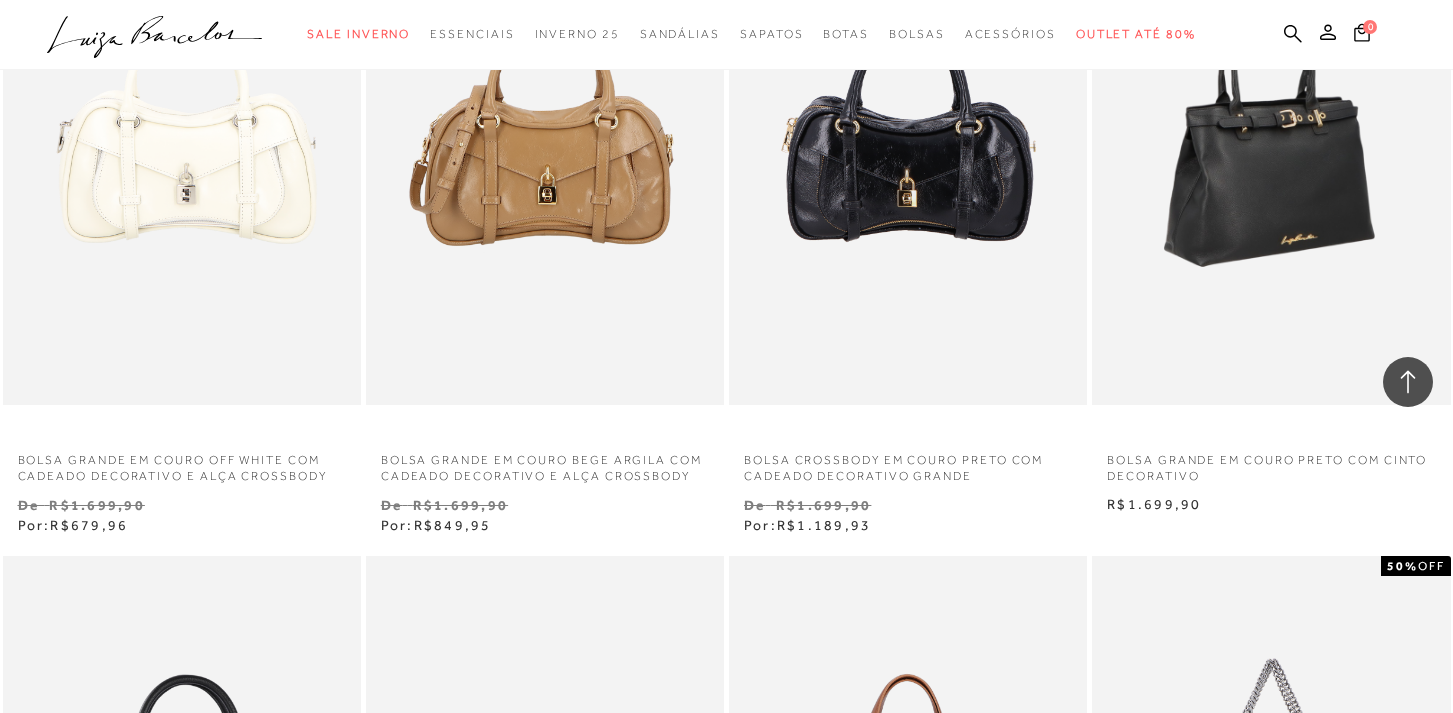 click at bounding box center (1272, 135) 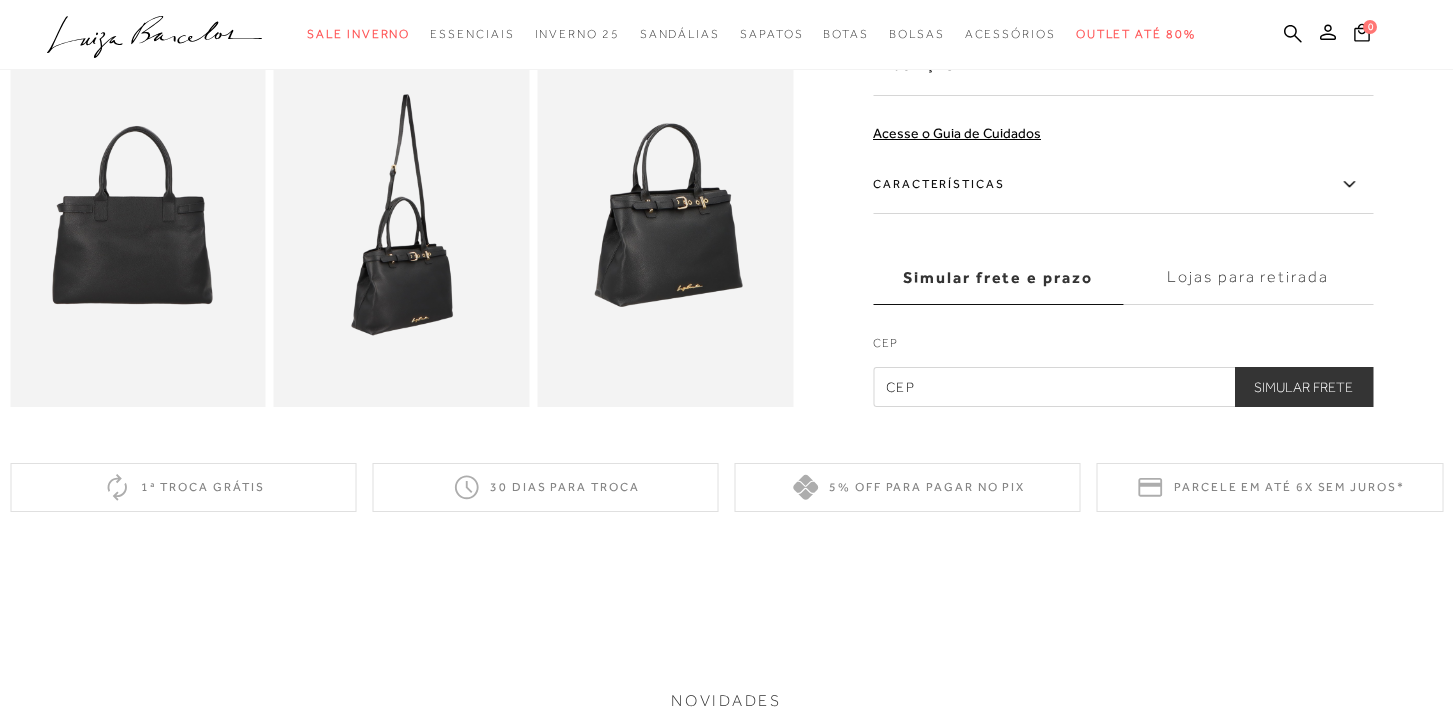 scroll, scrollTop: 713, scrollLeft: 0, axis: vertical 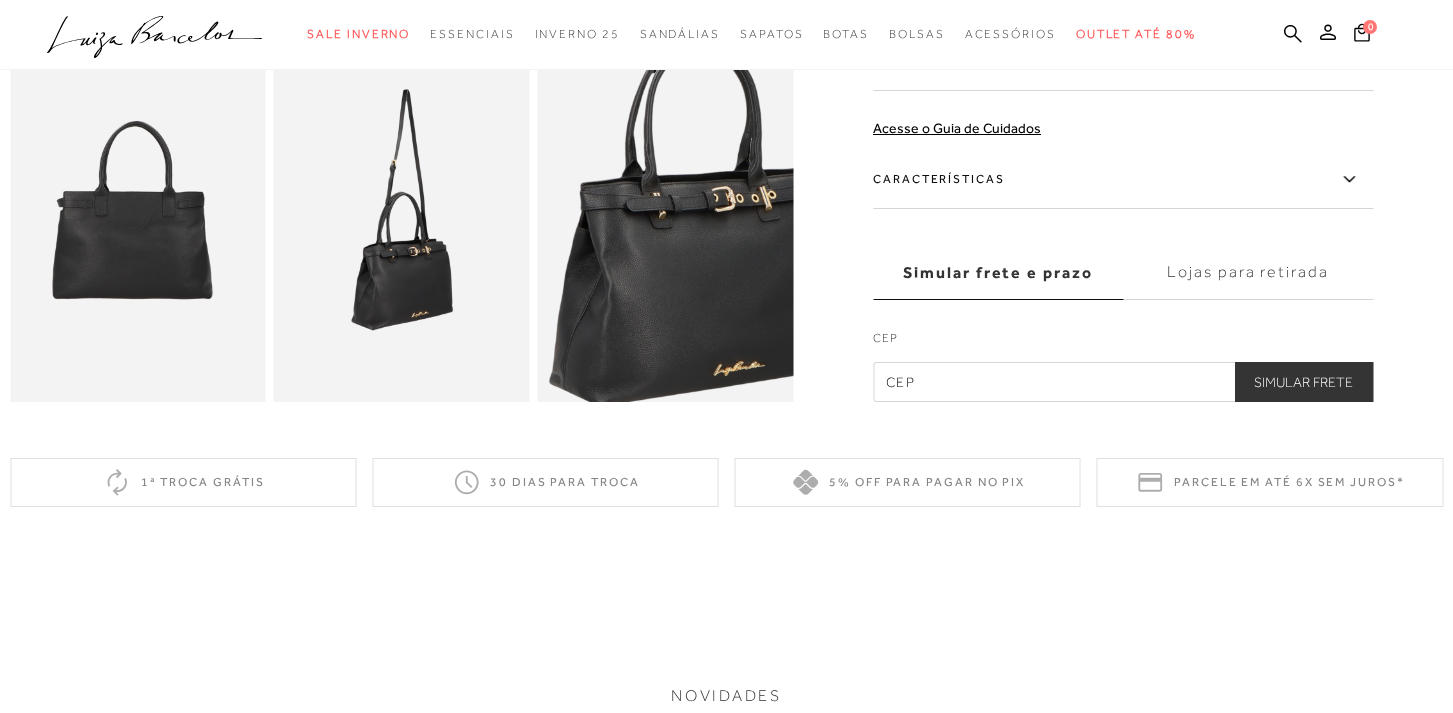 click at bounding box center [690, 222] 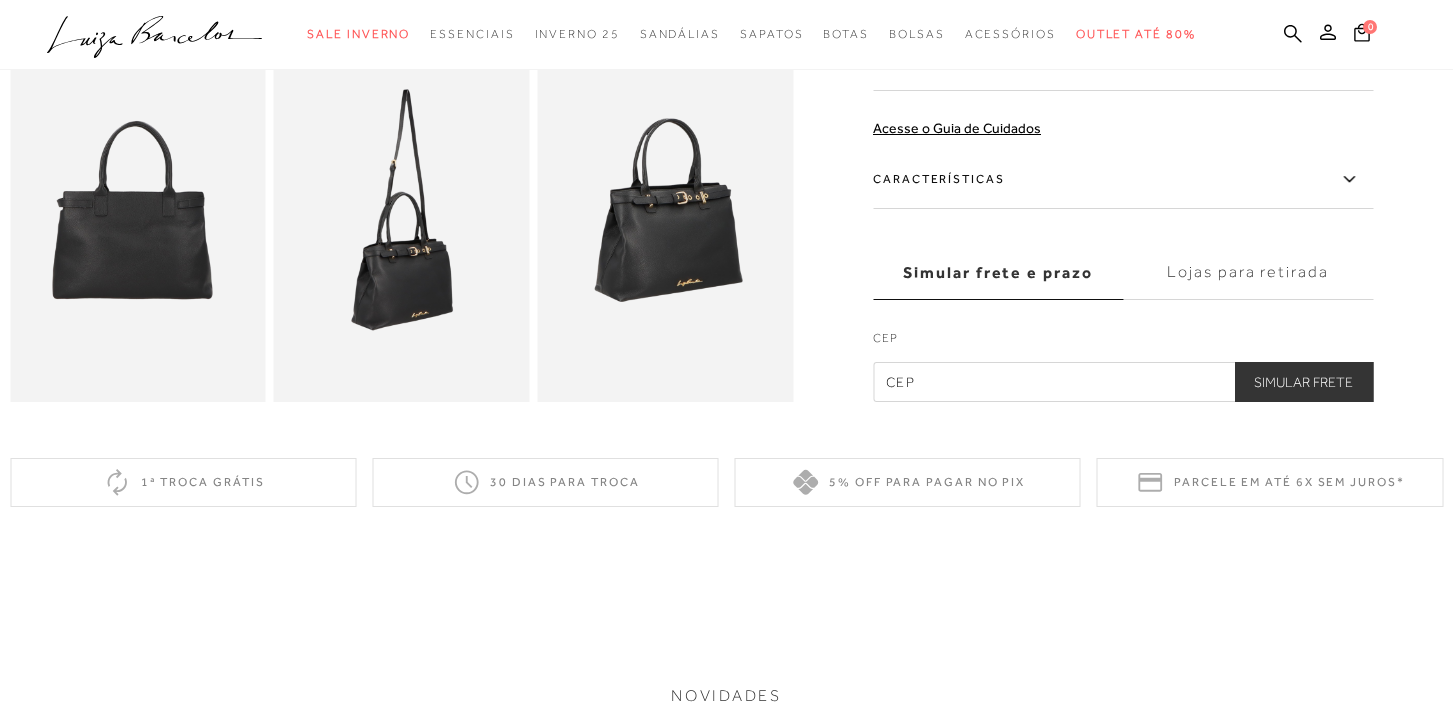 click at bounding box center (402, 210) 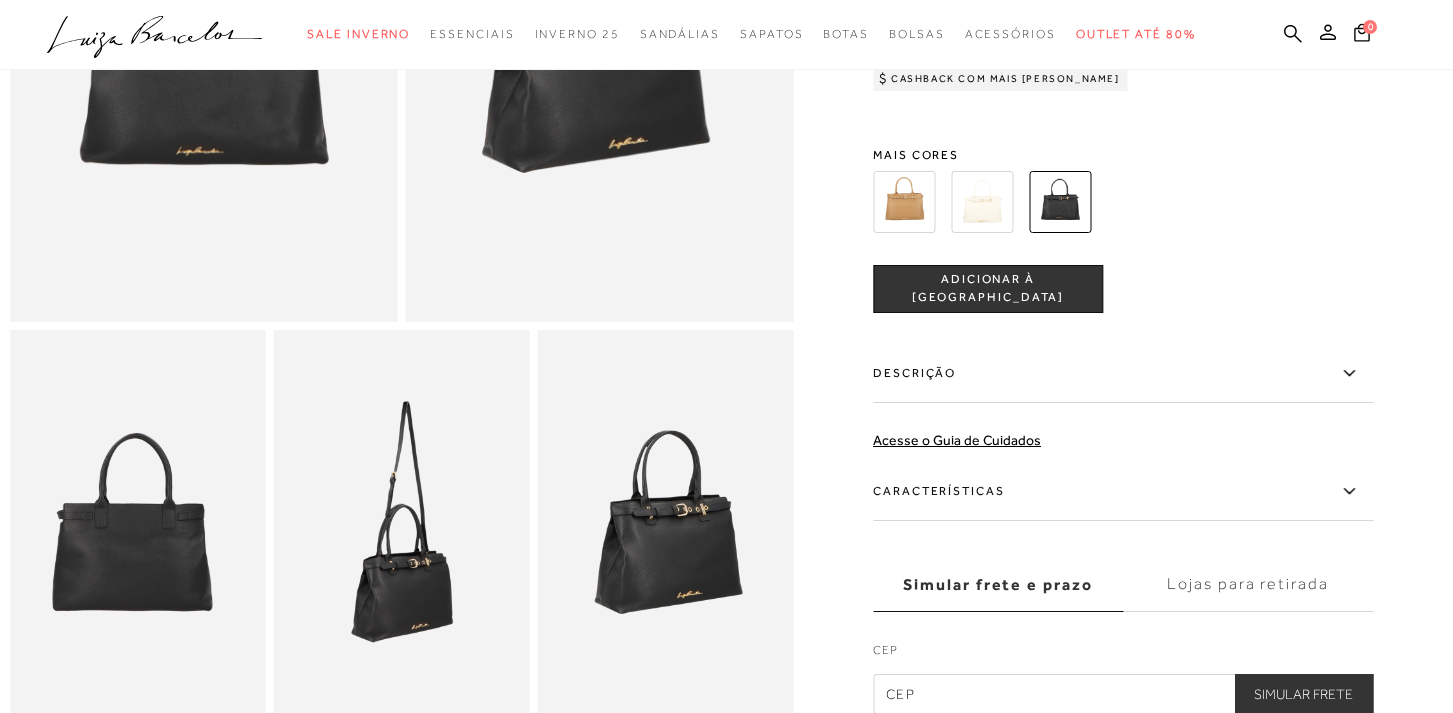scroll, scrollTop: 419, scrollLeft: 0, axis: vertical 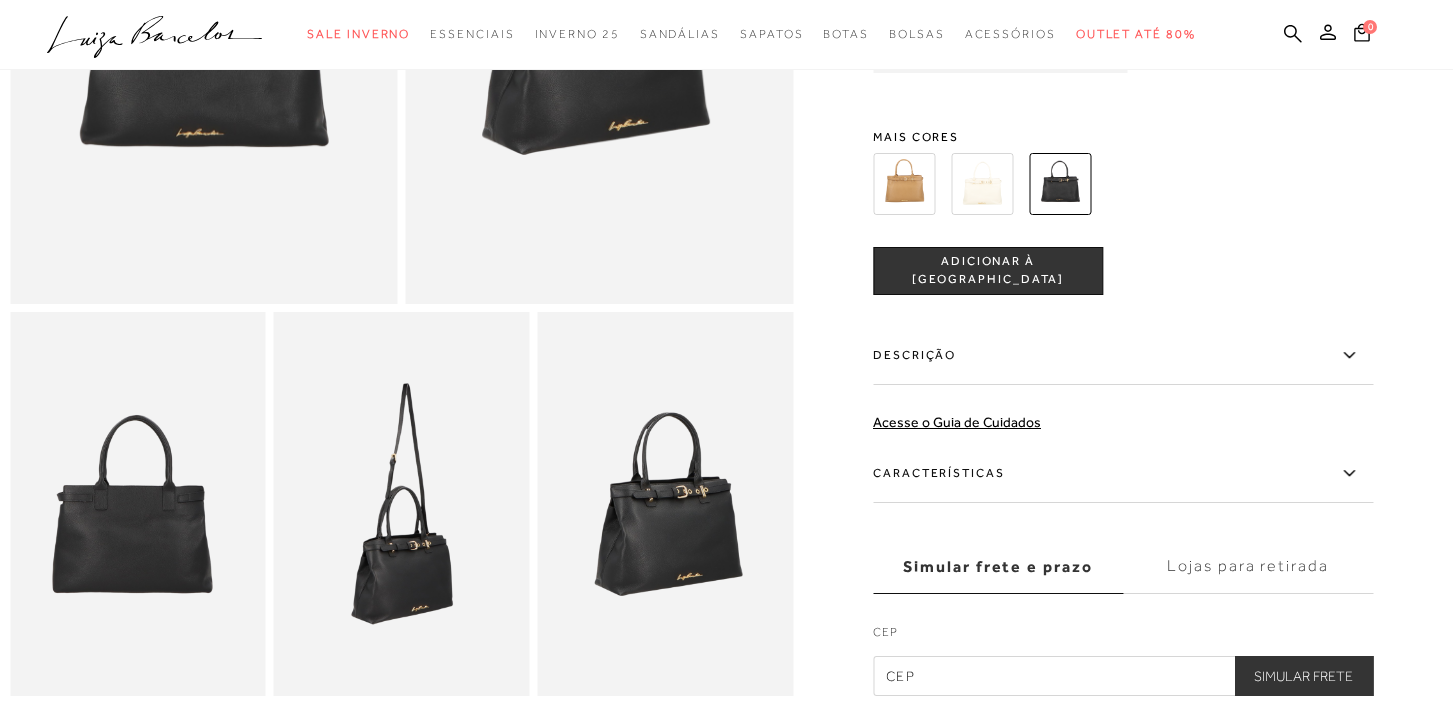 click 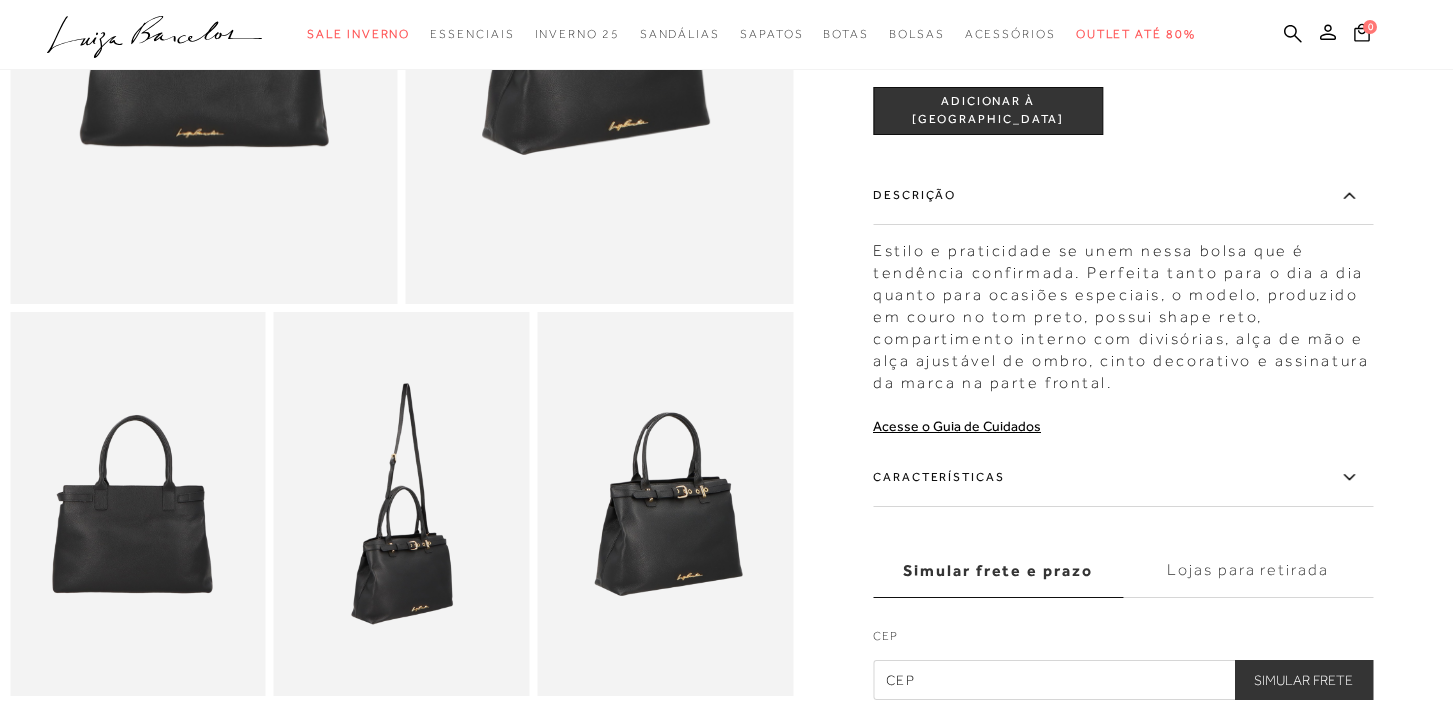 click at bounding box center (138, 504) 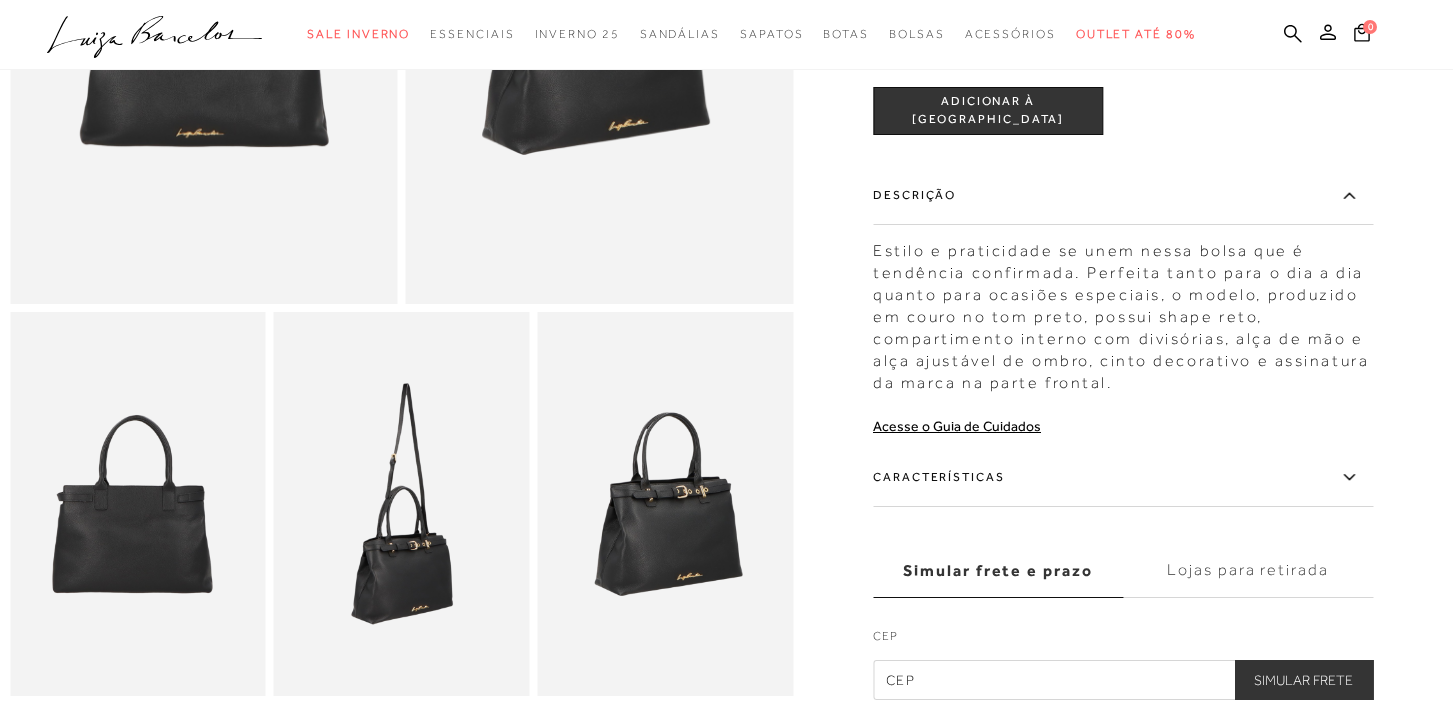 click at bounding box center (402, 504) 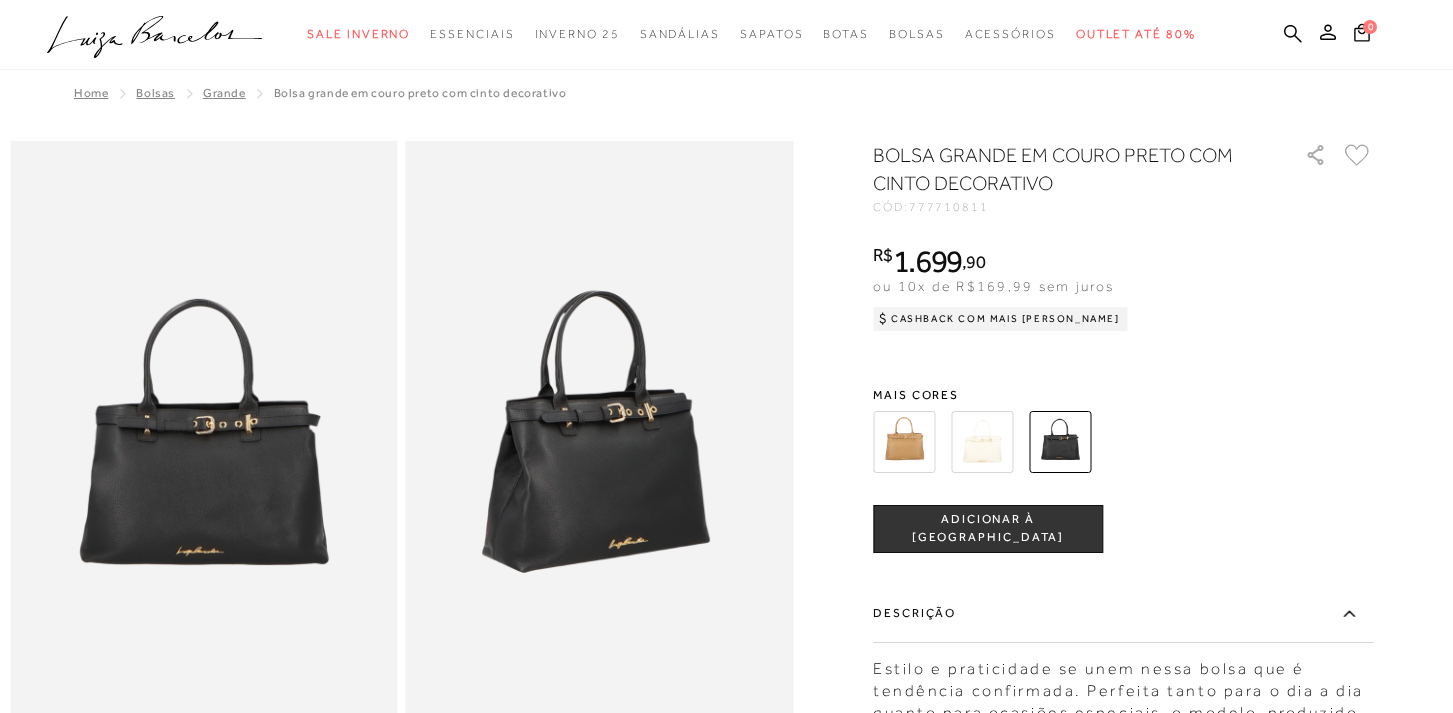 scroll, scrollTop: 0, scrollLeft: 0, axis: both 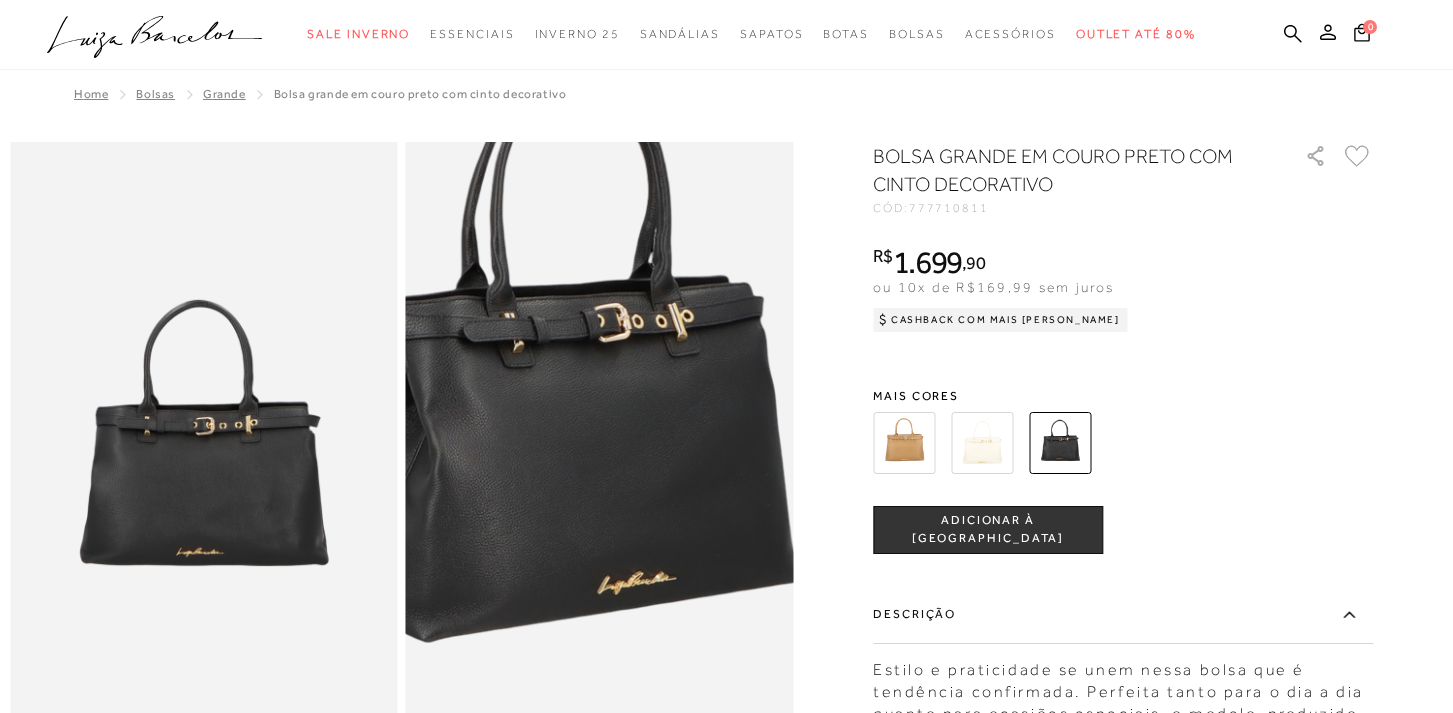 click at bounding box center (578, 360) 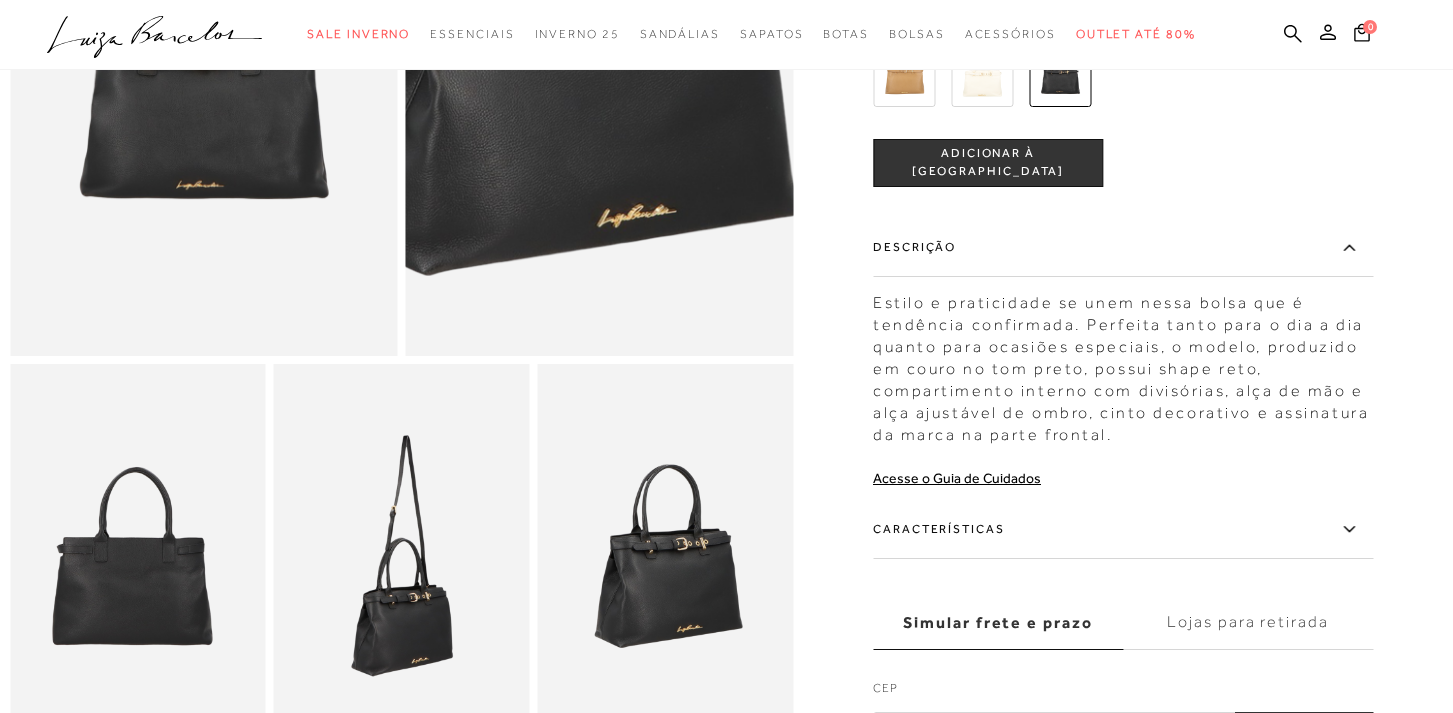 scroll, scrollTop: 451, scrollLeft: 0, axis: vertical 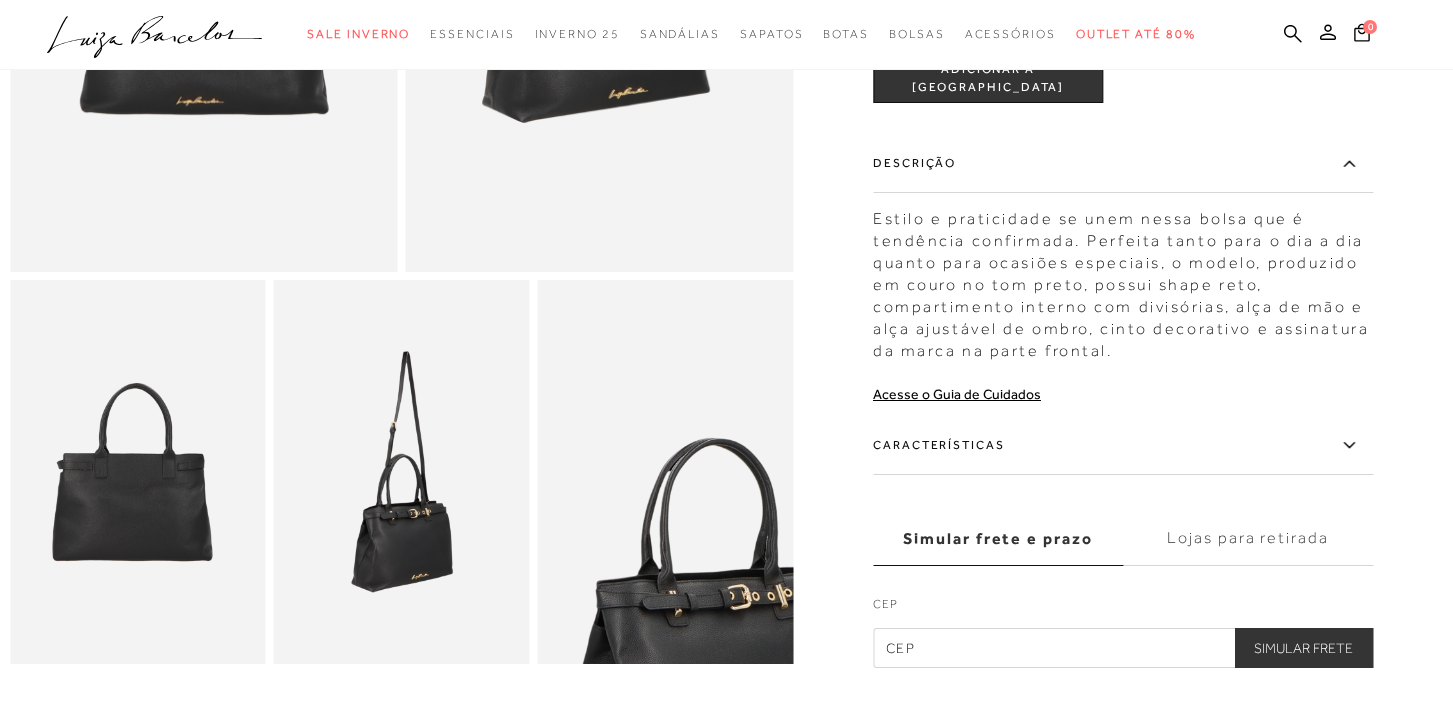 click at bounding box center (706, 620) 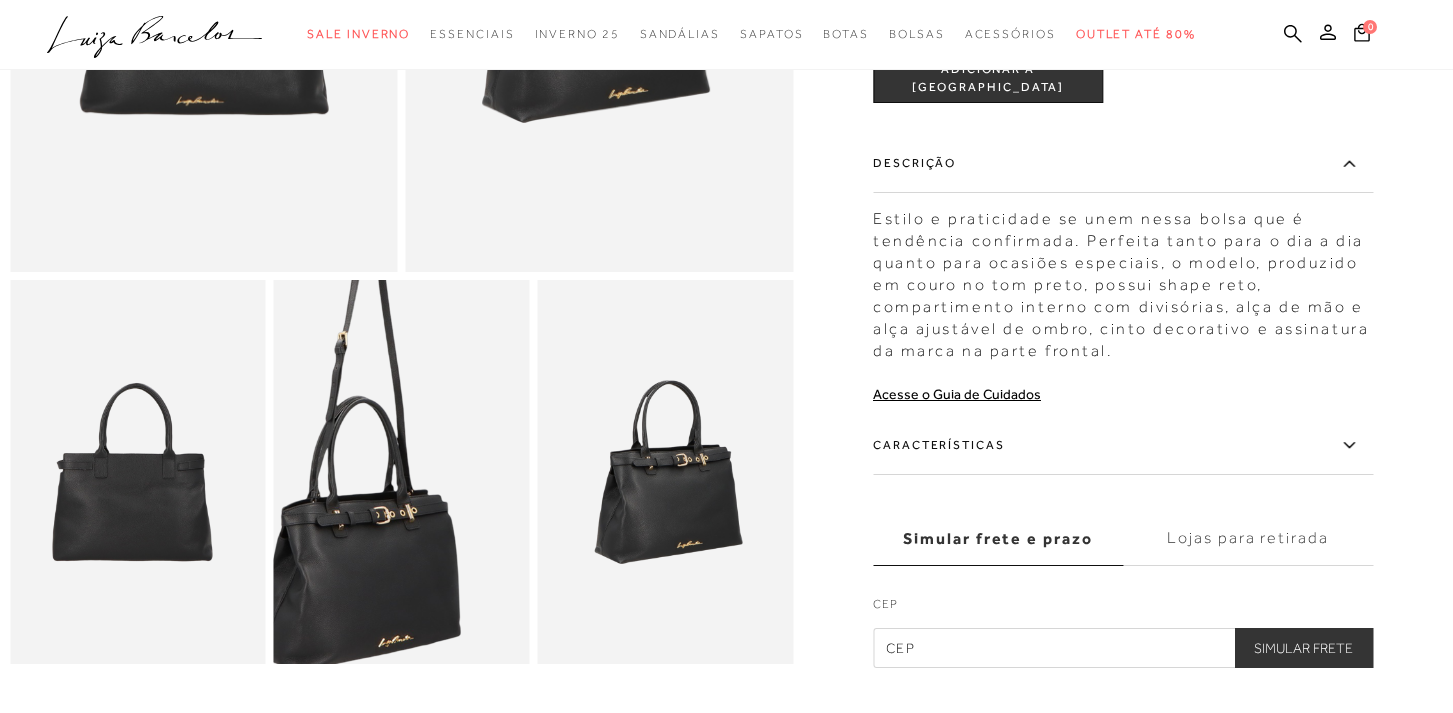click at bounding box center (357, 431) 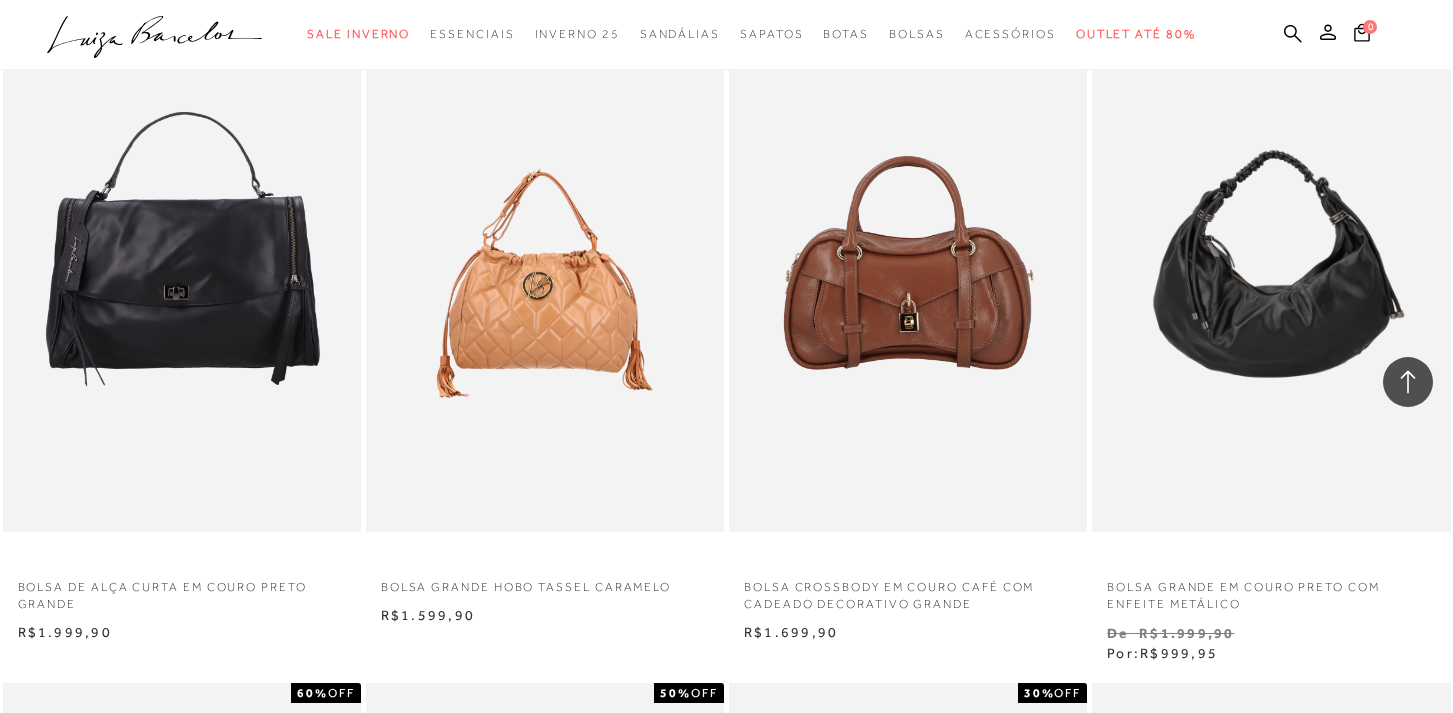 scroll, scrollTop: 1525, scrollLeft: 0, axis: vertical 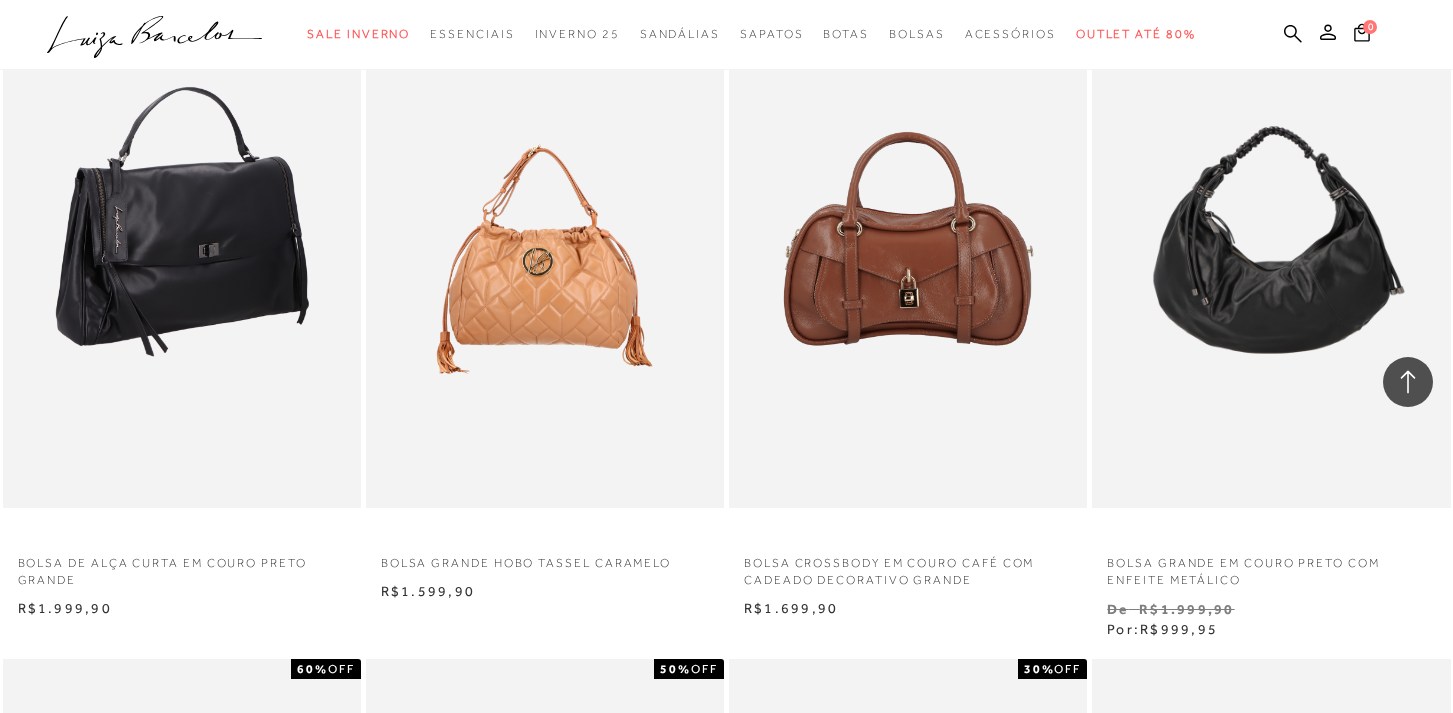 click at bounding box center [183, 239] 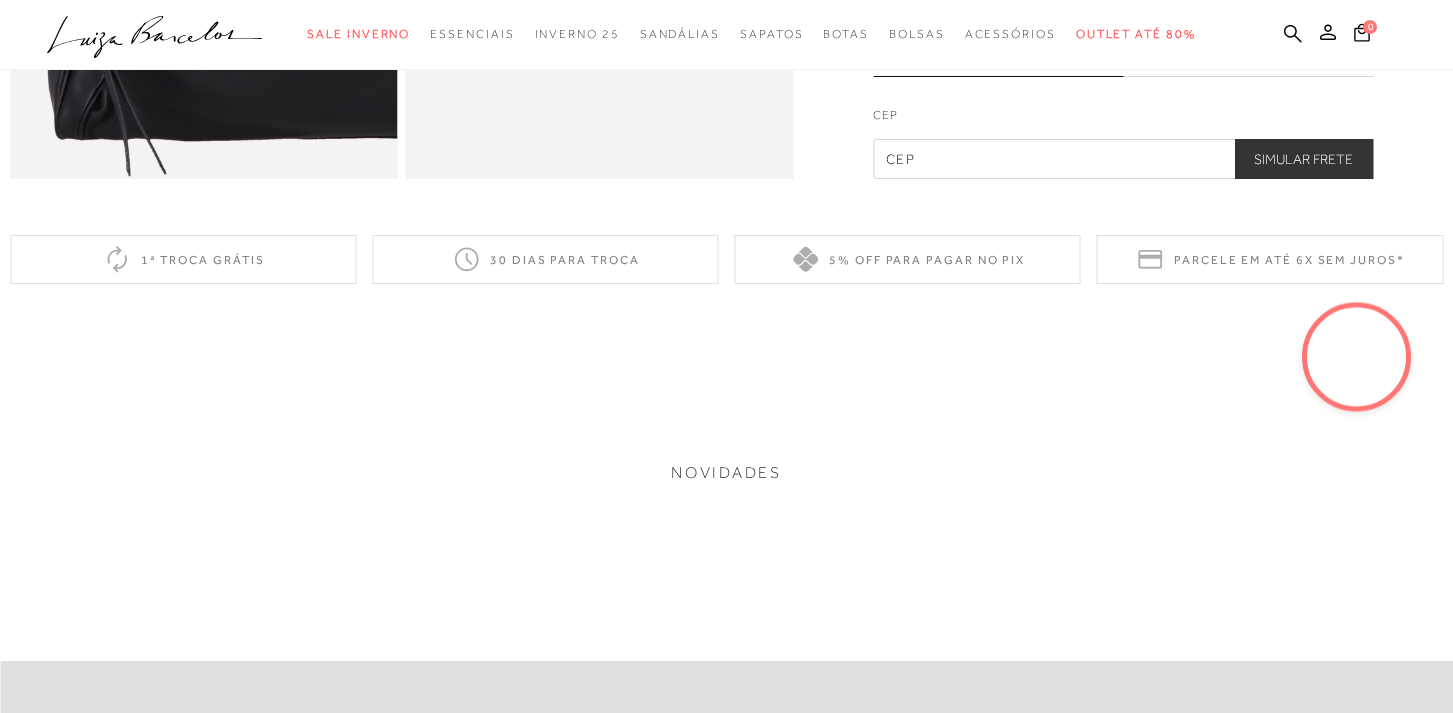 scroll, scrollTop: 0, scrollLeft: 0, axis: both 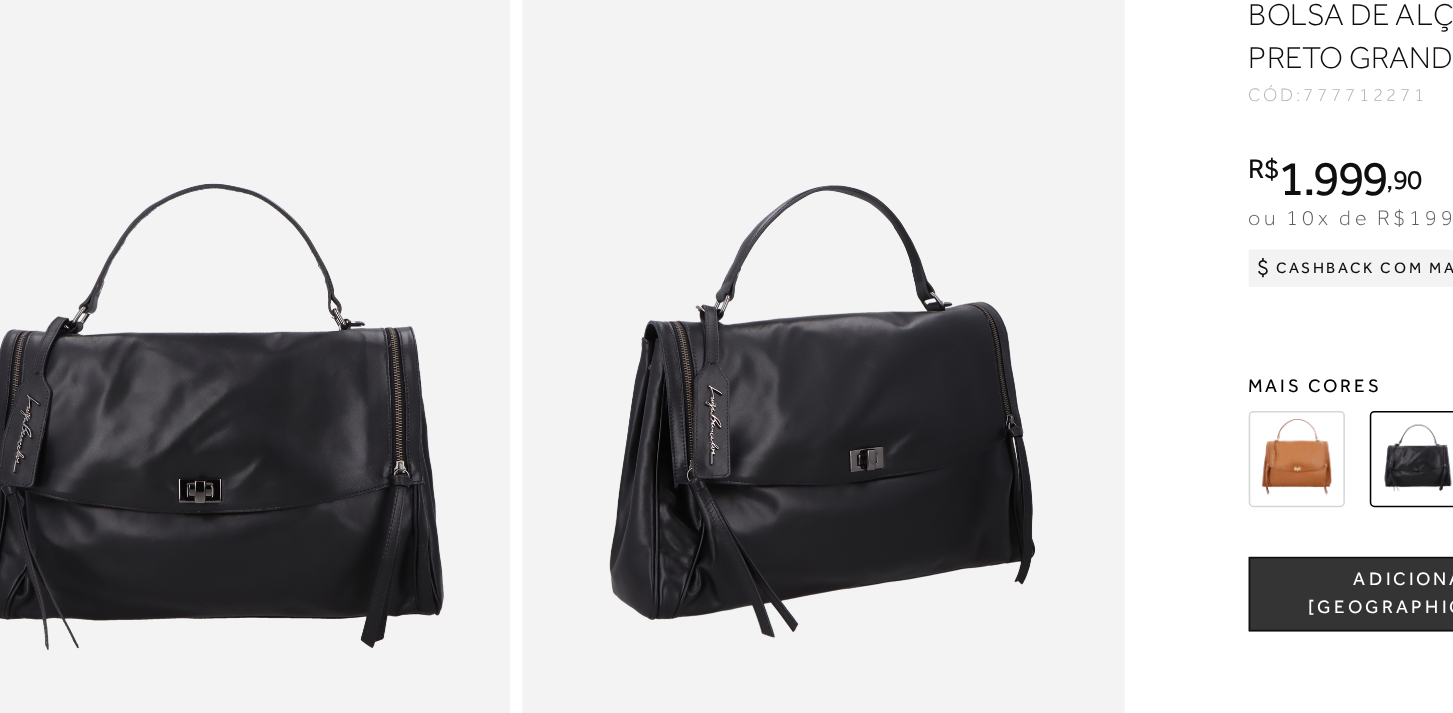 click at bounding box center (904, 444) 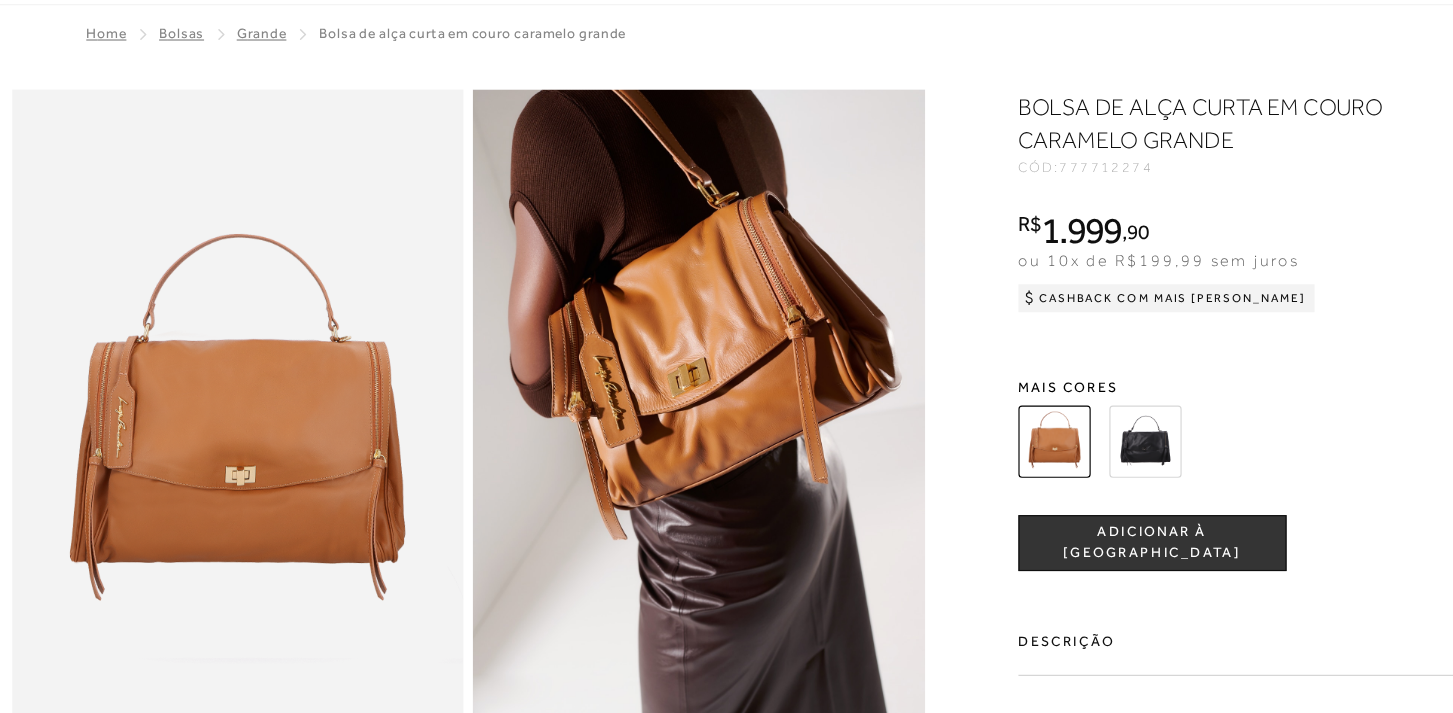 click at bounding box center [982, 444] 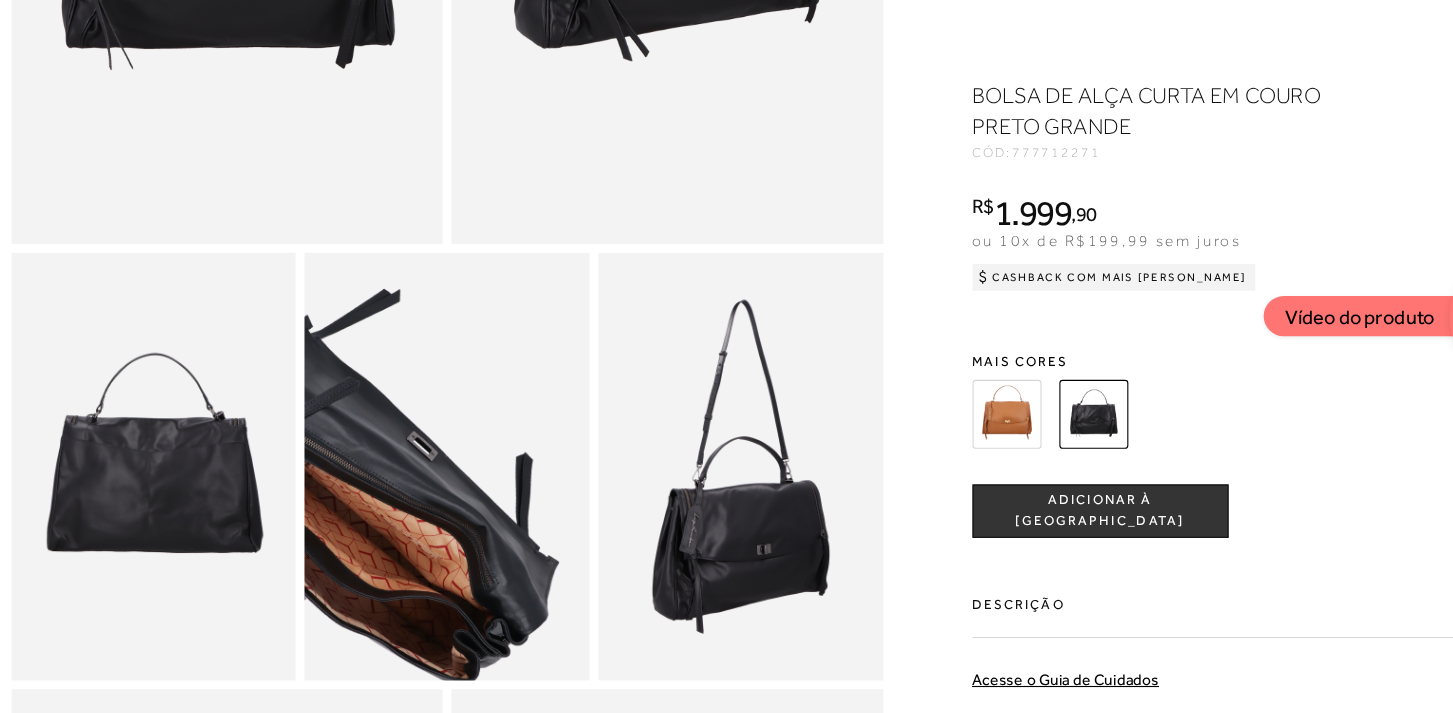 scroll, scrollTop: 432, scrollLeft: 0, axis: vertical 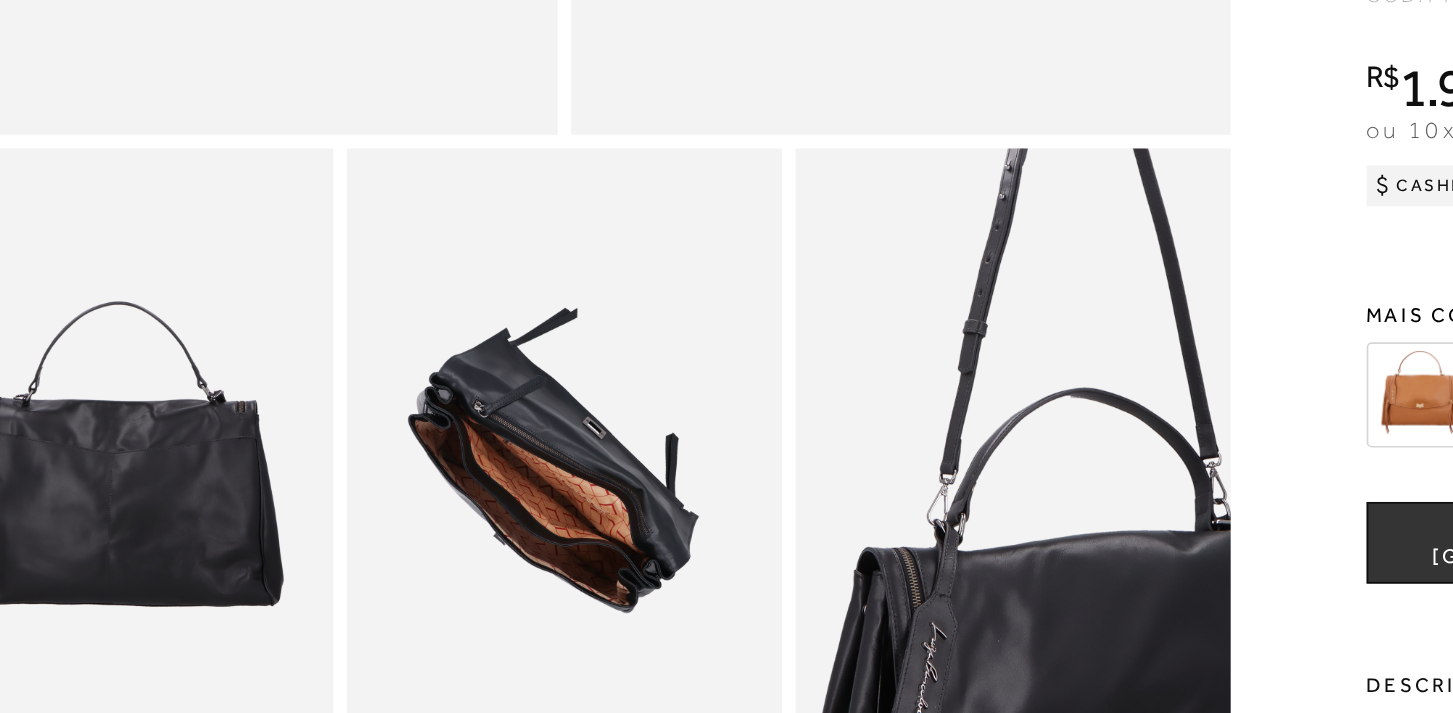 click at bounding box center (701, 493) 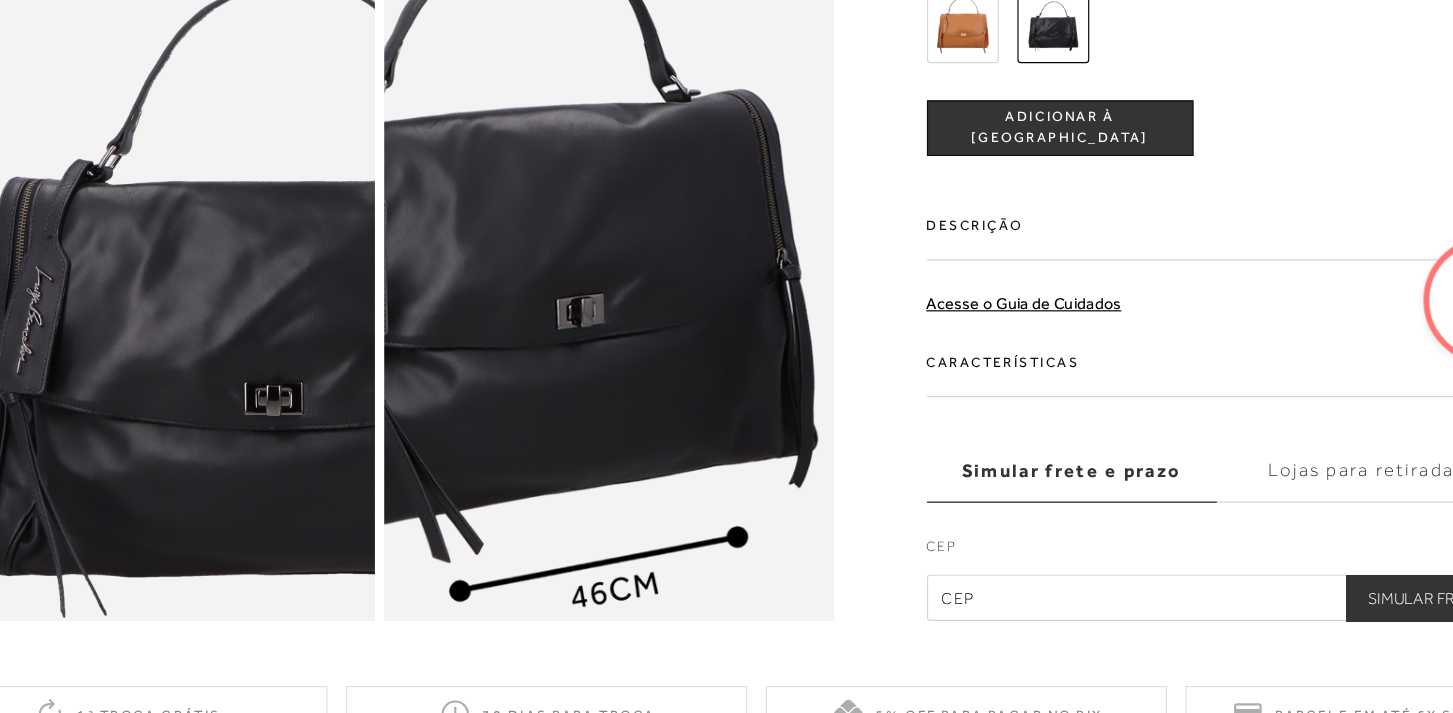 scroll, scrollTop: 1071, scrollLeft: 0, axis: vertical 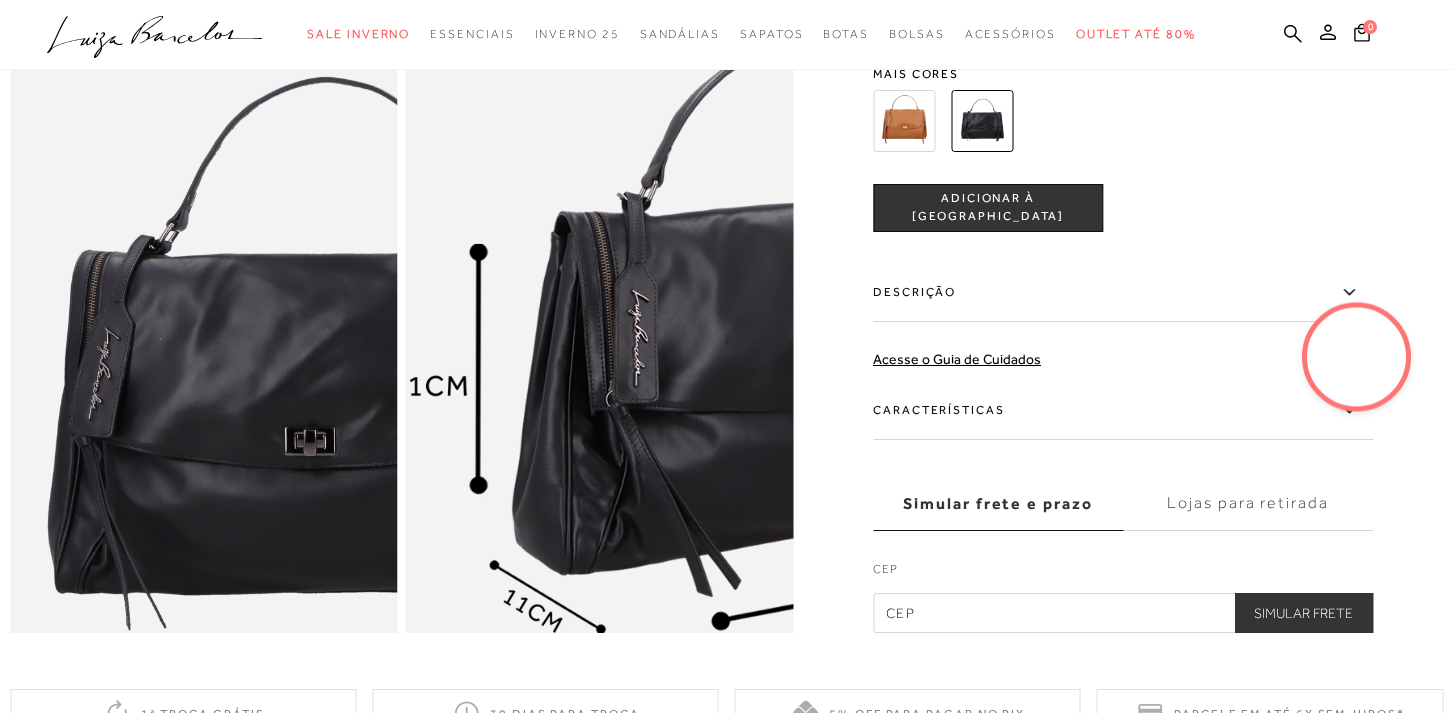 click at bounding box center [729, 380] 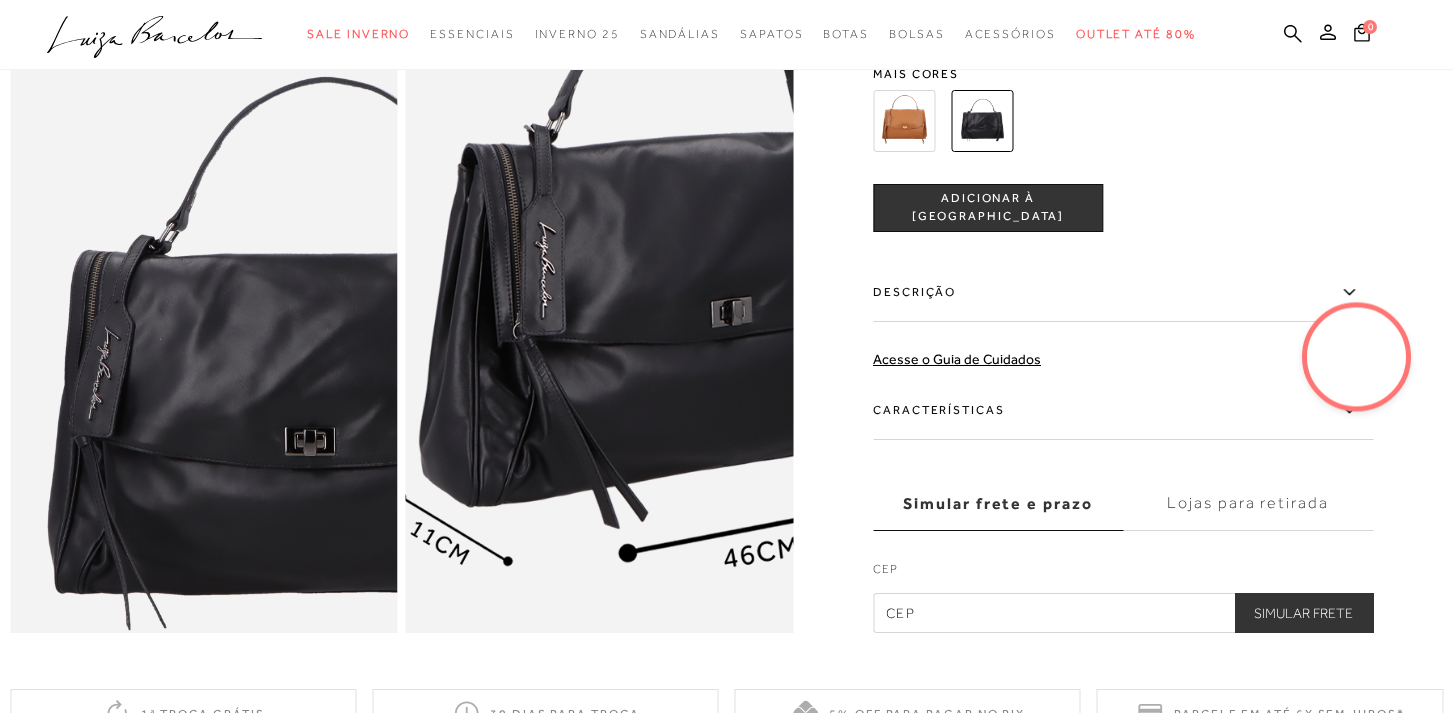 click at bounding box center [636, 312] 